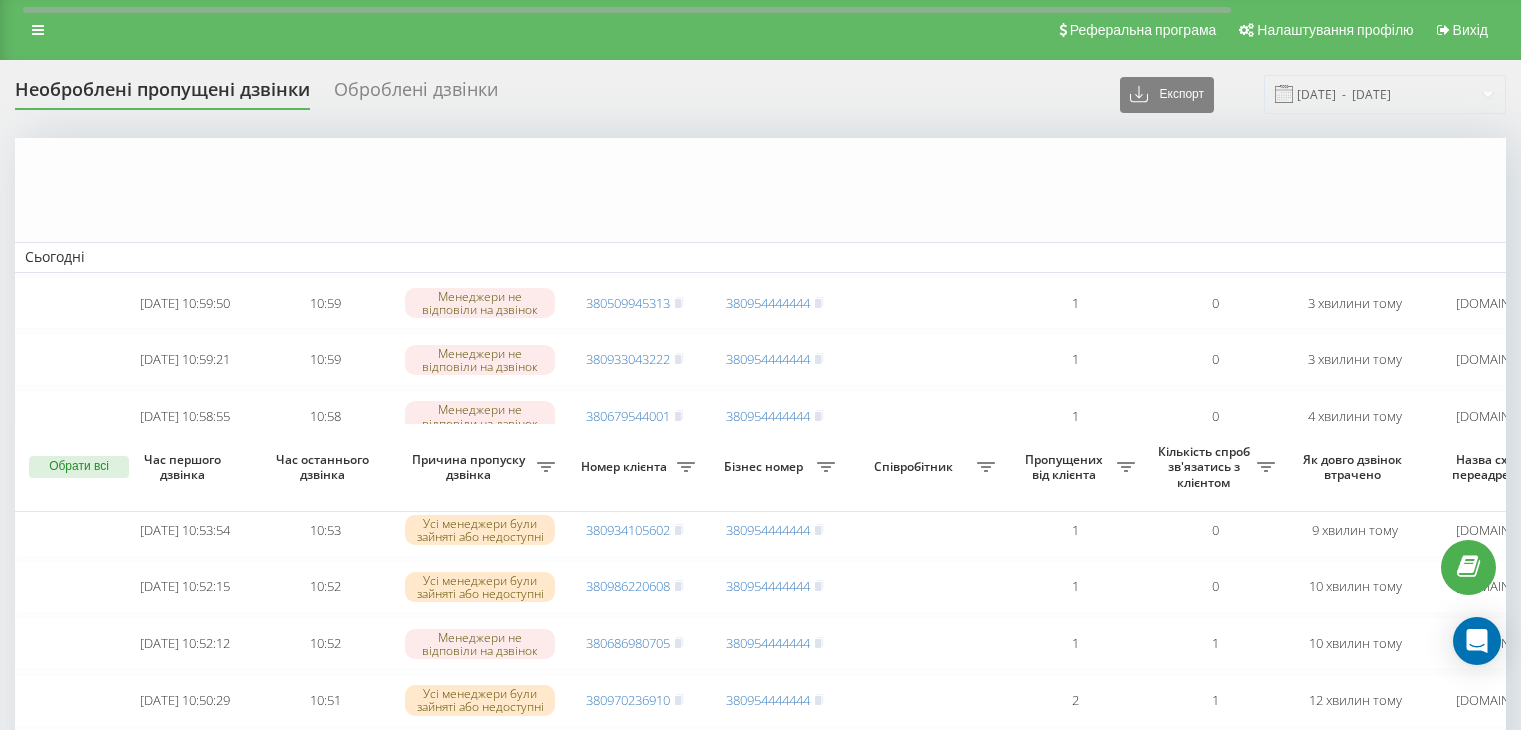 scroll, scrollTop: 420, scrollLeft: 0, axis: vertical 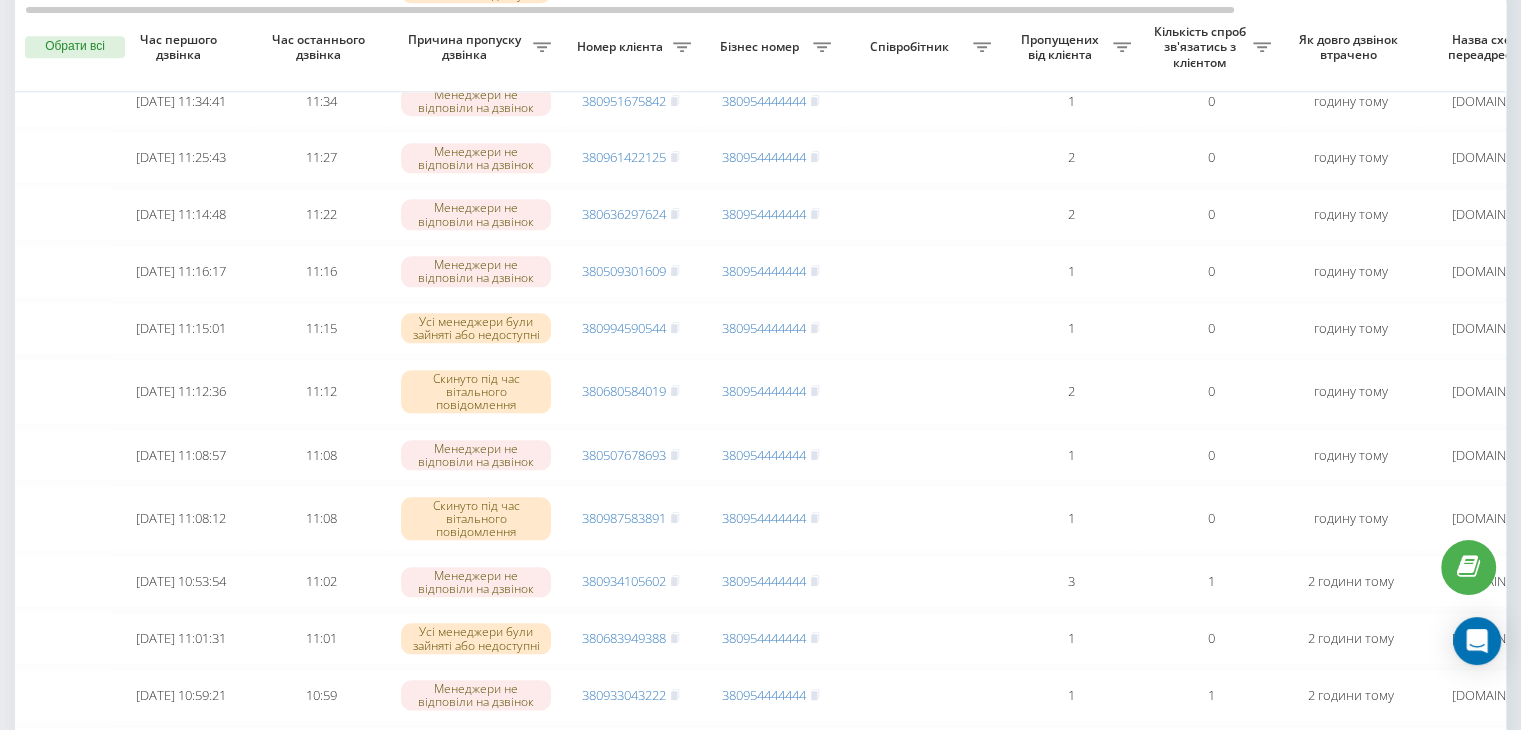 click on "Бізнес номер" at bounding box center [762, 47] 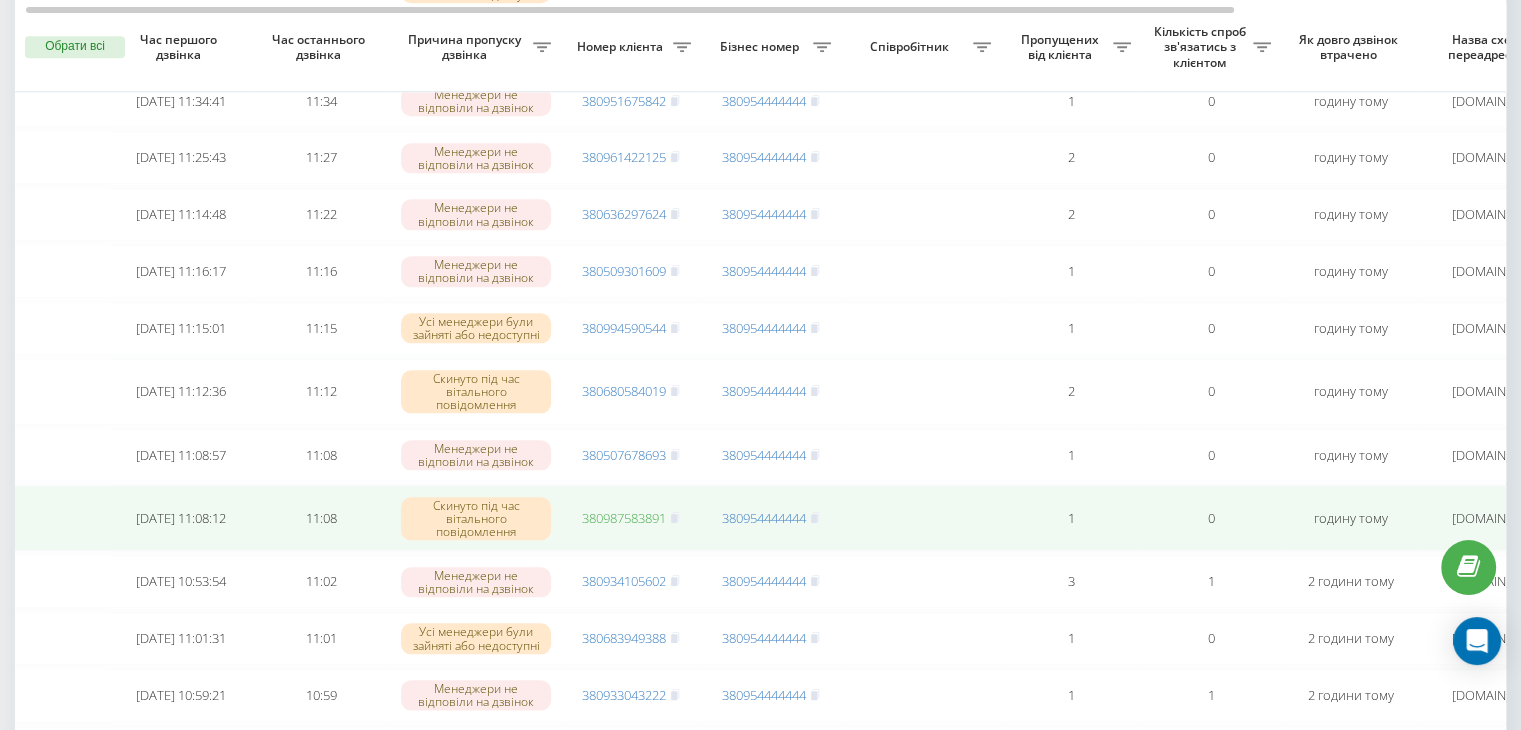 click on "380987583891" at bounding box center (624, 518) 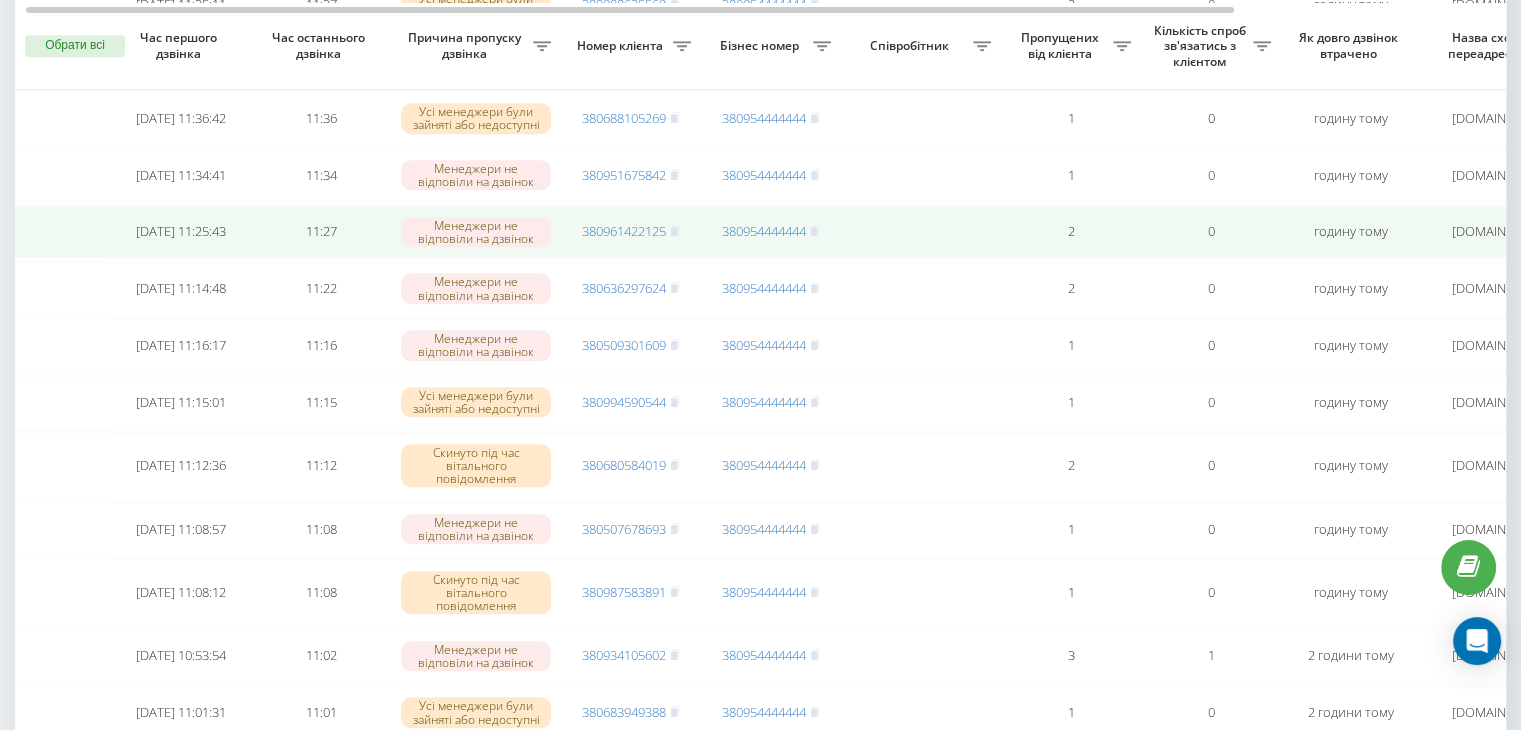 scroll, scrollTop: 2092, scrollLeft: 0, axis: vertical 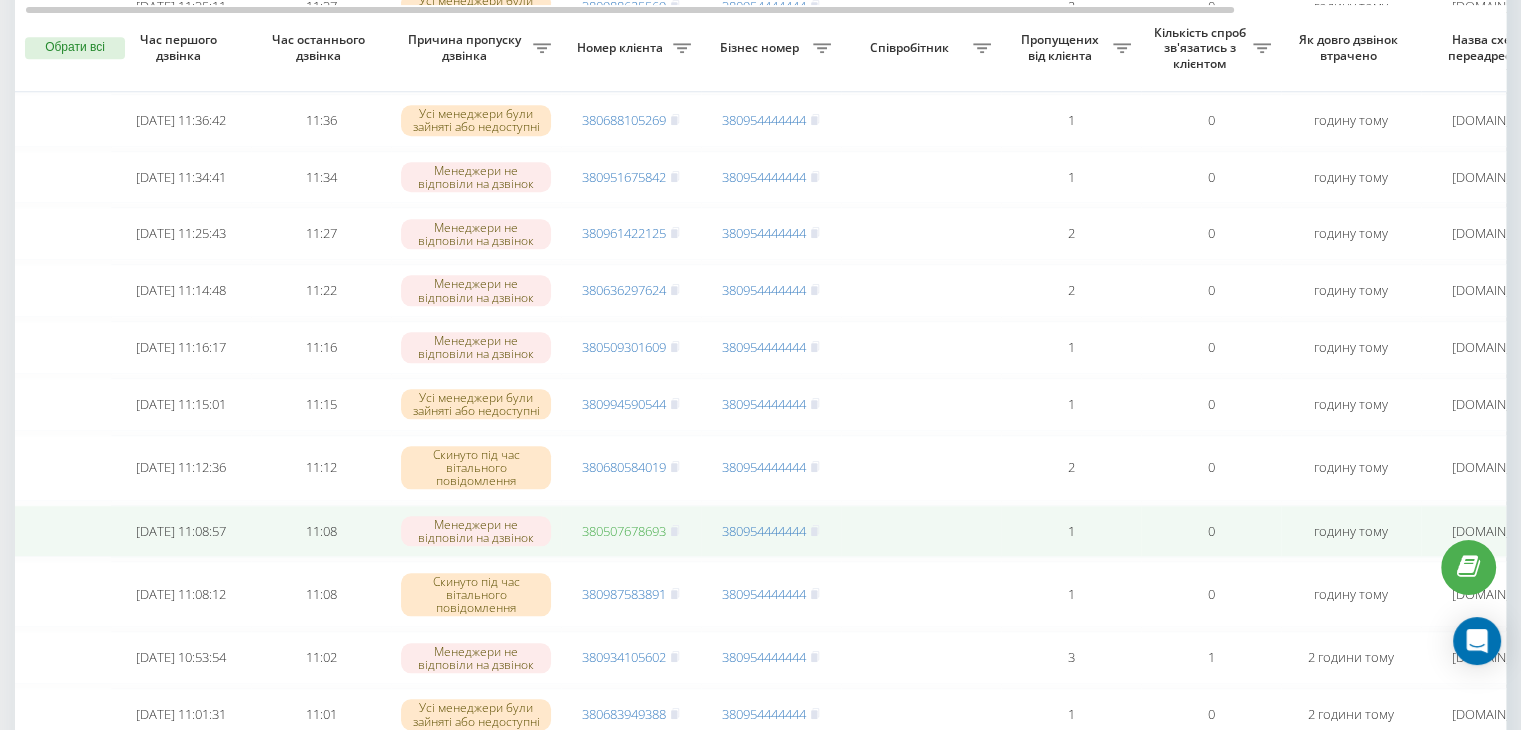 click on "380507678693" at bounding box center [624, 531] 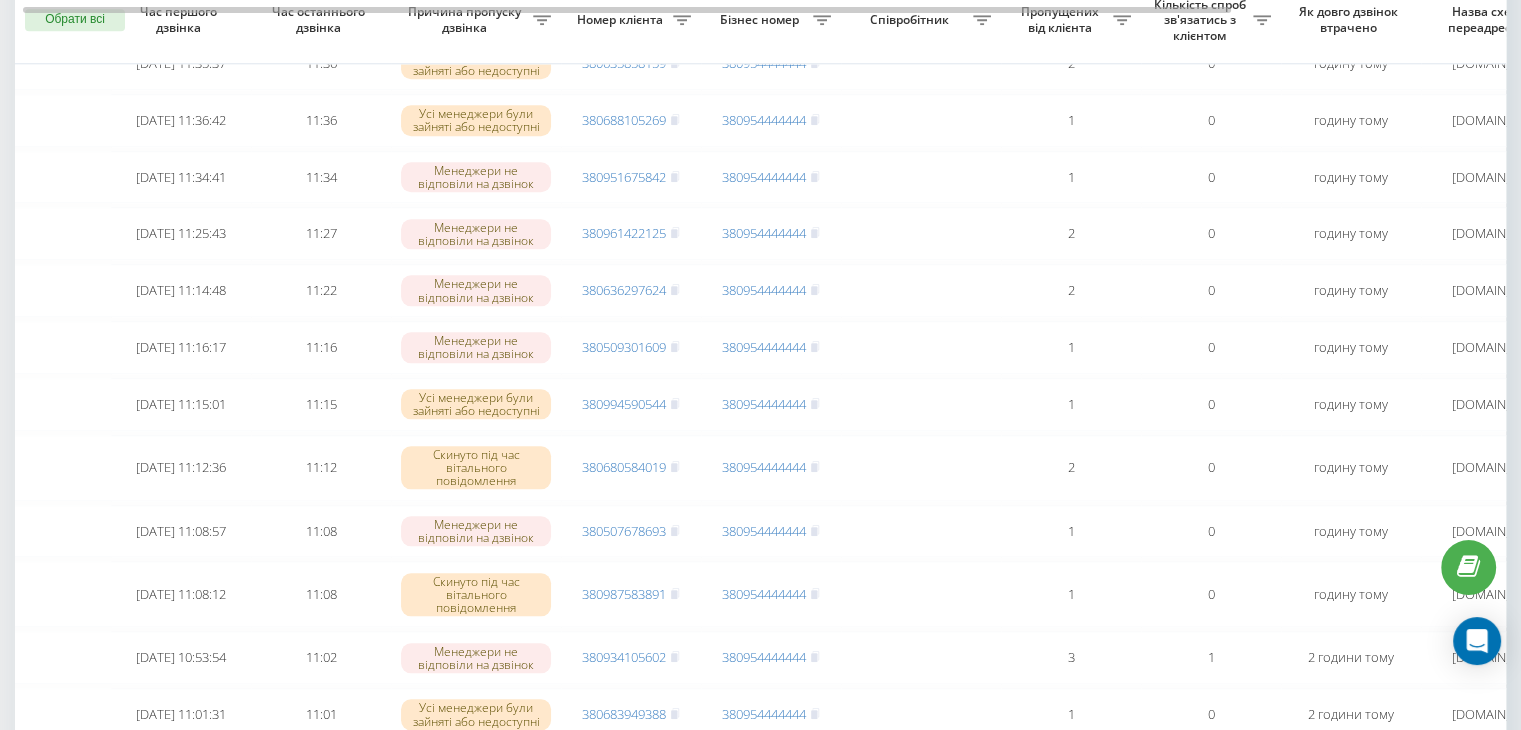 scroll, scrollTop: 0, scrollLeft: 0, axis: both 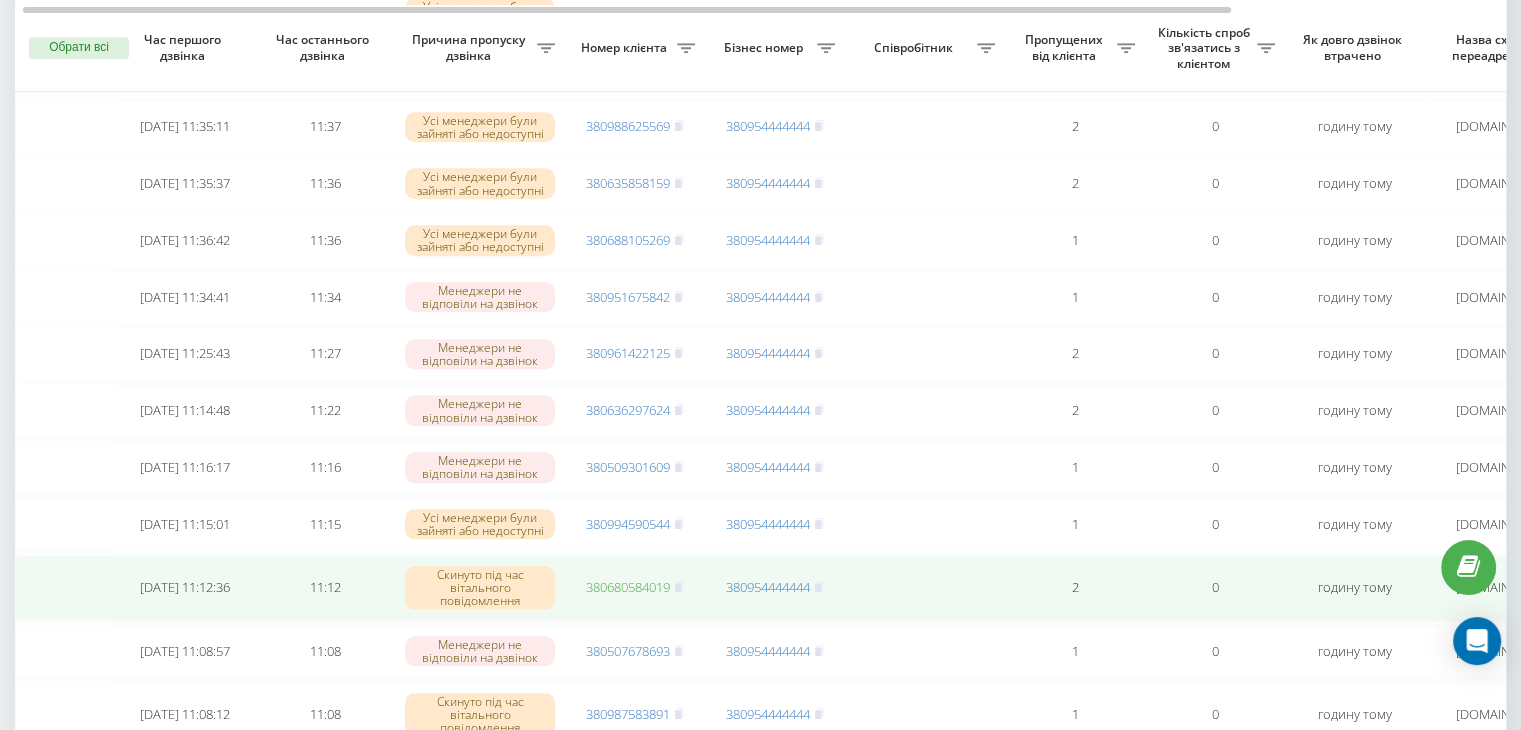 click on "380680584019" at bounding box center [628, 587] 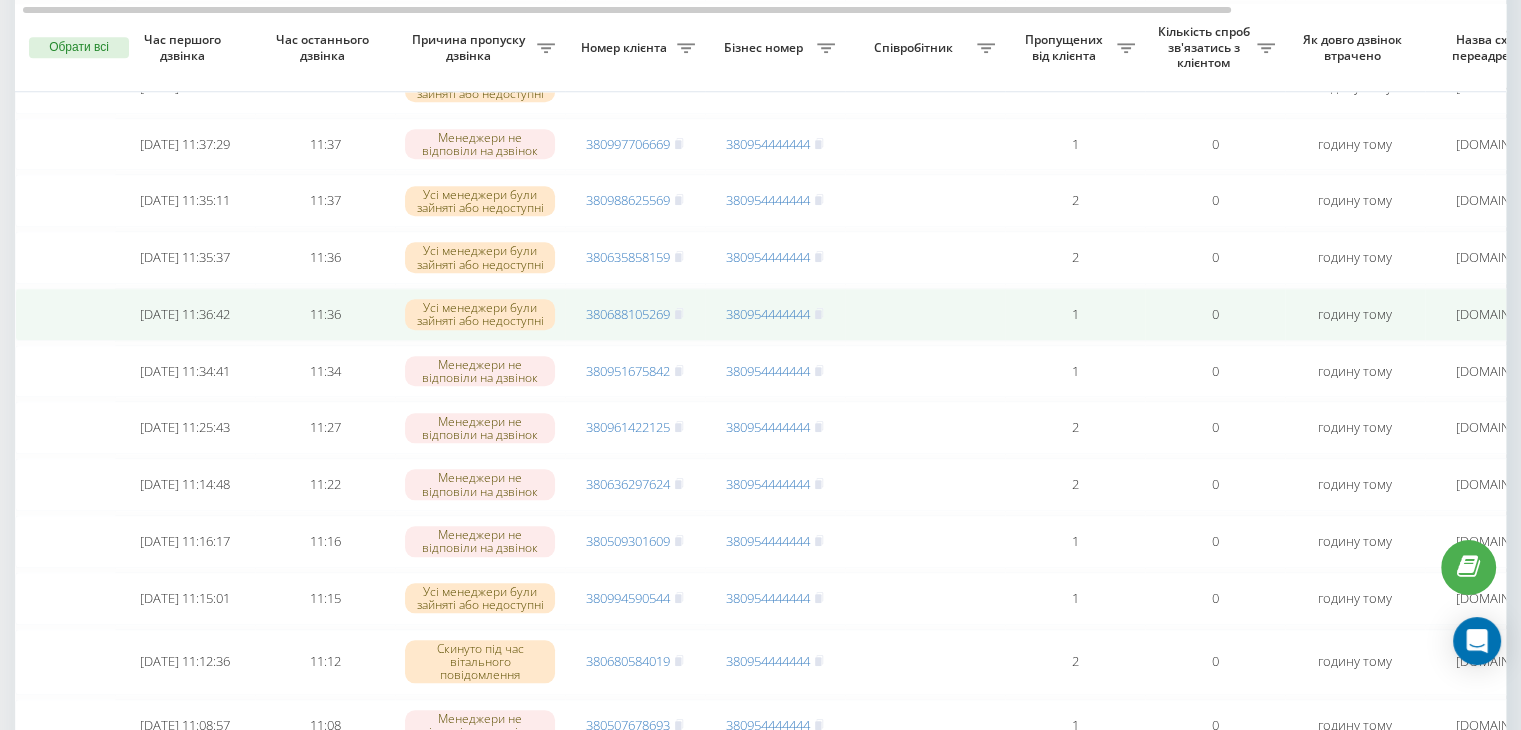scroll, scrollTop: 1899, scrollLeft: 0, axis: vertical 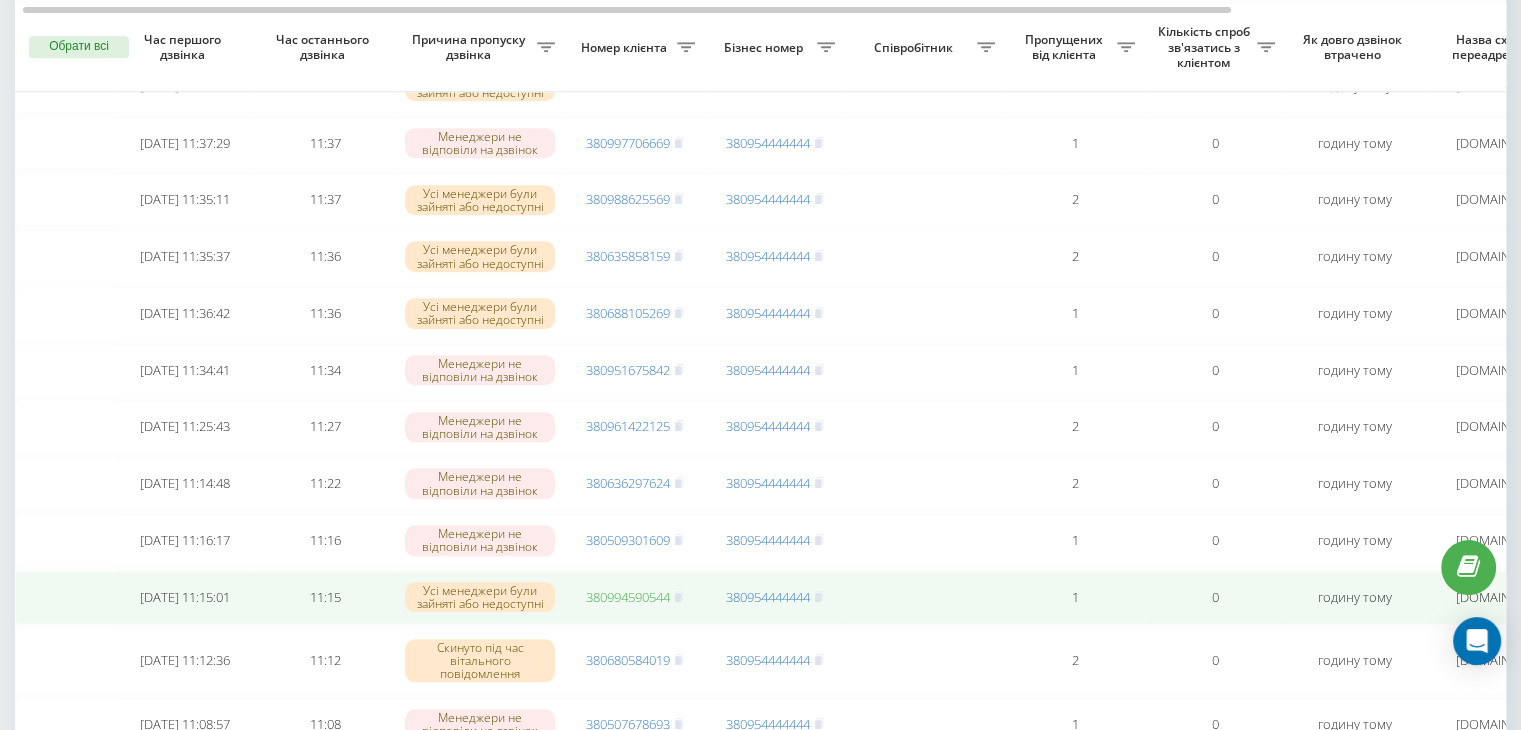 click on "380994590544" at bounding box center (628, 597) 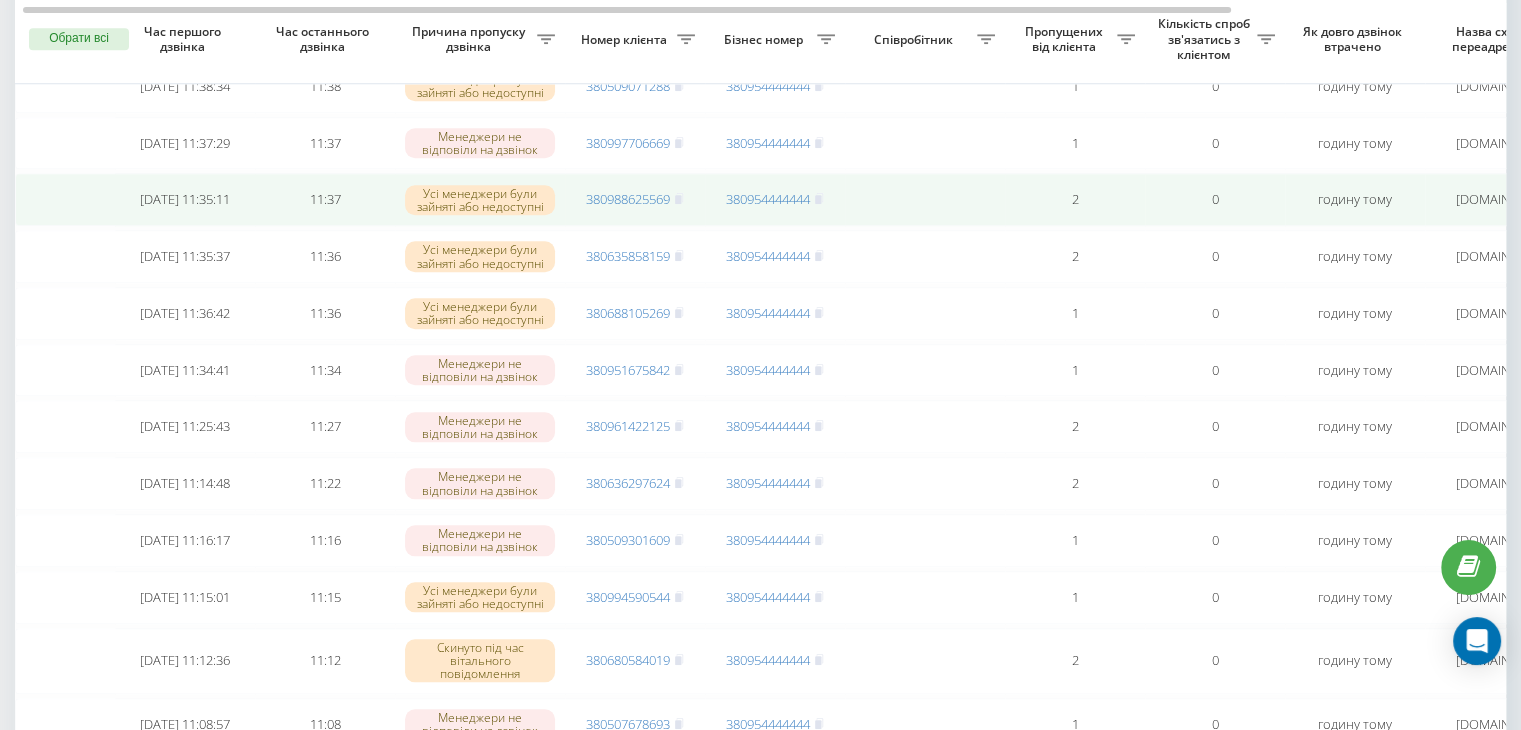 scroll, scrollTop: 1864, scrollLeft: 0, axis: vertical 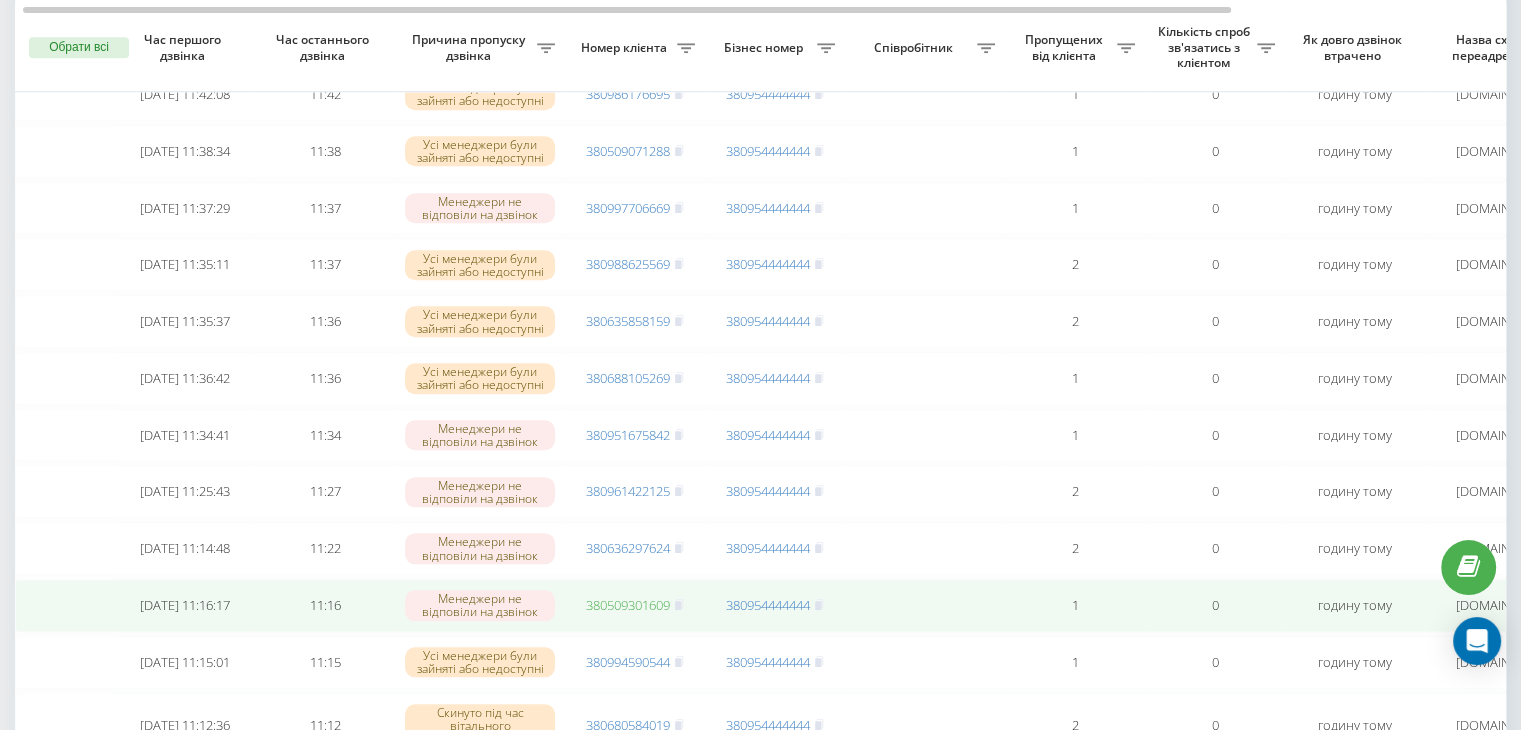 click on "380509301609" at bounding box center (628, 605) 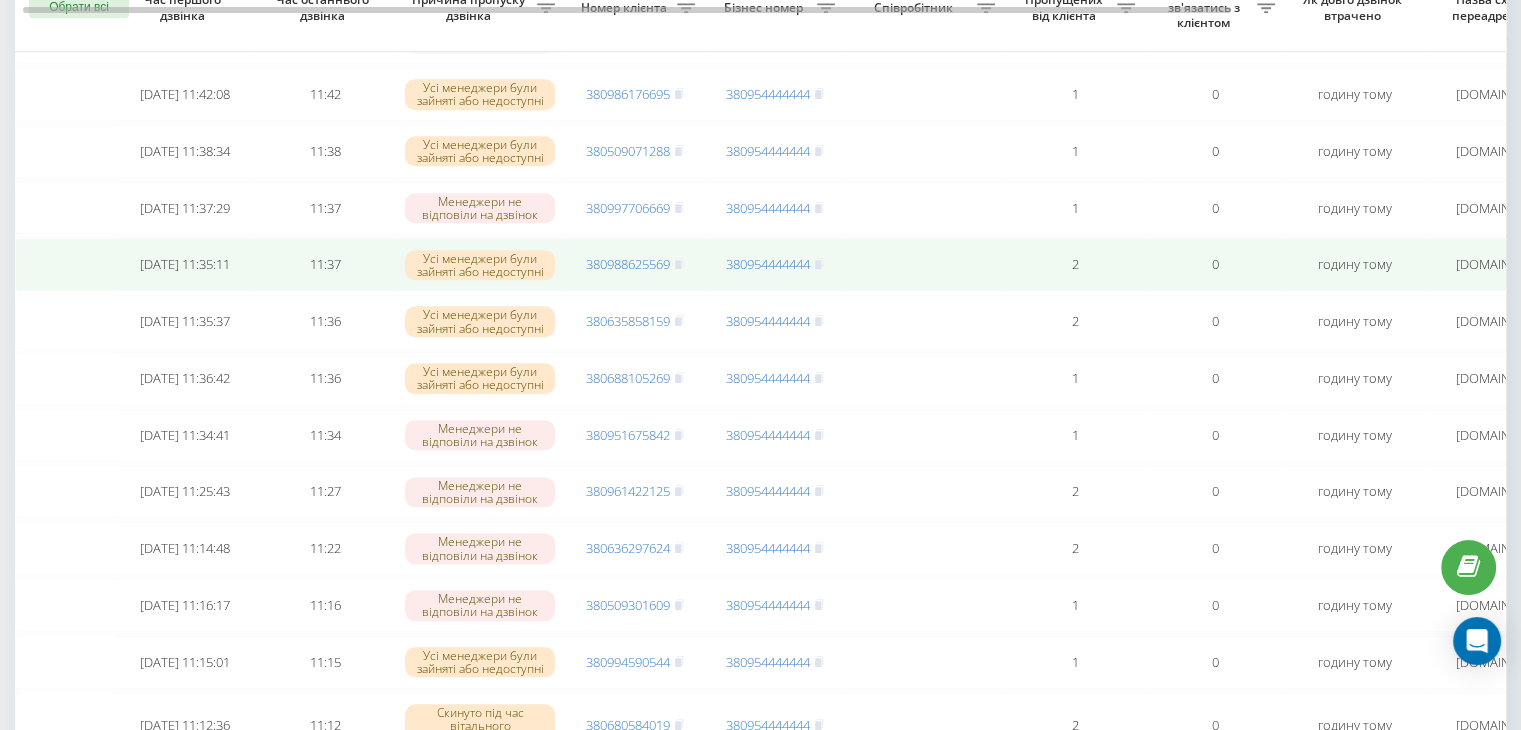 scroll, scrollTop: 0, scrollLeft: 0, axis: both 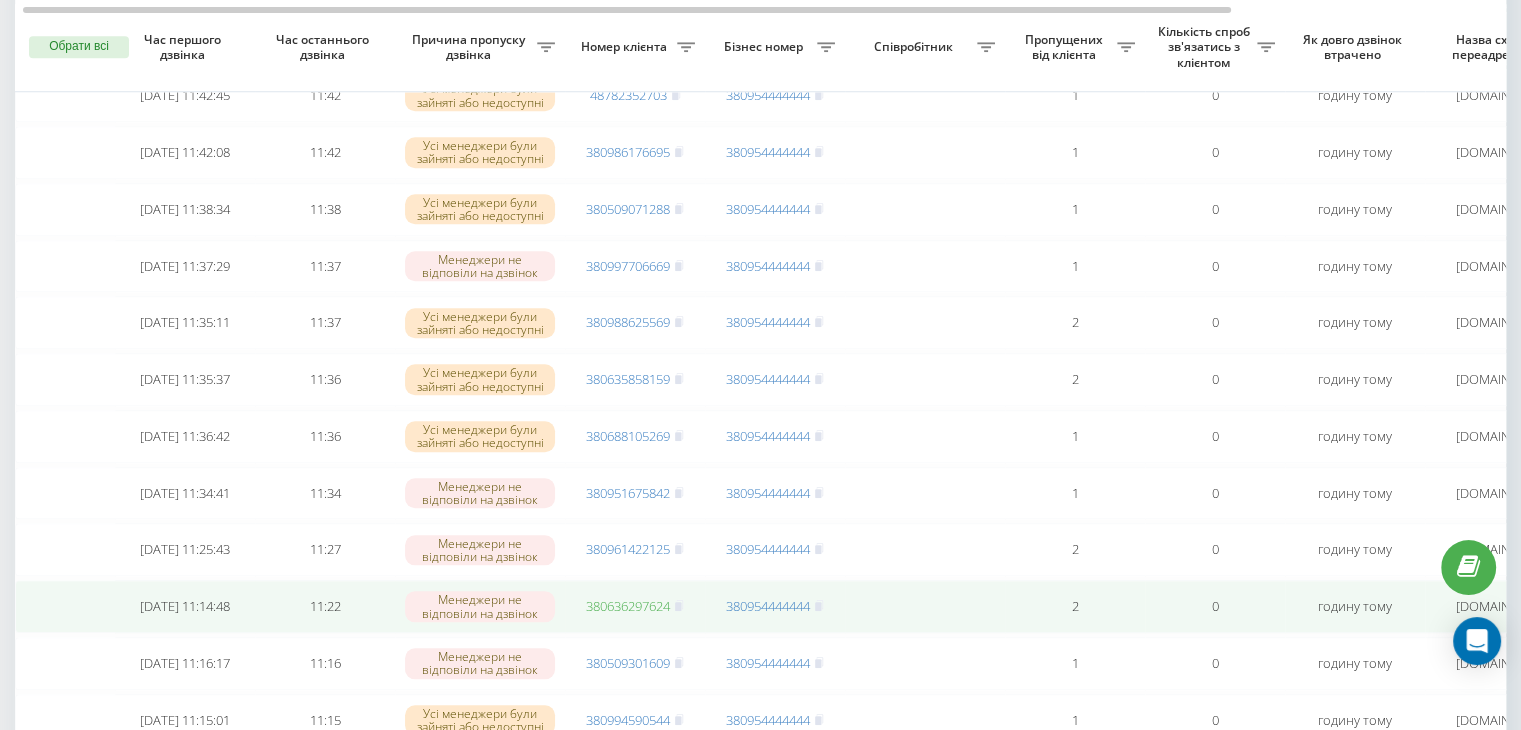 click on "380636297624" at bounding box center (628, 606) 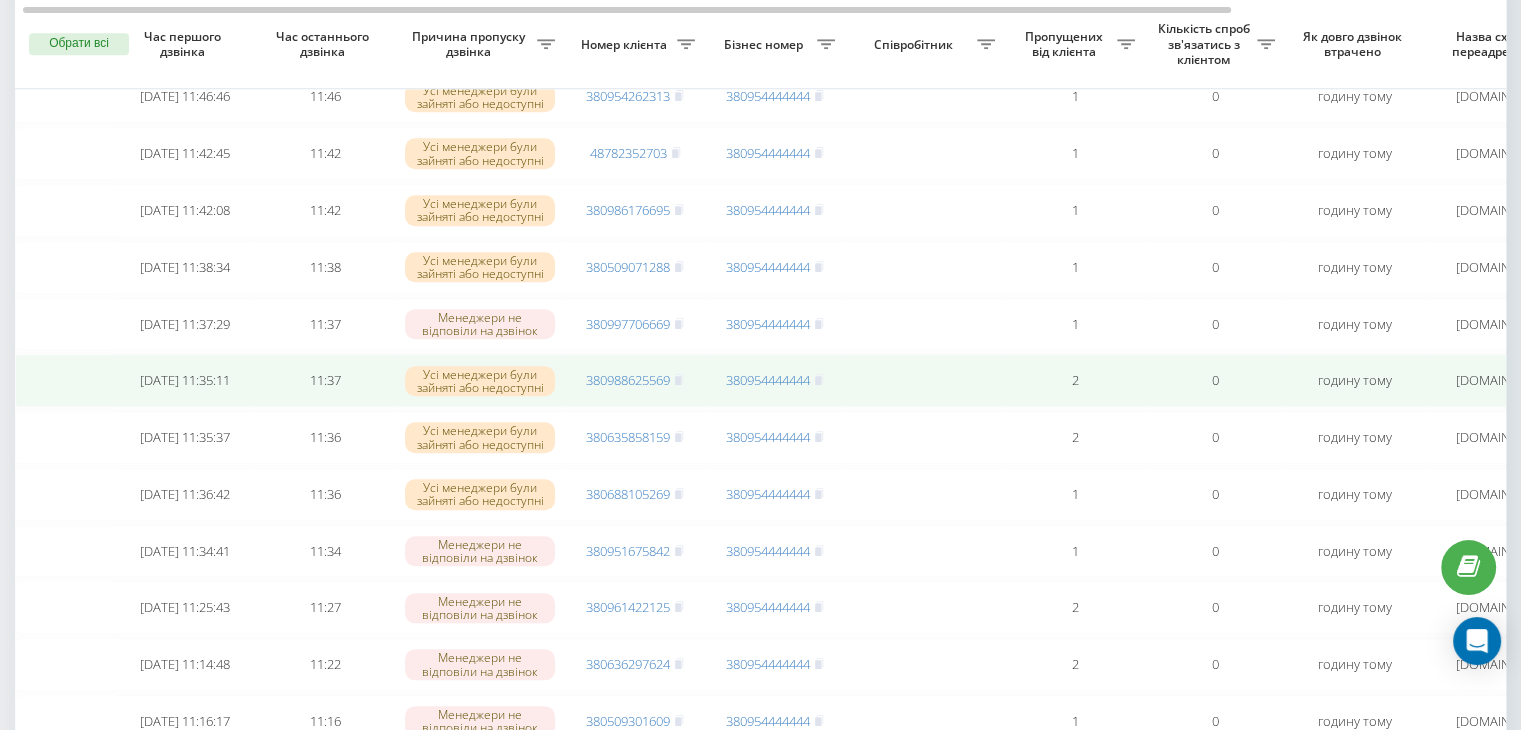 scroll, scrollTop: 1714, scrollLeft: 0, axis: vertical 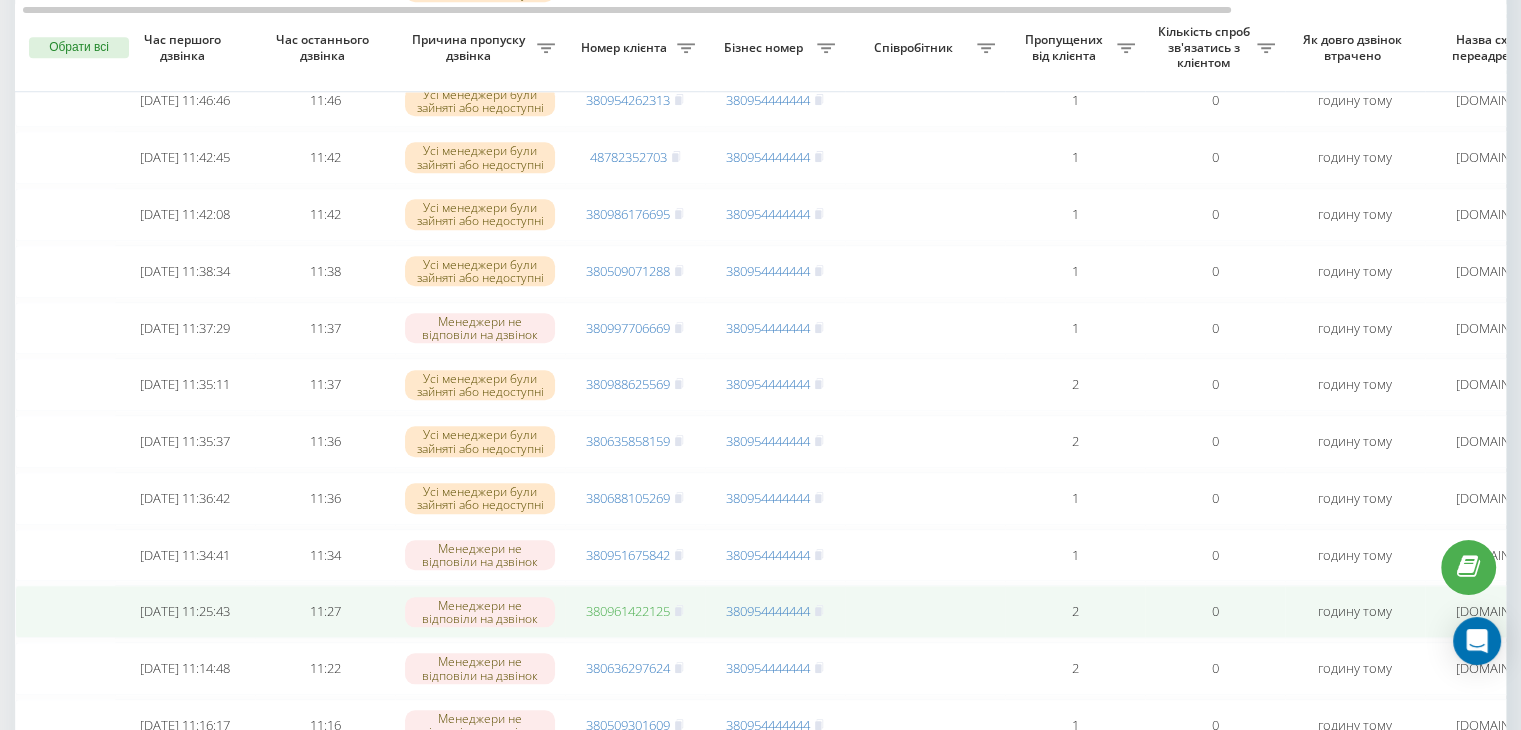 click on "380961422125" at bounding box center [628, 611] 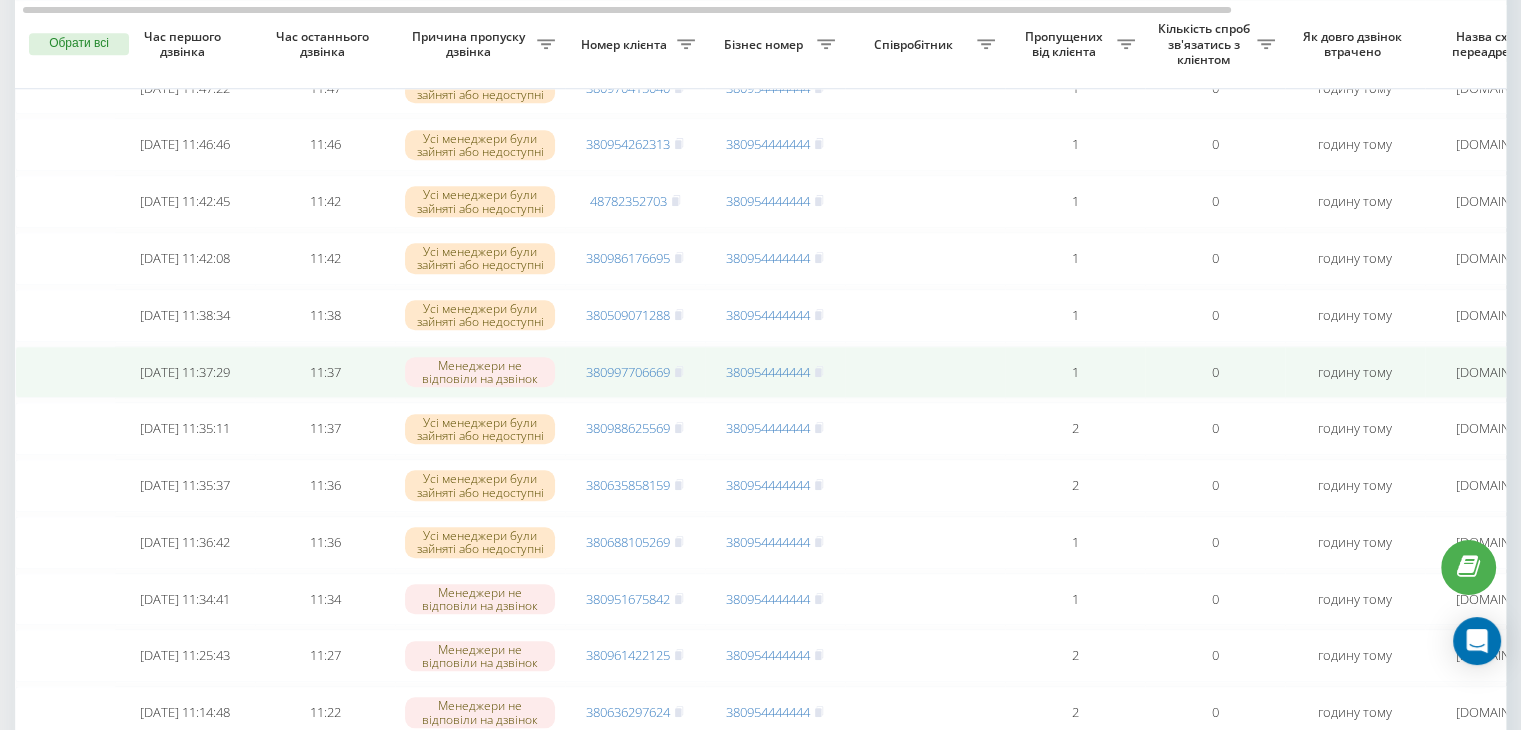 scroll, scrollTop: 1659, scrollLeft: 0, axis: vertical 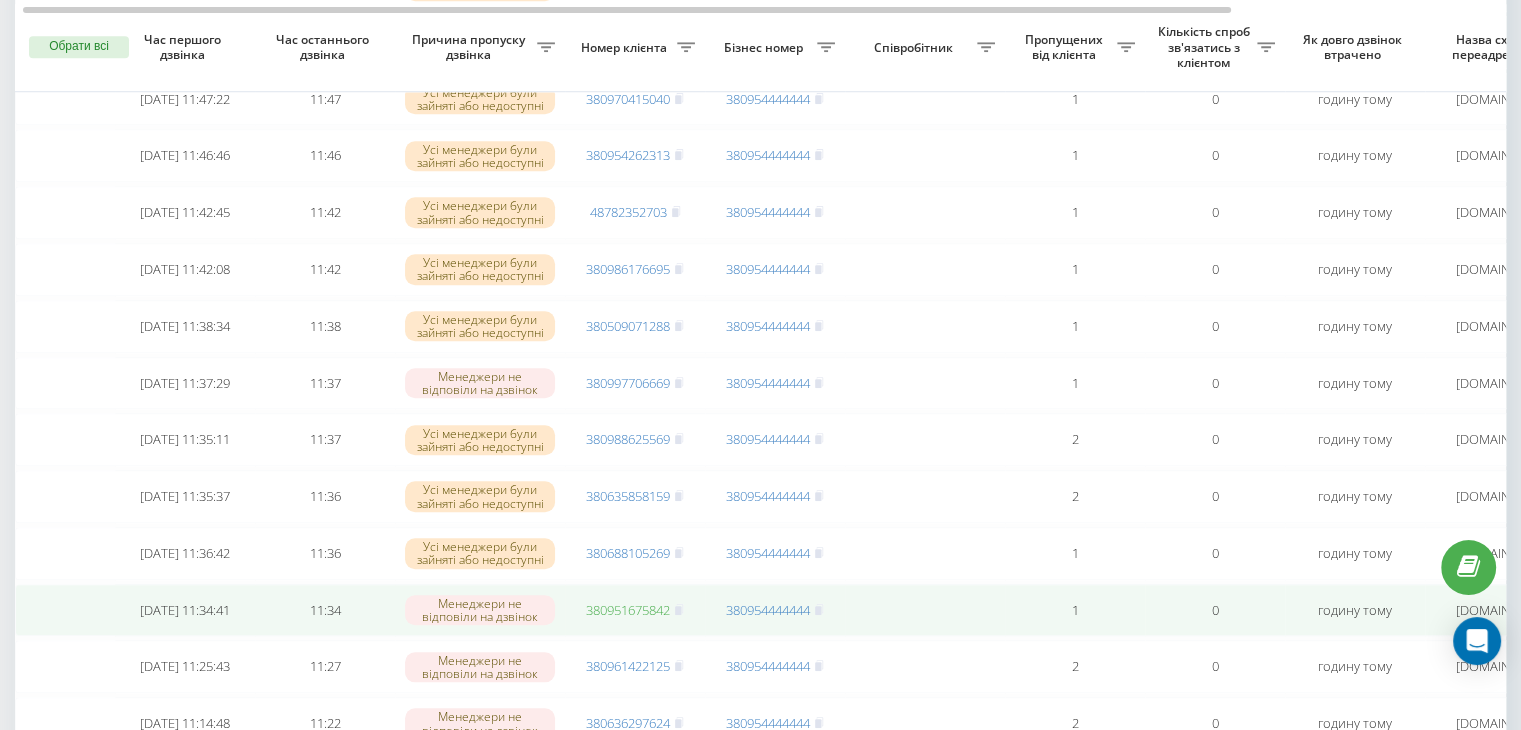 click on "380951675842" at bounding box center [628, 610] 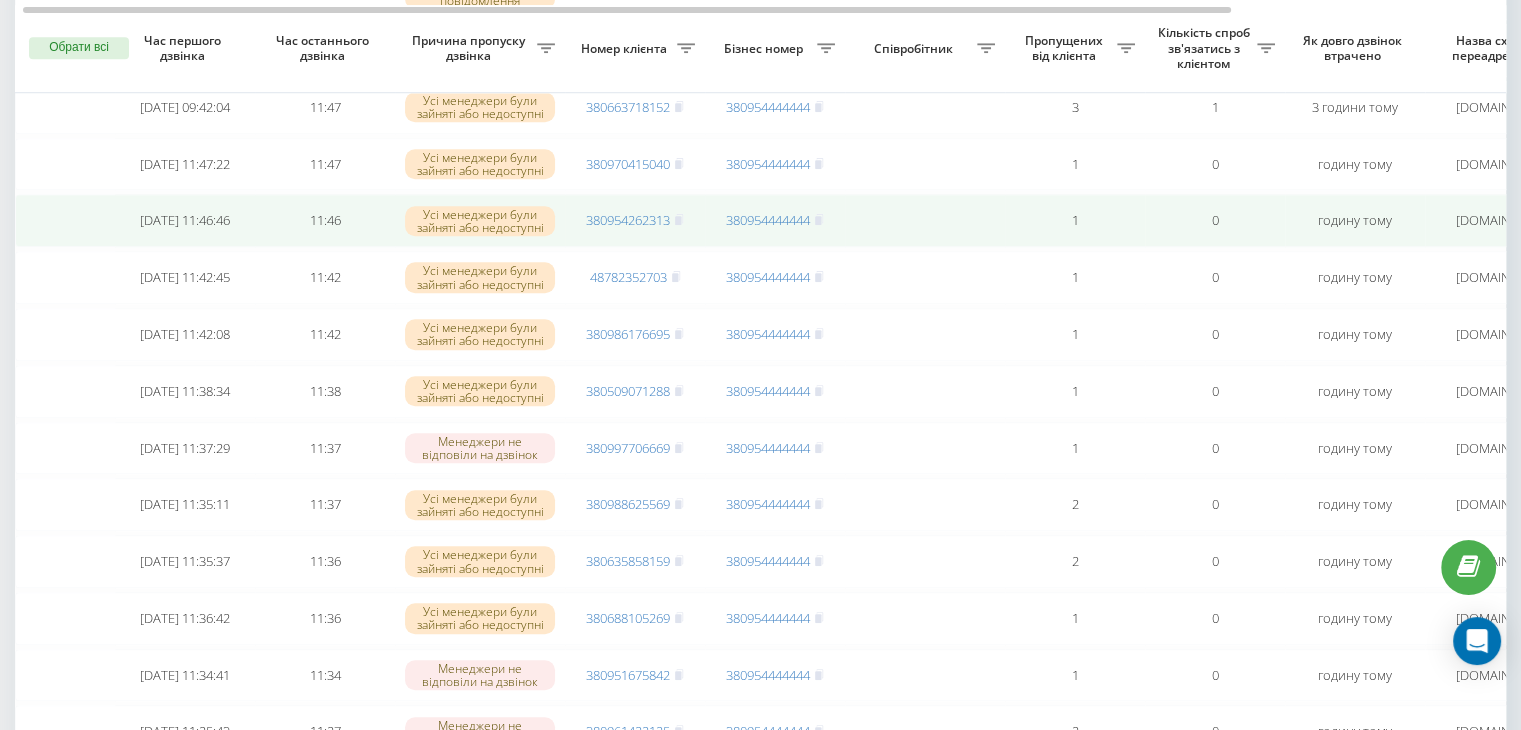 scroll, scrollTop: 1595, scrollLeft: 0, axis: vertical 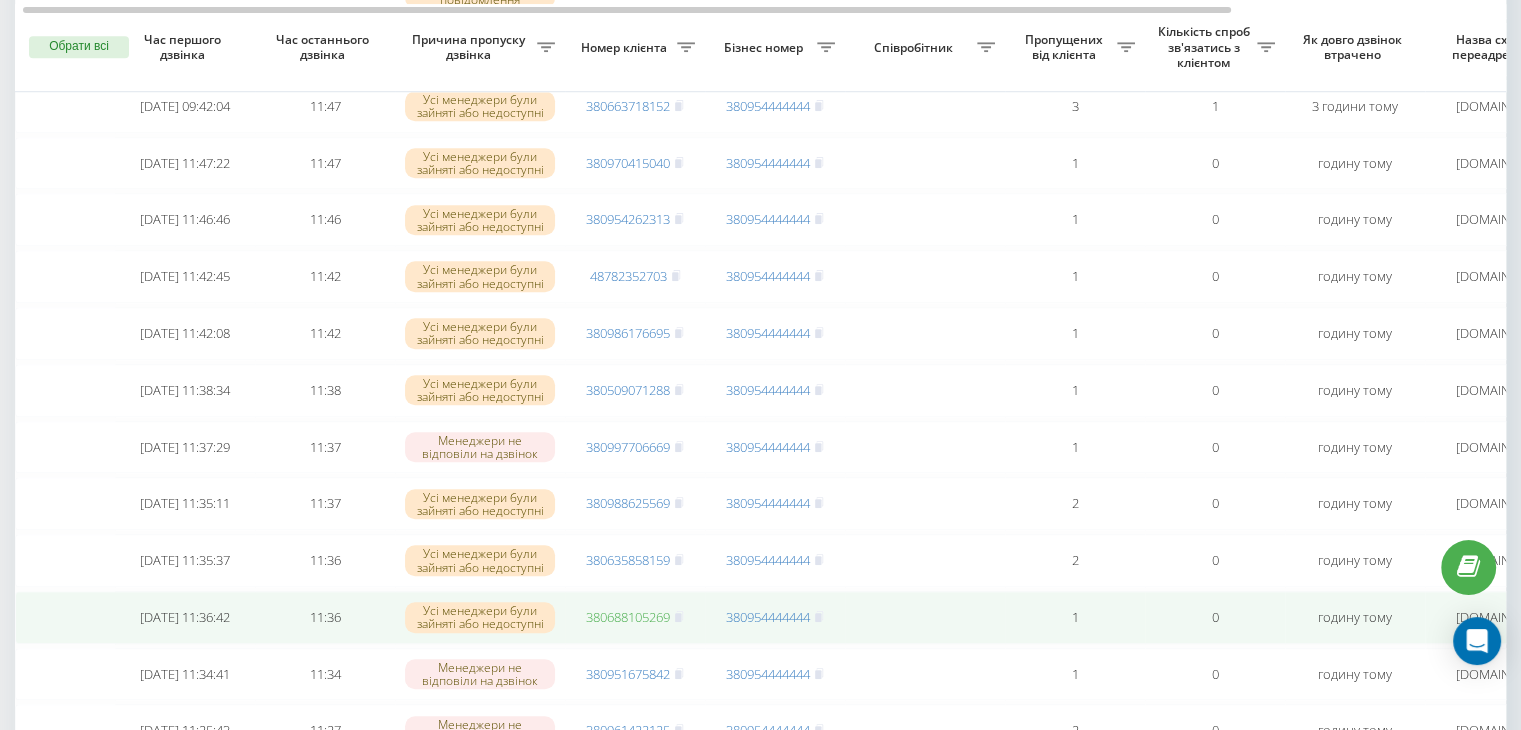 click on "380688105269" at bounding box center (628, 617) 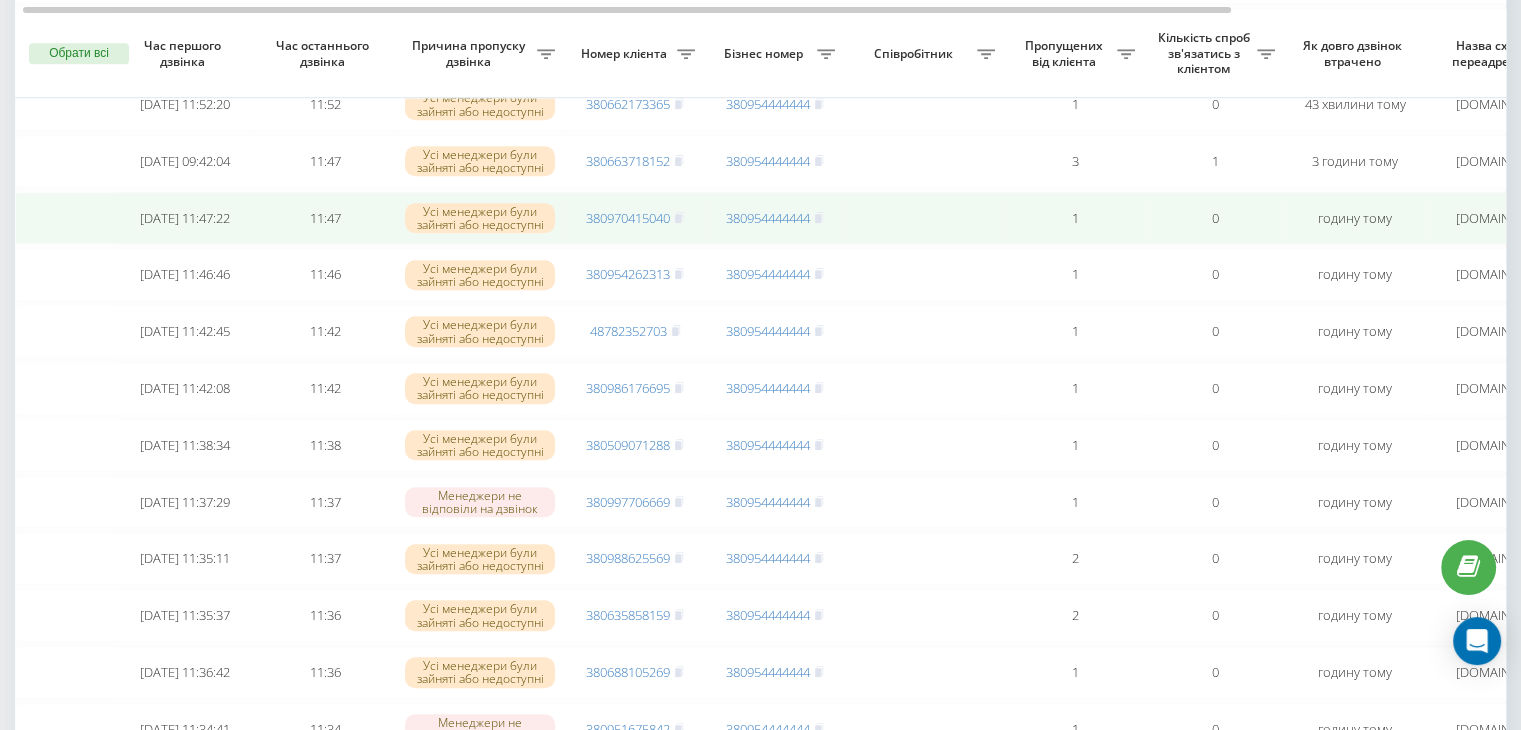 scroll, scrollTop: 1535, scrollLeft: 0, axis: vertical 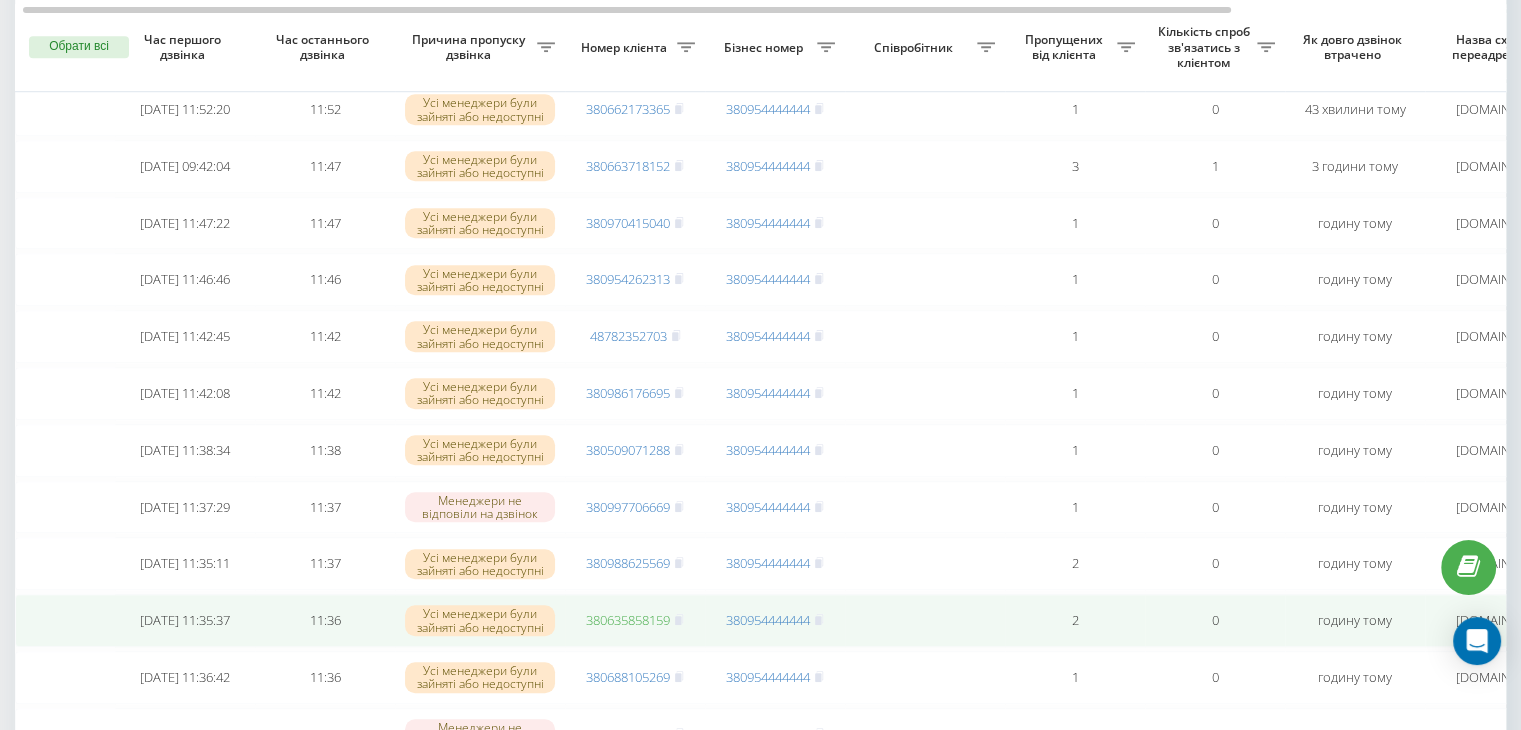 click on "380635858159" at bounding box center [628, 620] 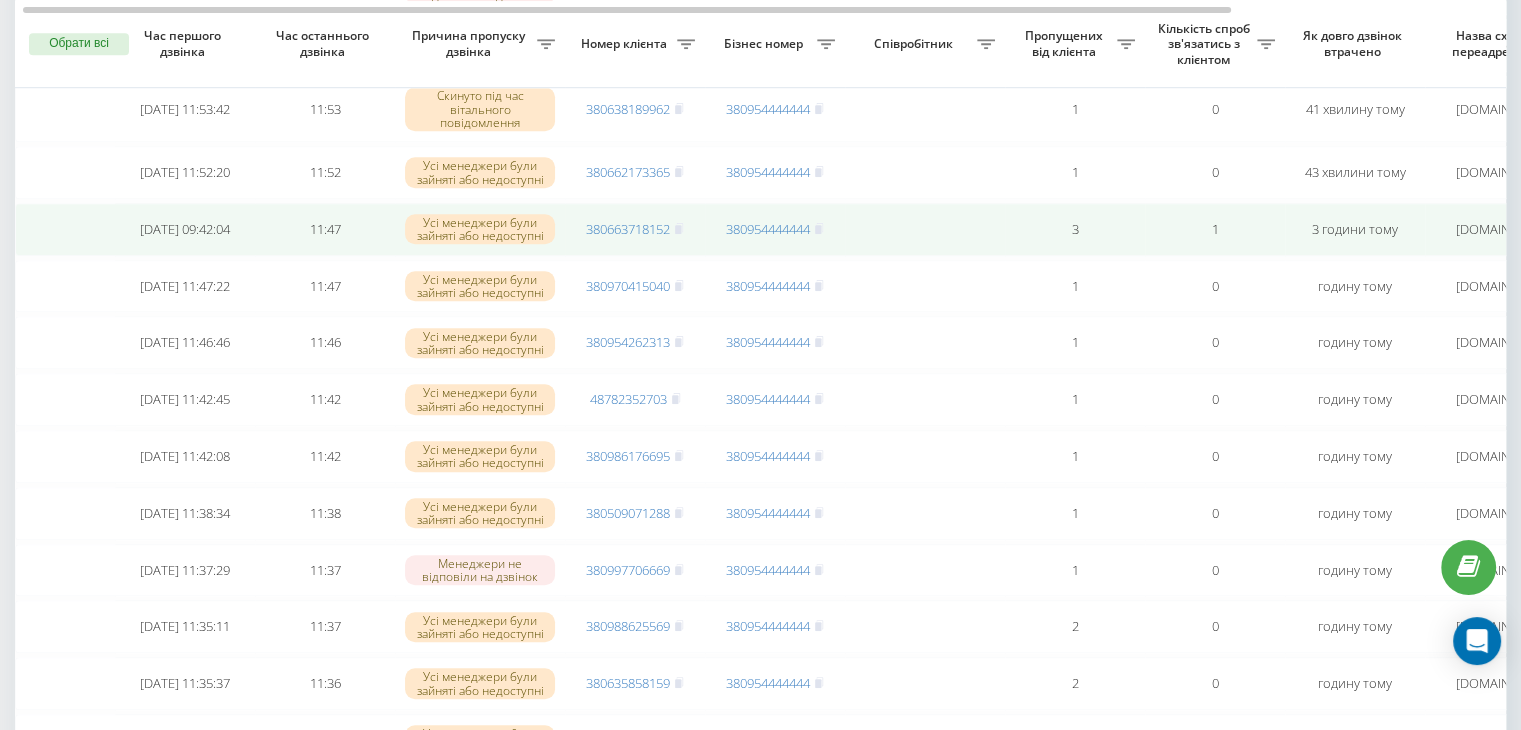 scroll, scrollTop: 1468, scrollLeft: 0, axis: vertical 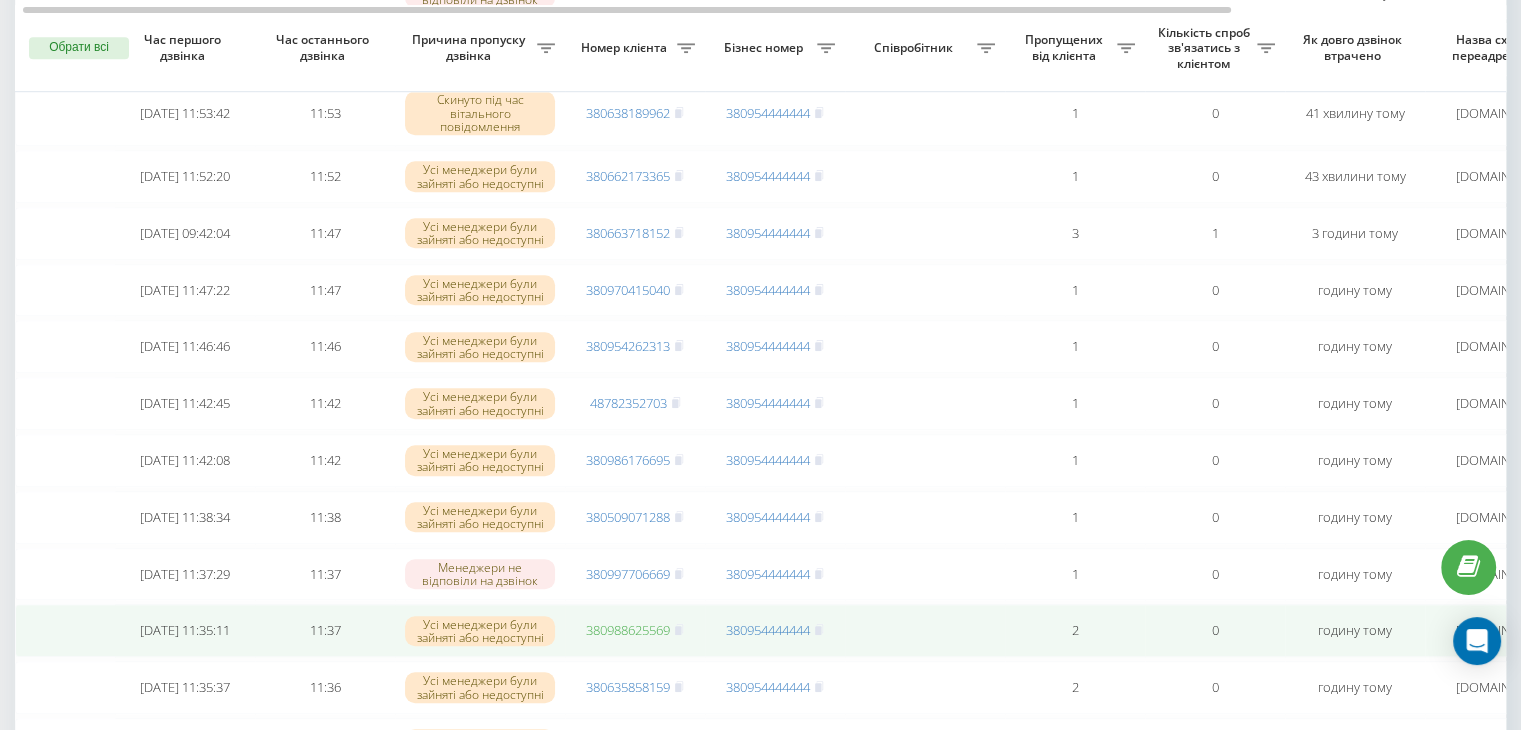 click on "380988625569" at bounding box center [628, 630] 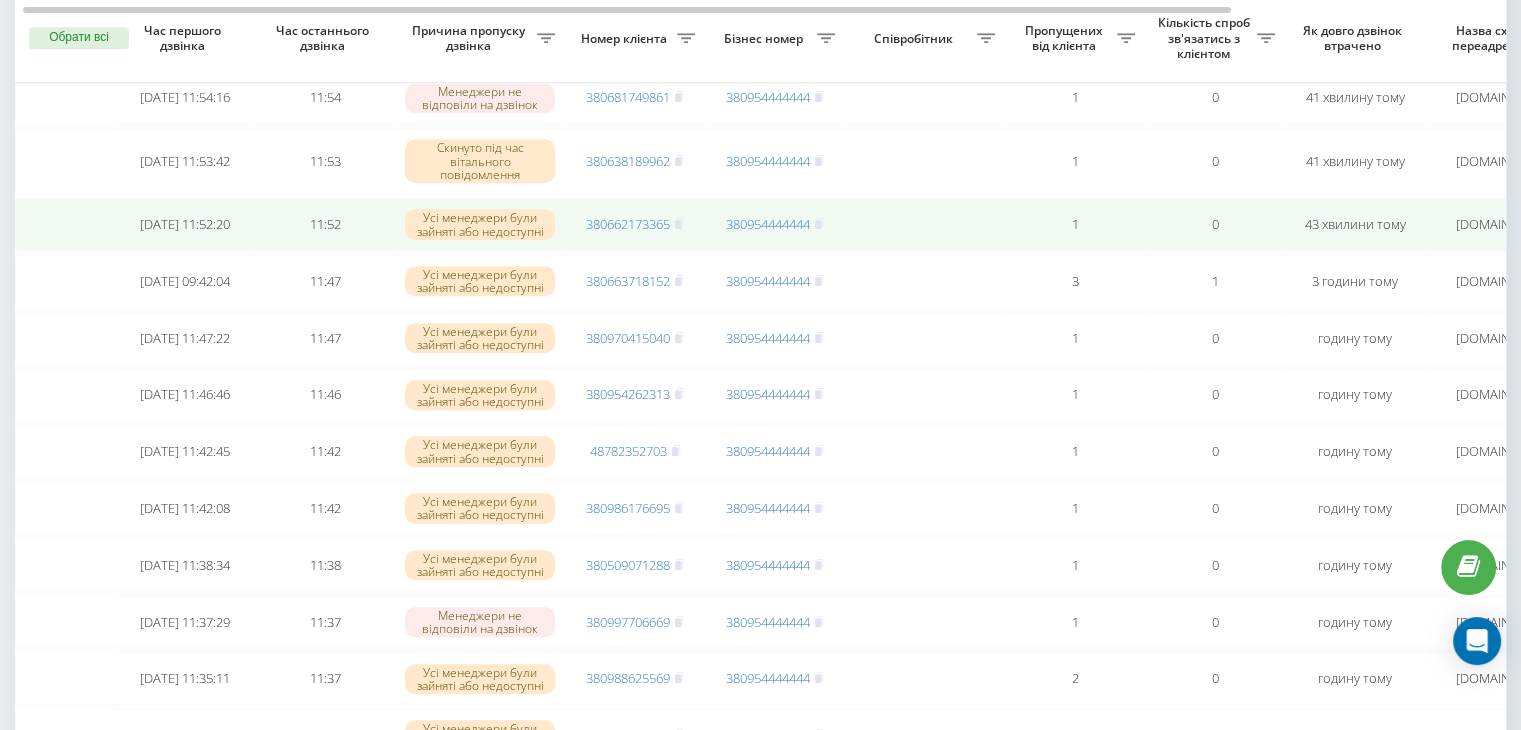 scroll, scrollTop: 1410, scrollLeft: 0, axis: vertical 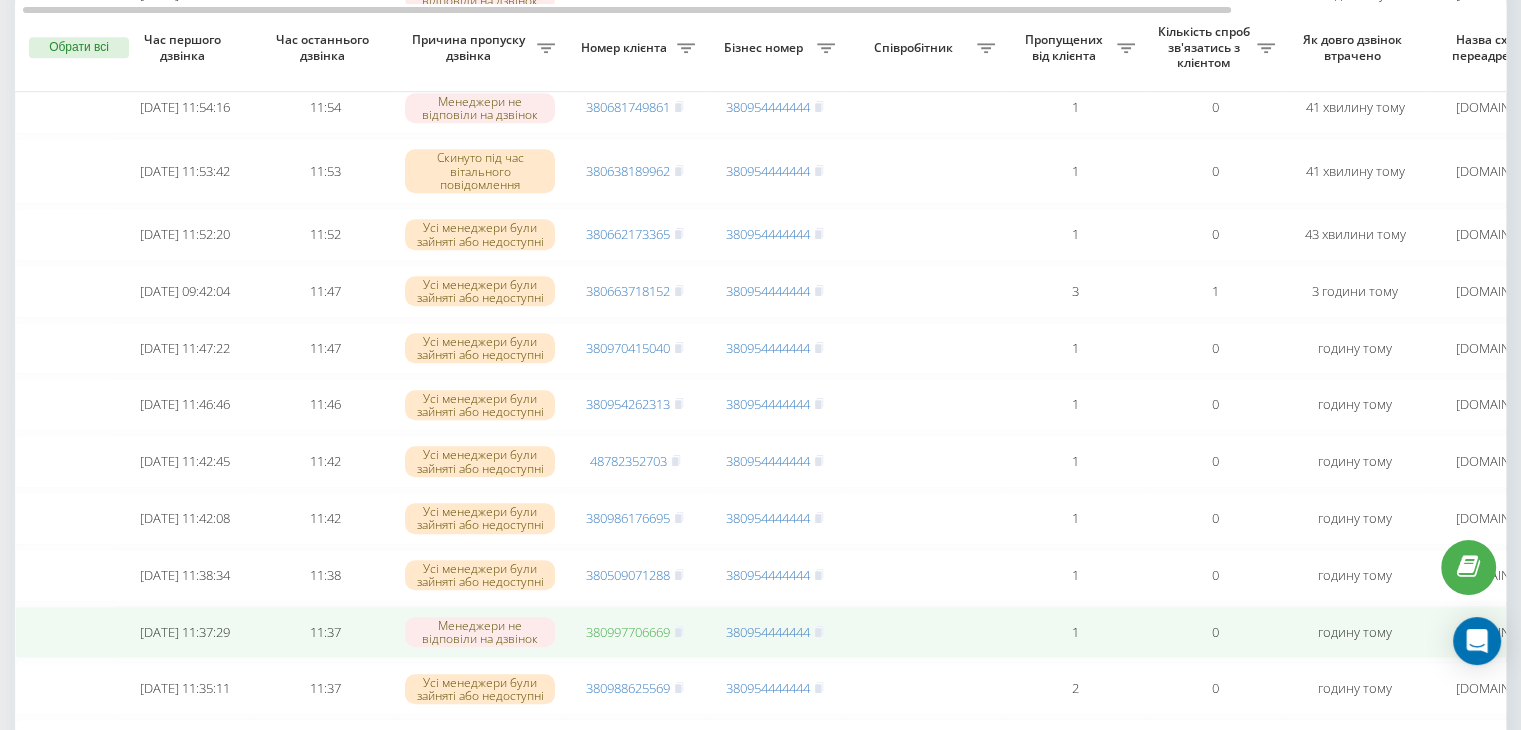 click on "380997706669" at bounding box center [628, 632] 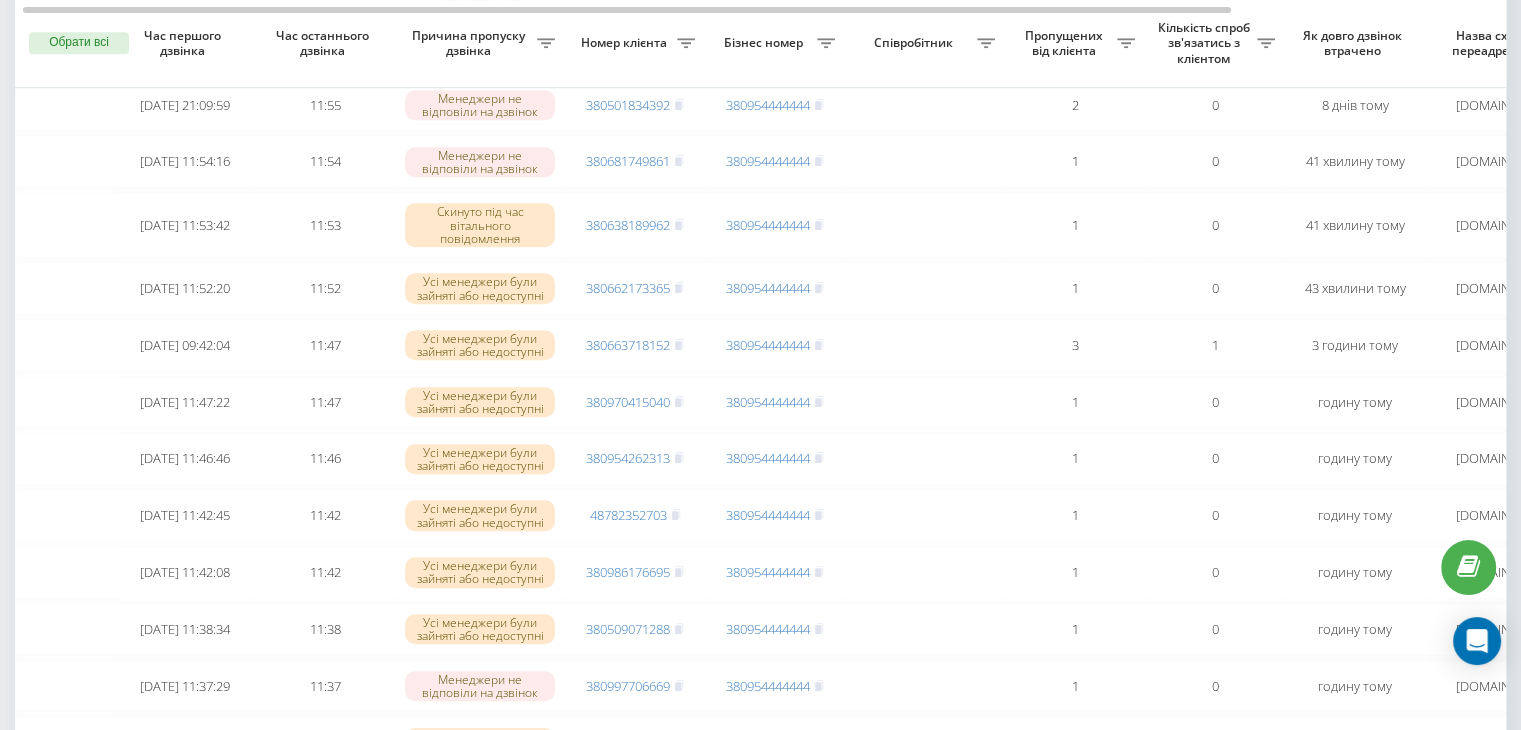 scroll, scrollTop: 1352, scrollLeft: 0, axis: vertical 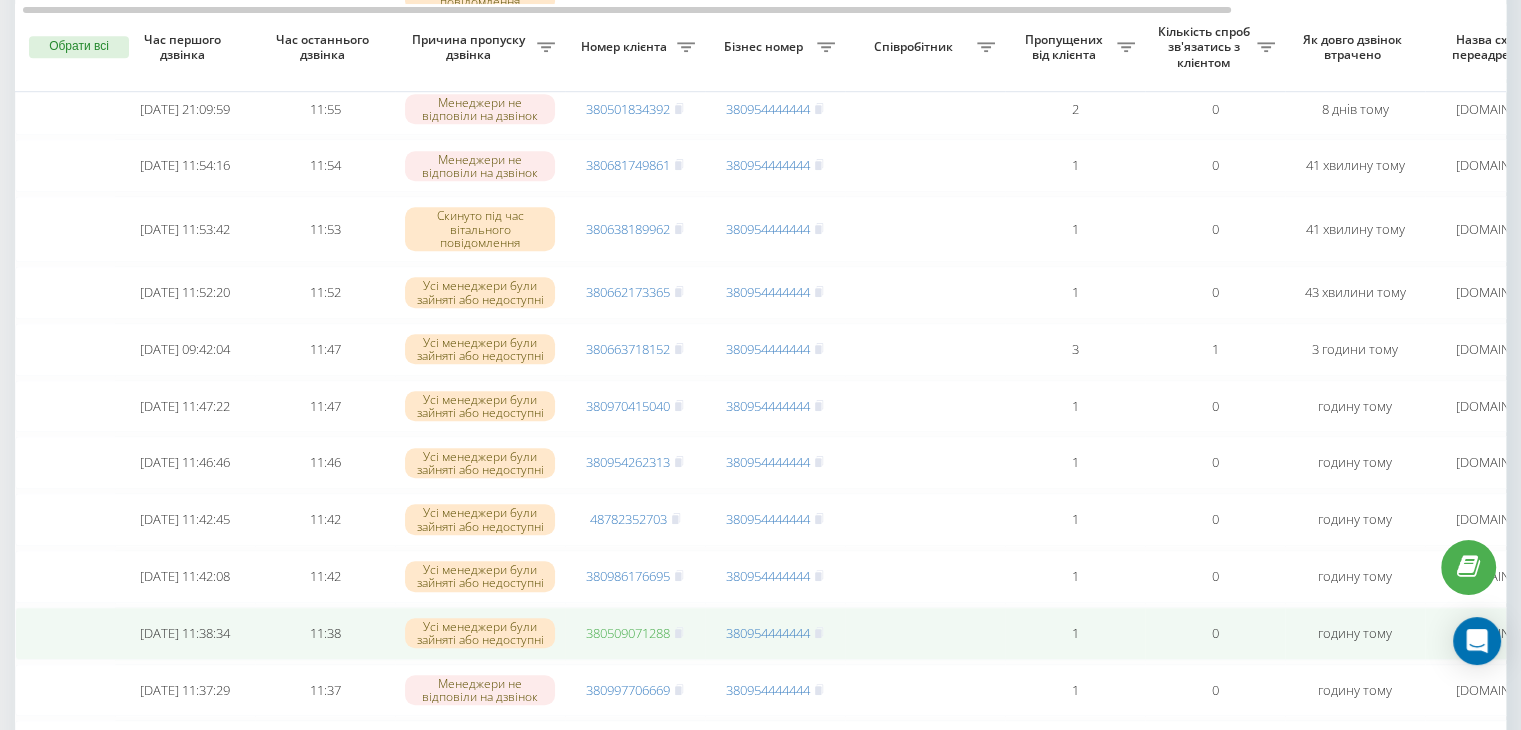 click on "380509071288" at bounding box center [628, 633] 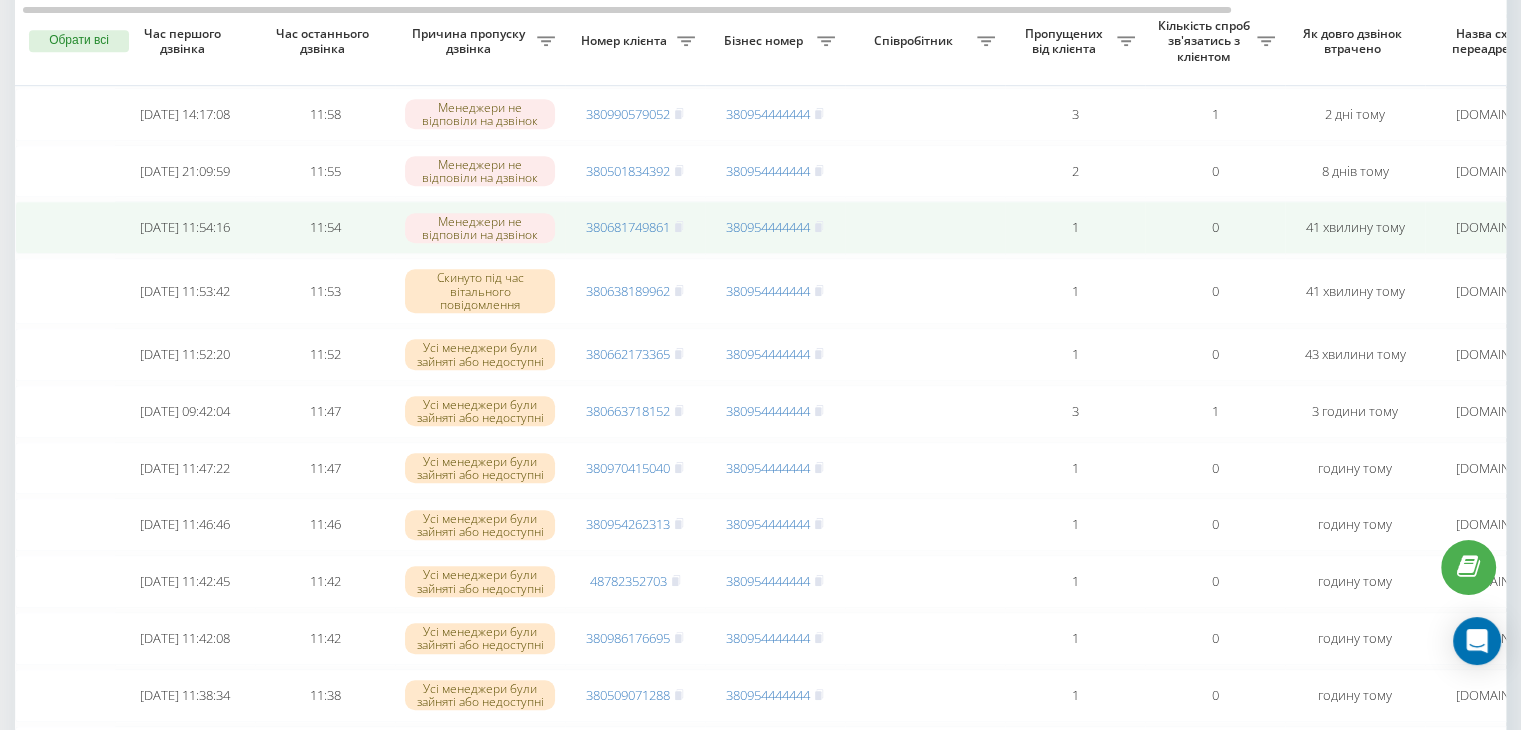 scroll, scrollTop: 1284, scrollLeft: 0, axis: vertical 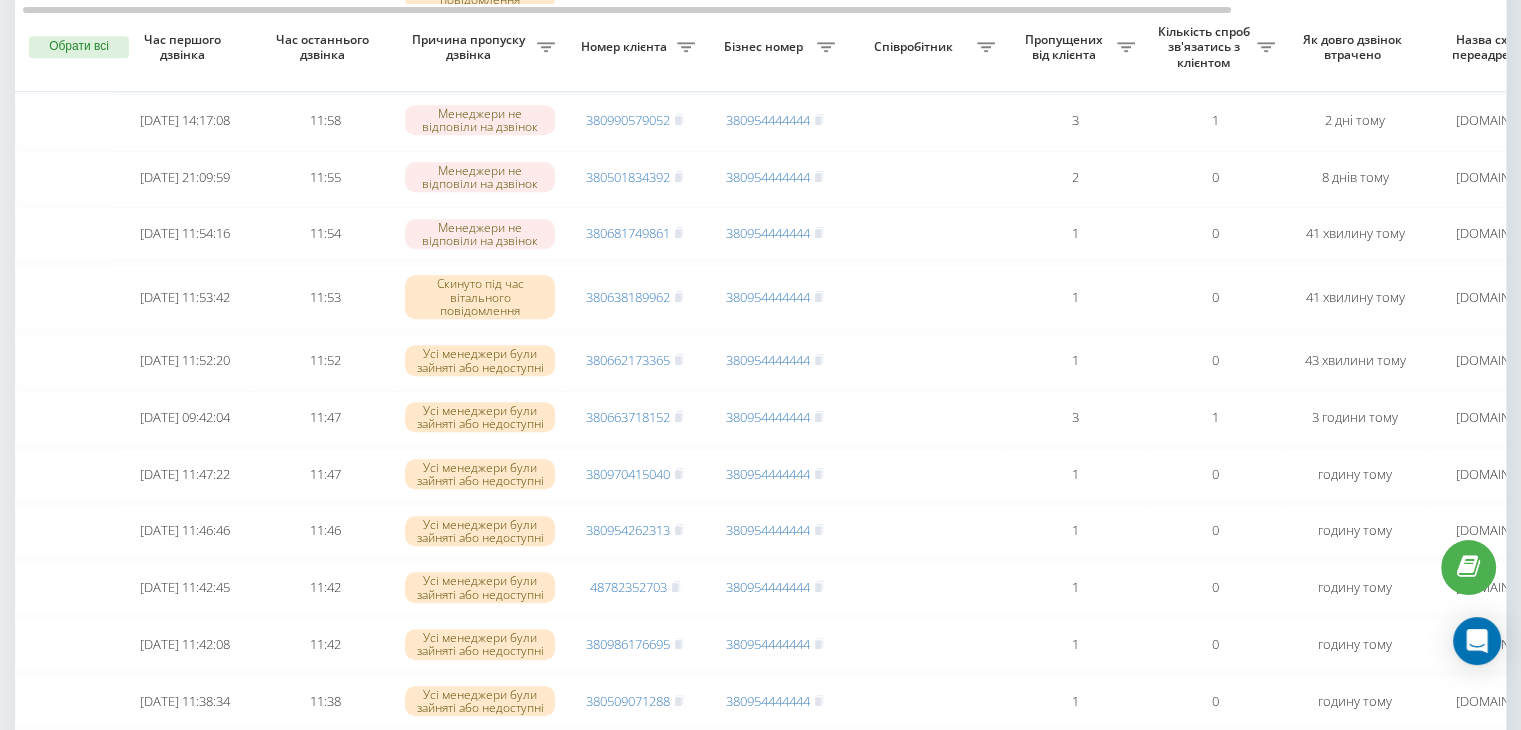 click on "Бізнес номер" at bounding box center (775, 48) 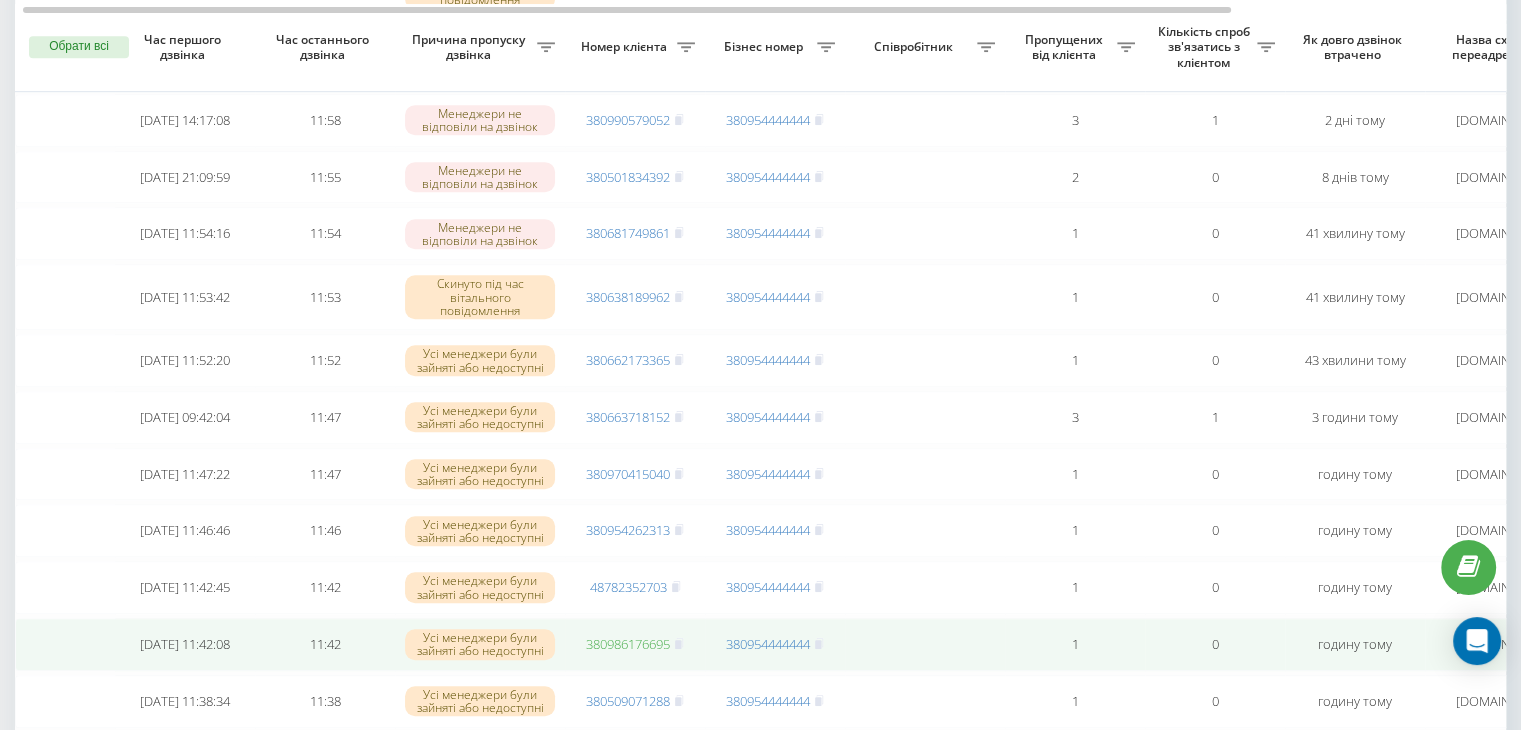 click on "380986176695" at bounding box center (628, 644) 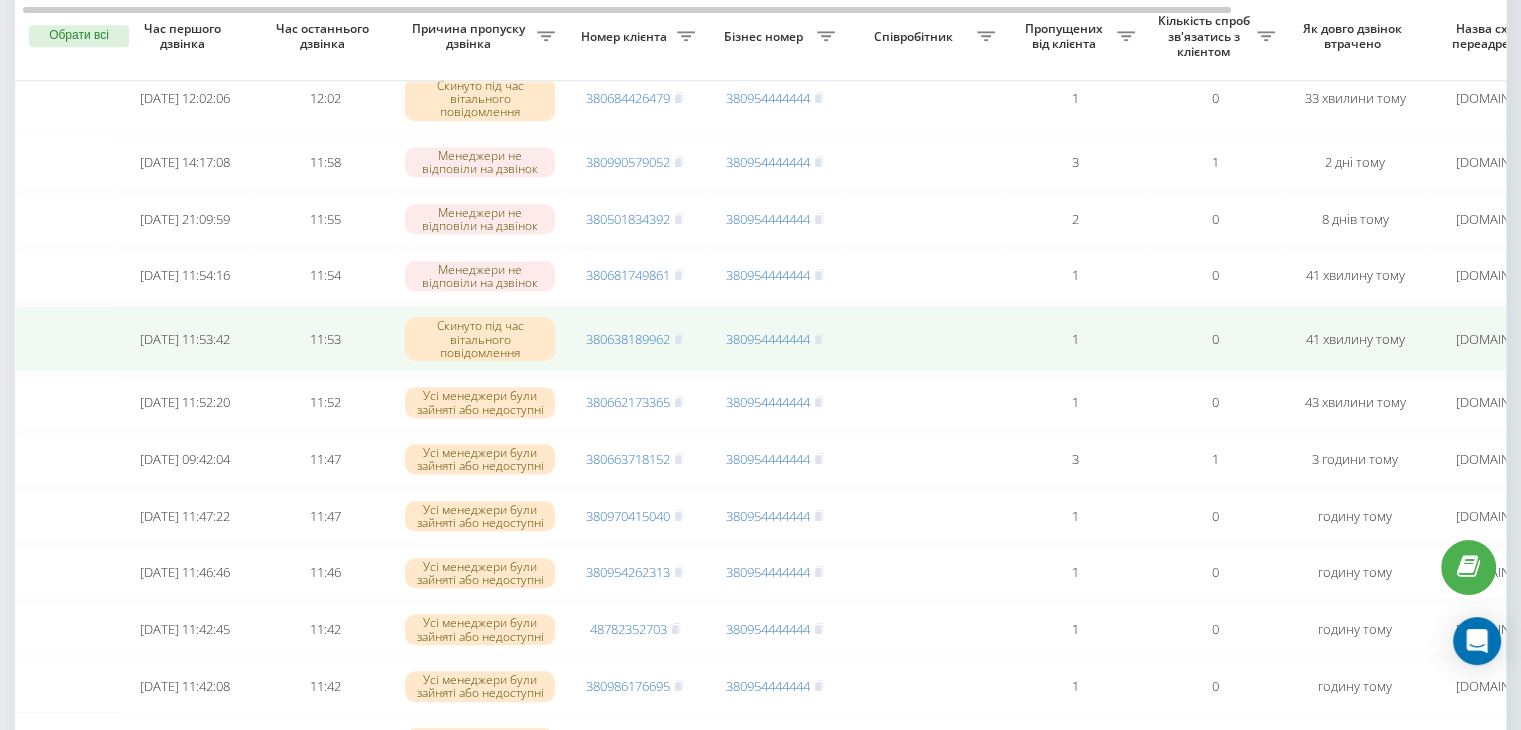 scroll, scrollTop: 1224, scrollLeft: 0, axis: vertical 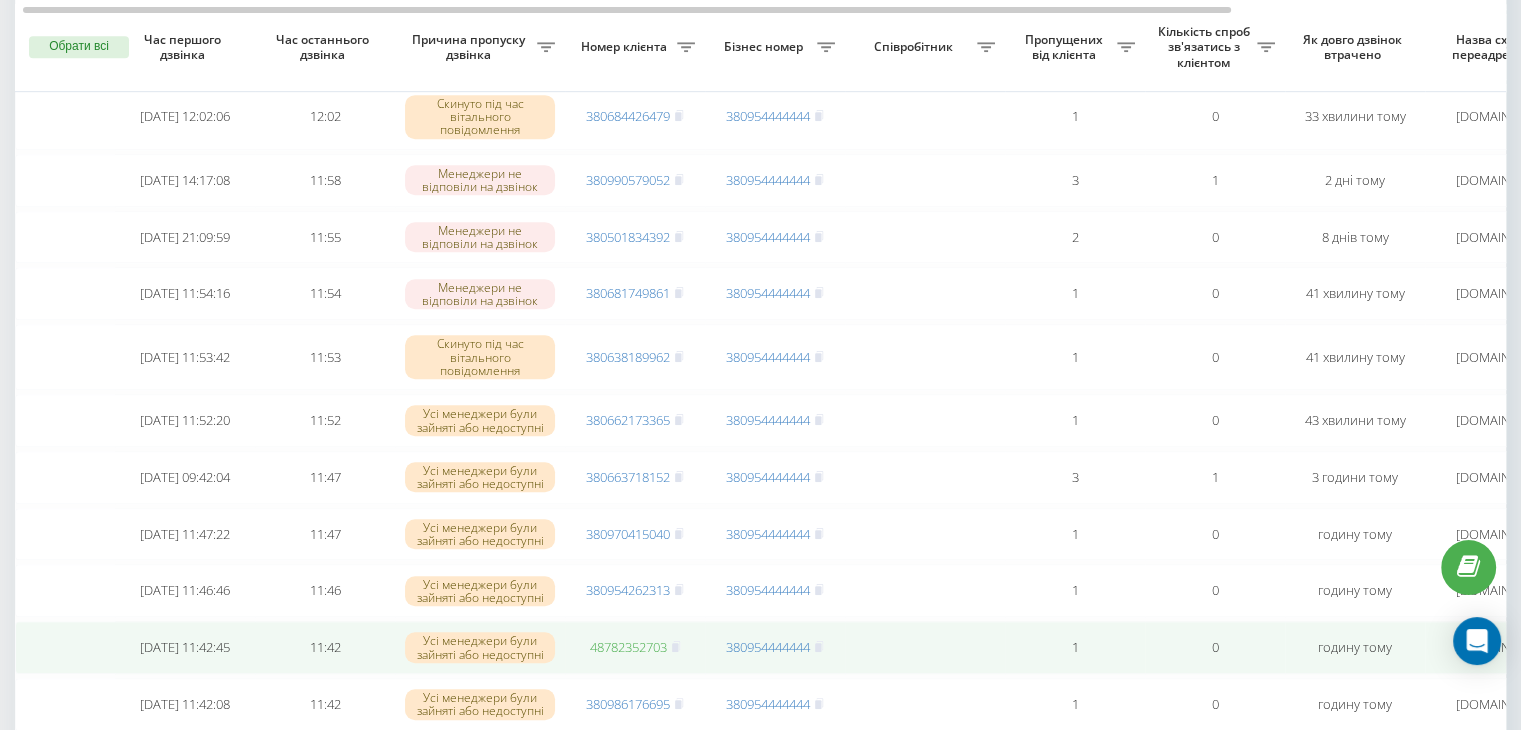 click on "48782352703" at bounding box center (628, 647) 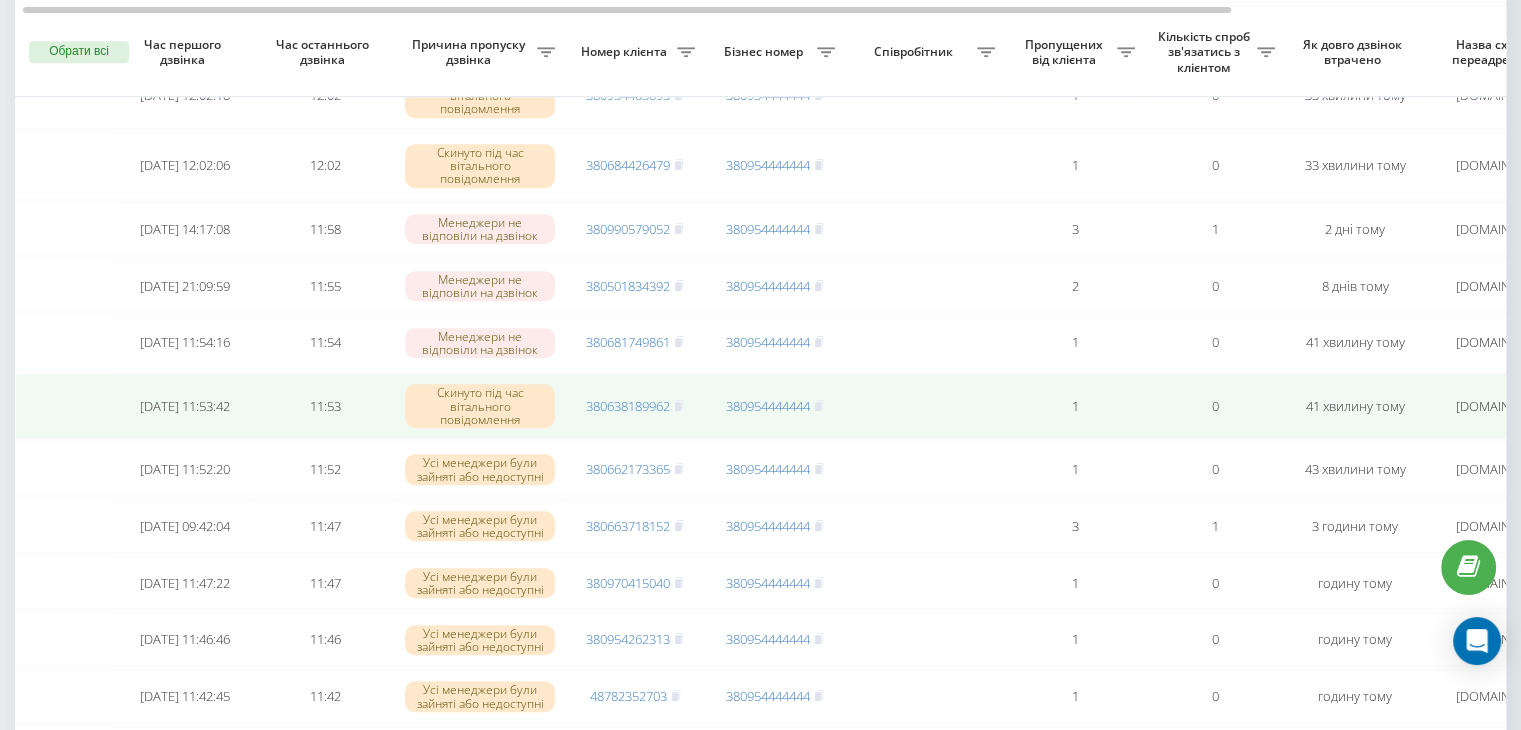 scroll, scrollTop: 1160, scrollLeft: 0, axis: vertical 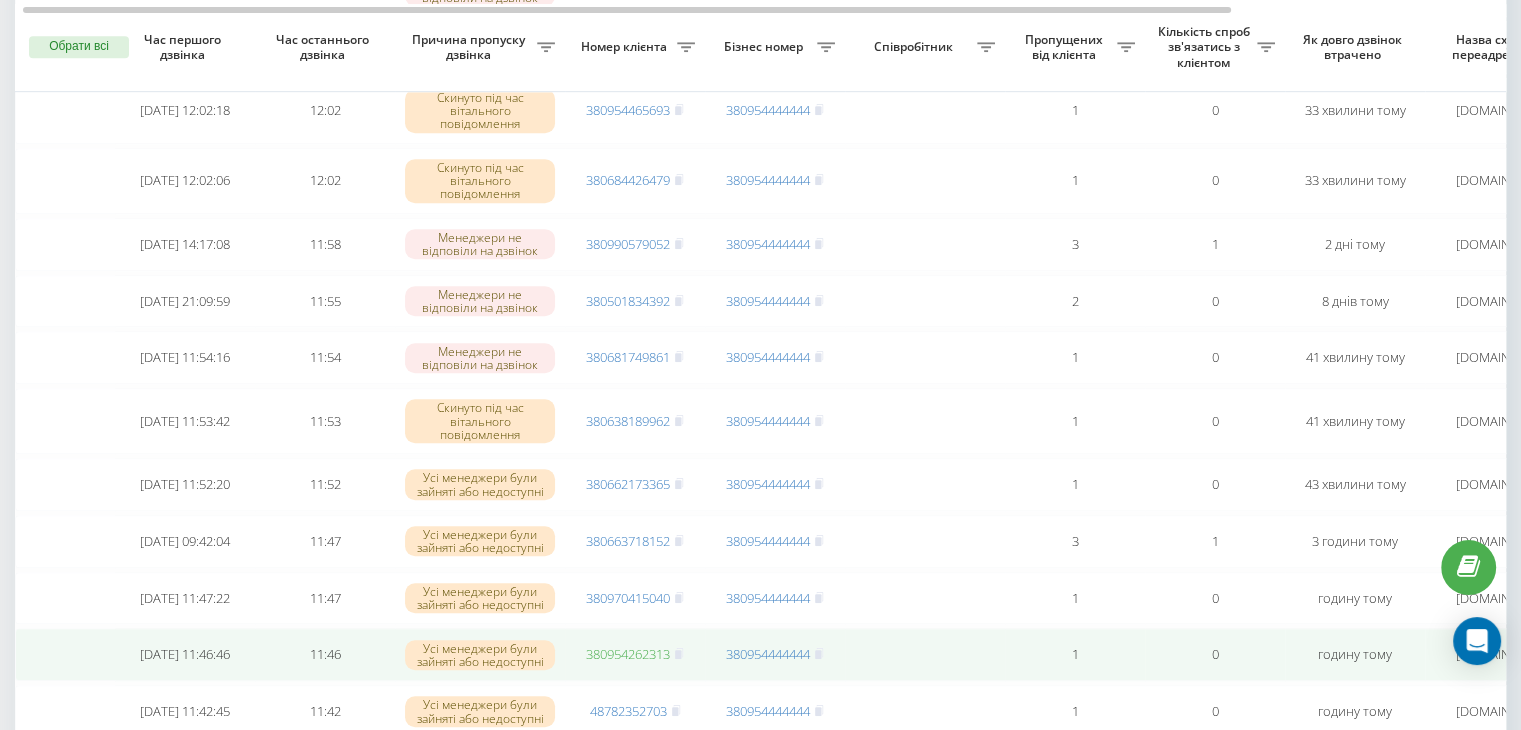 click on "380954262313" at bounding box center (628, 654) 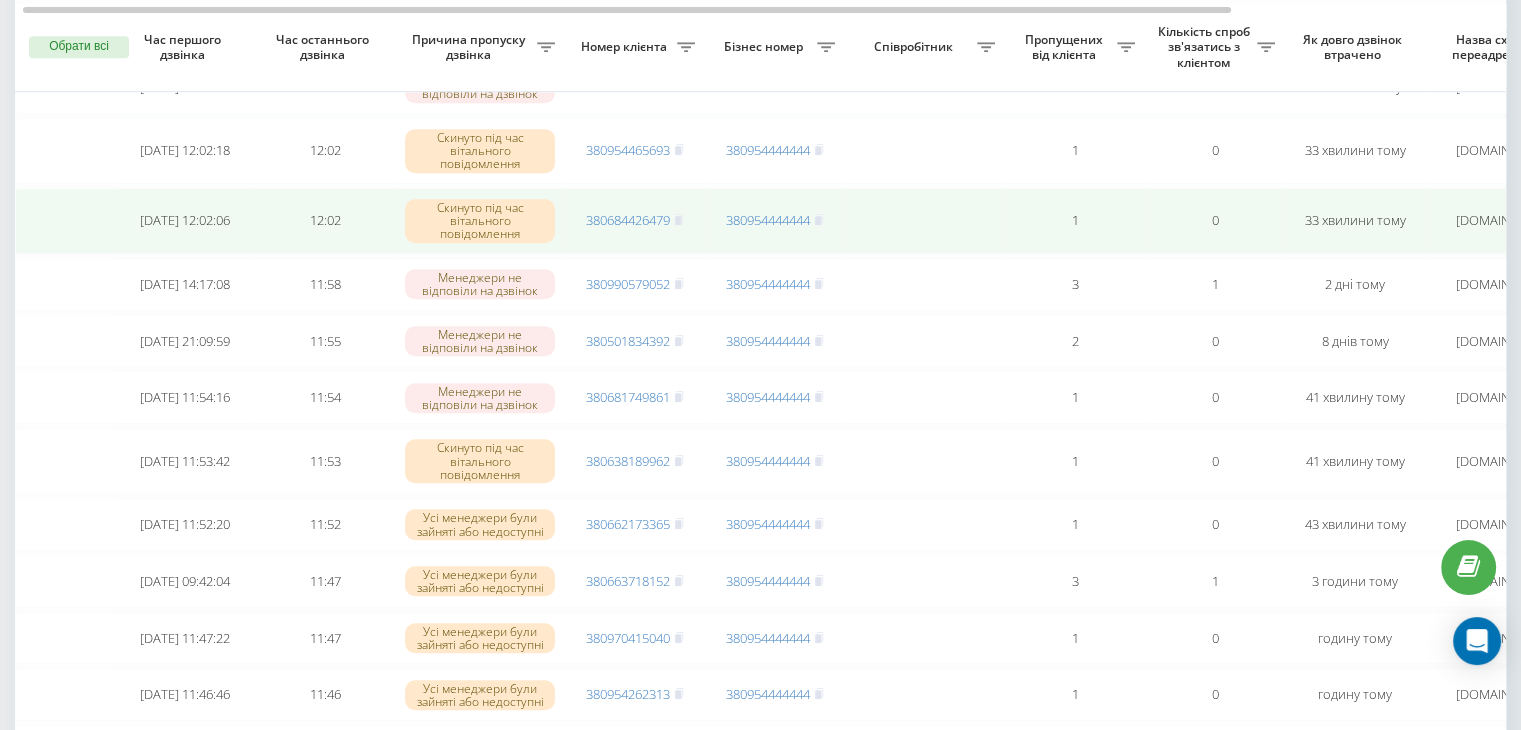 scroll, scrollTop: 1115, scrollLeft: 0, axis: vertical 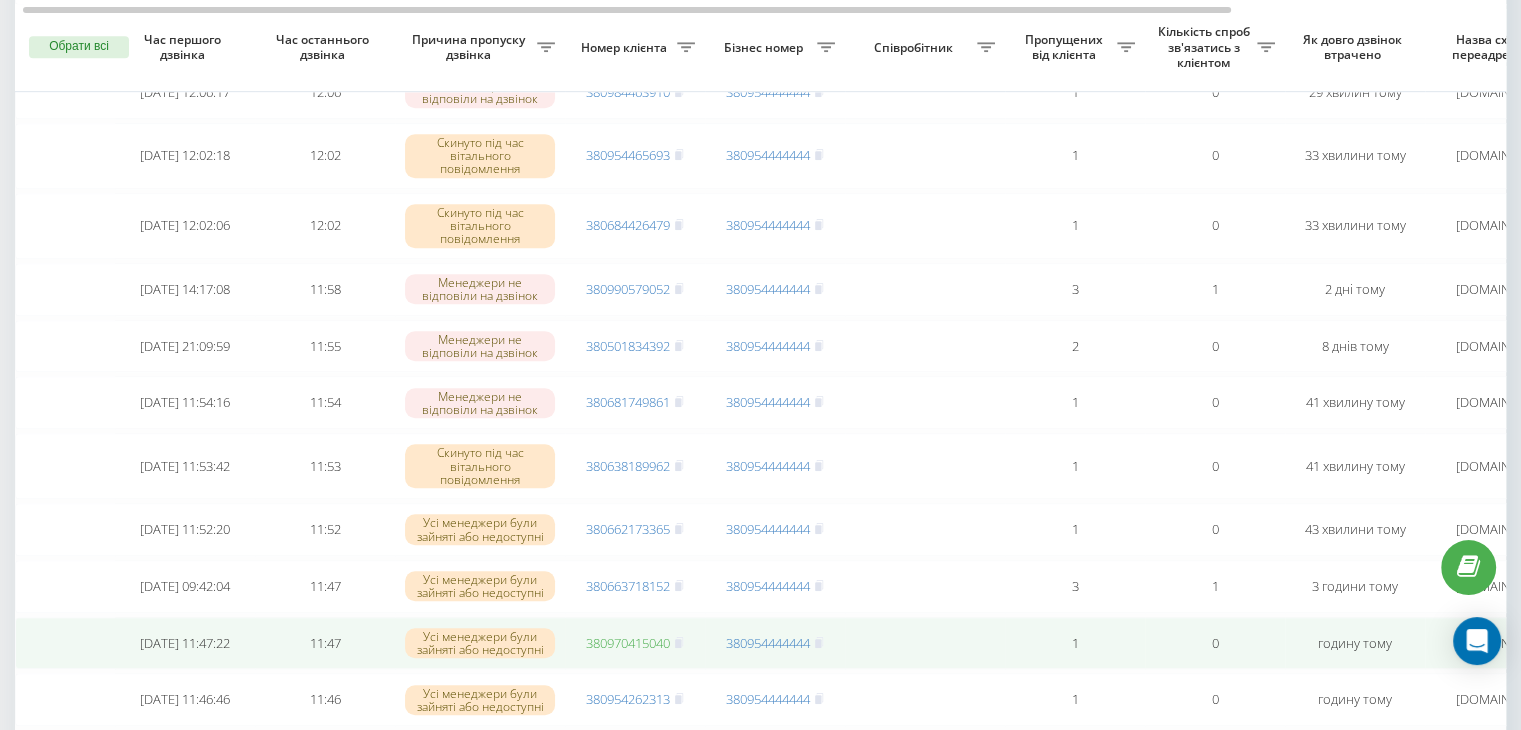 click on "380970415040" at bounding box center (628, 643) 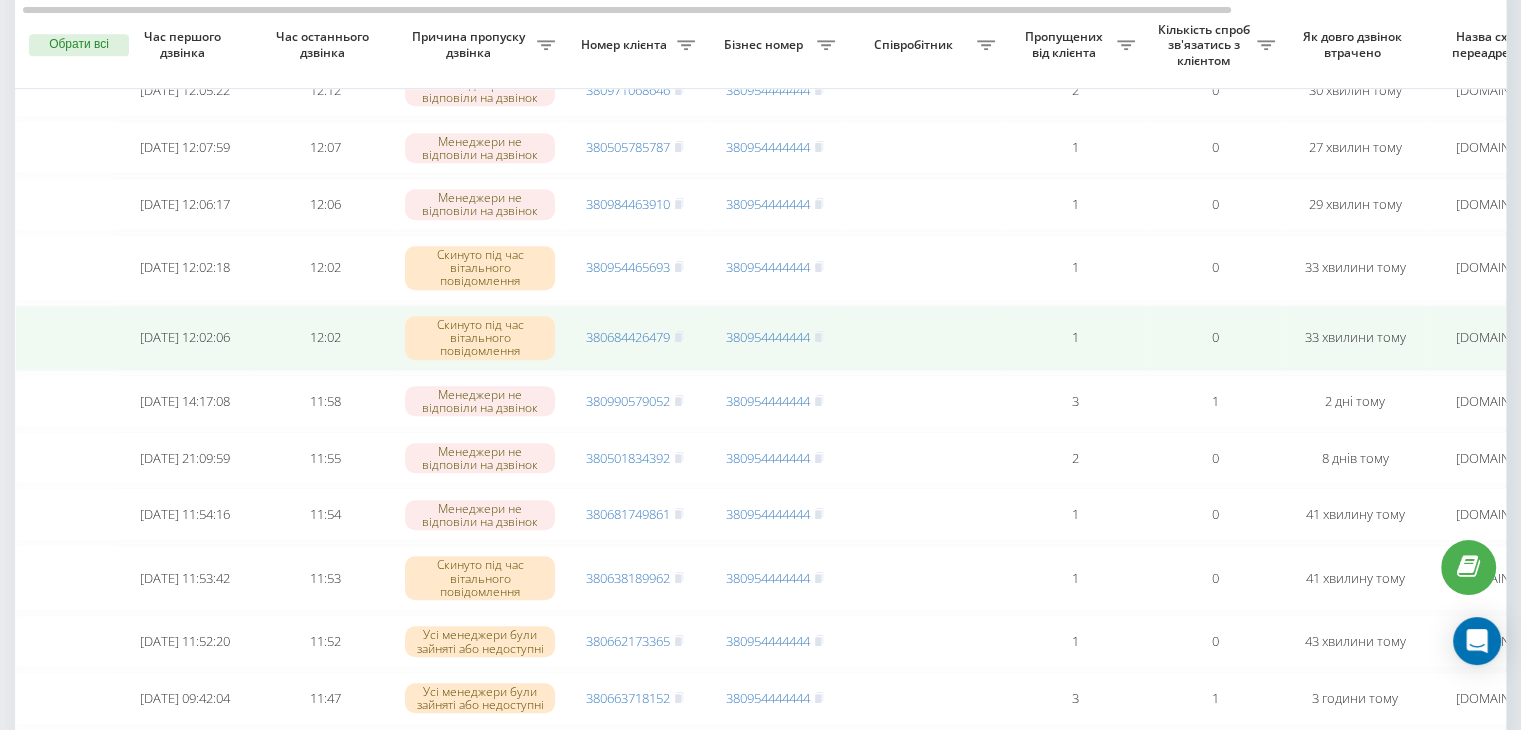 scroll, scrollTop: 996, scrollLeft: 0, axis: vertical 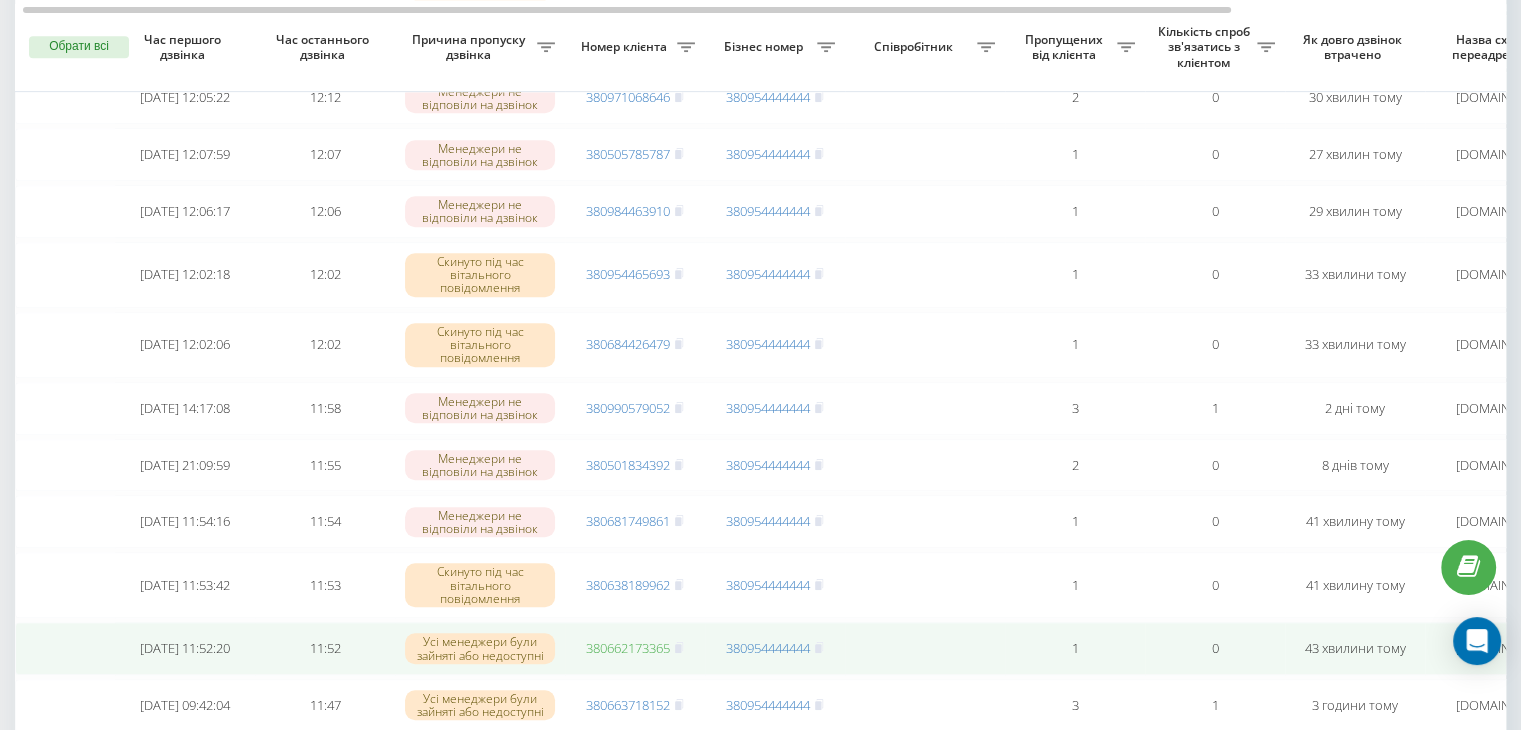 click on "380662173365" at bounding box center (628, 648) 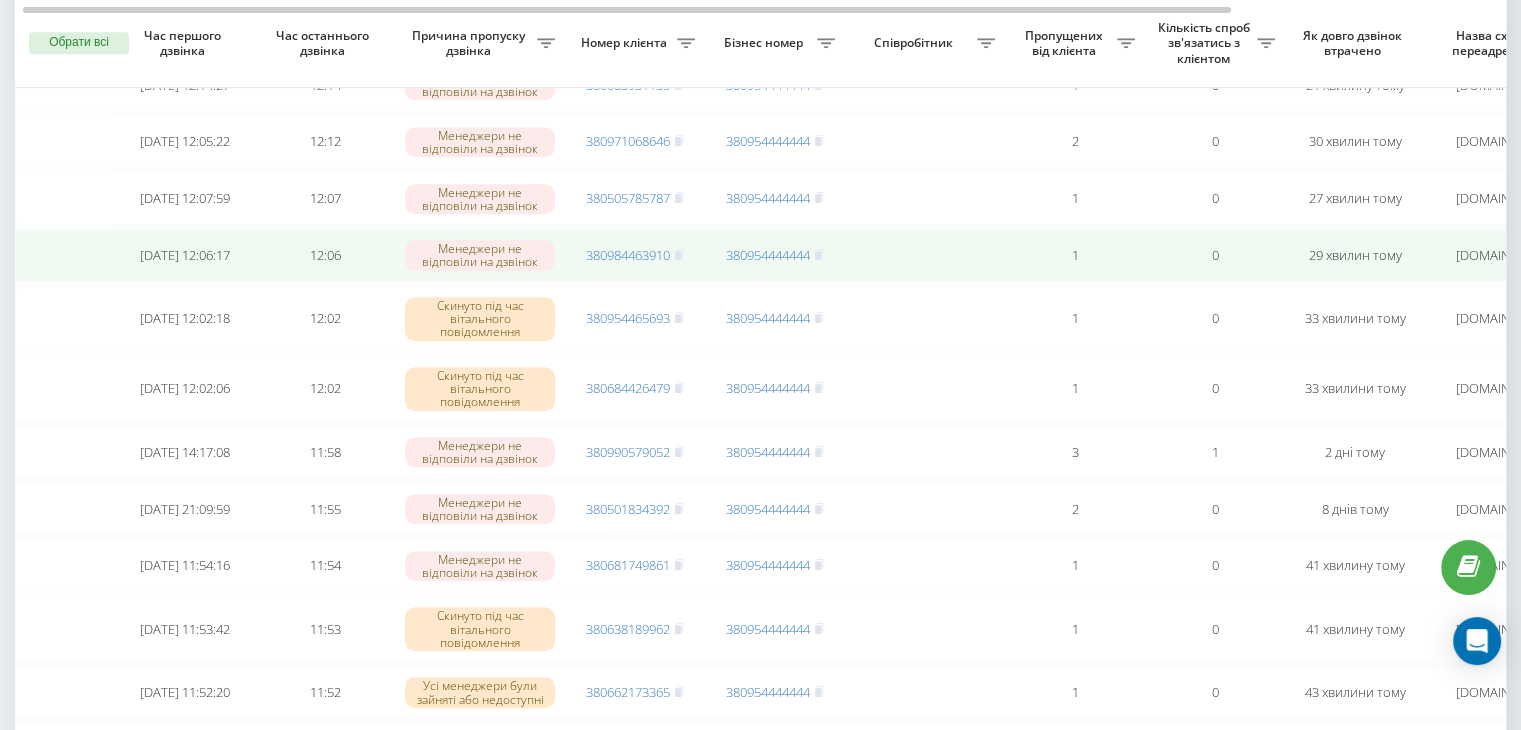 scroll, scrollTop: 939, scrollLeft: 0, axis: vertical 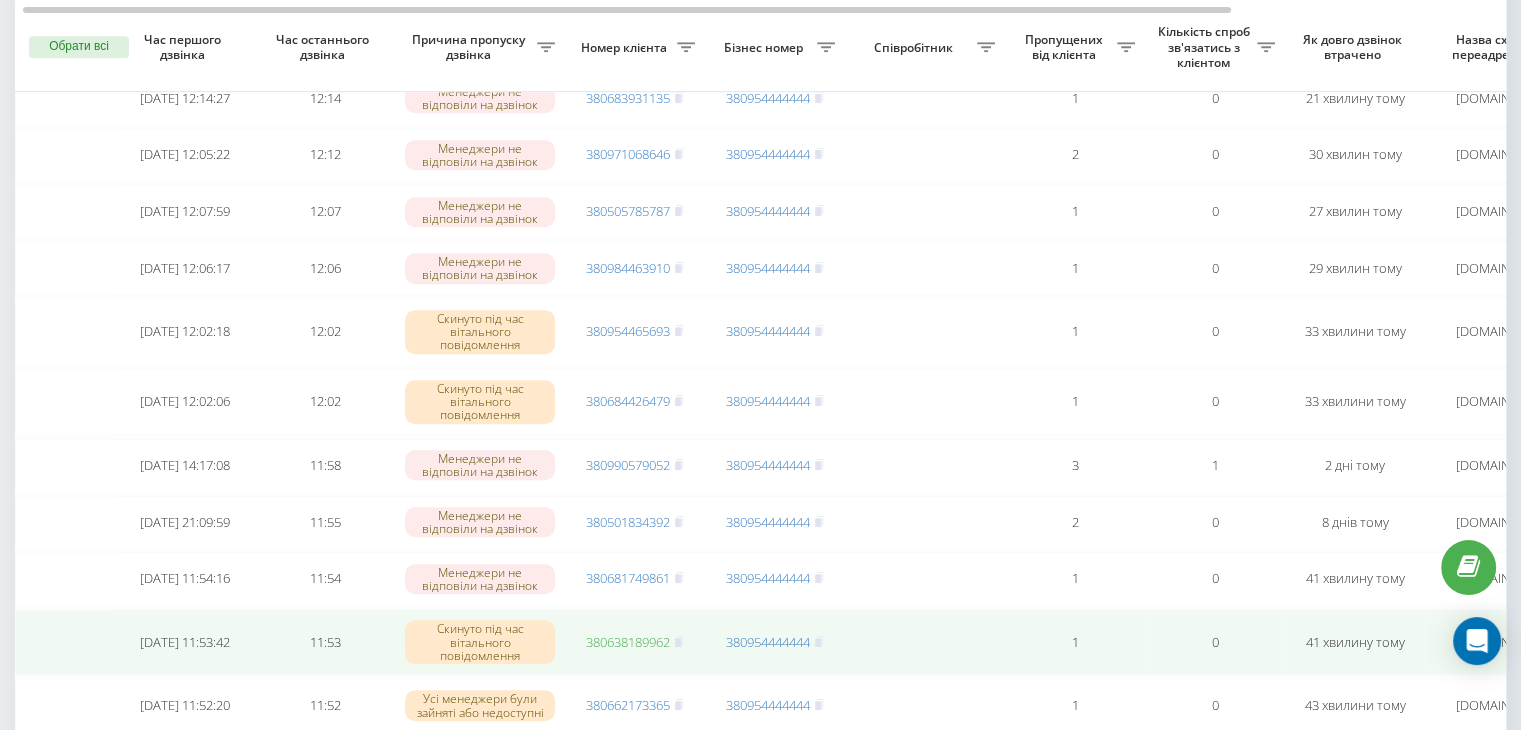 click on "380638189962" at bounding box center (628, 642) 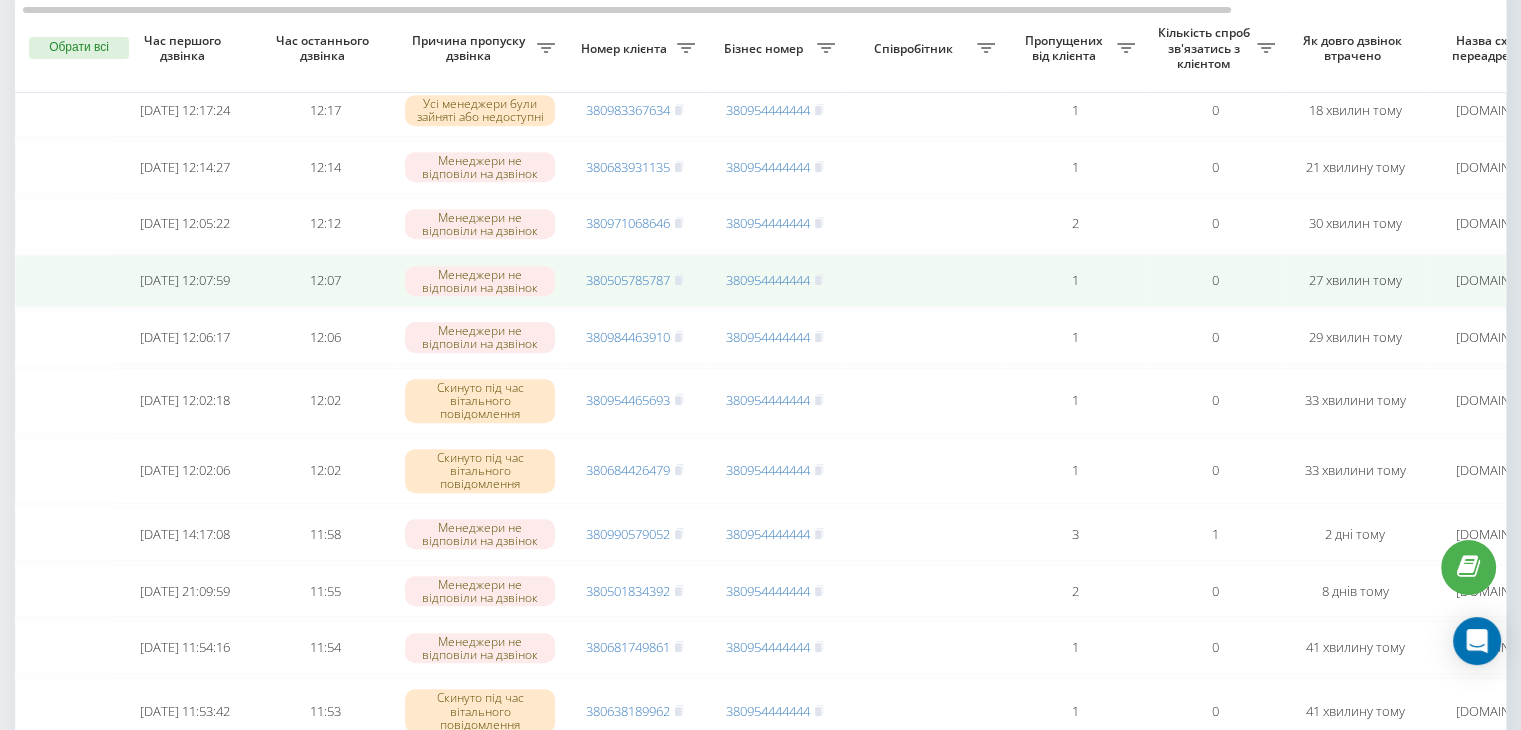 scroll, scrollTop: 871, scrollLeft: 0, axis: vertical 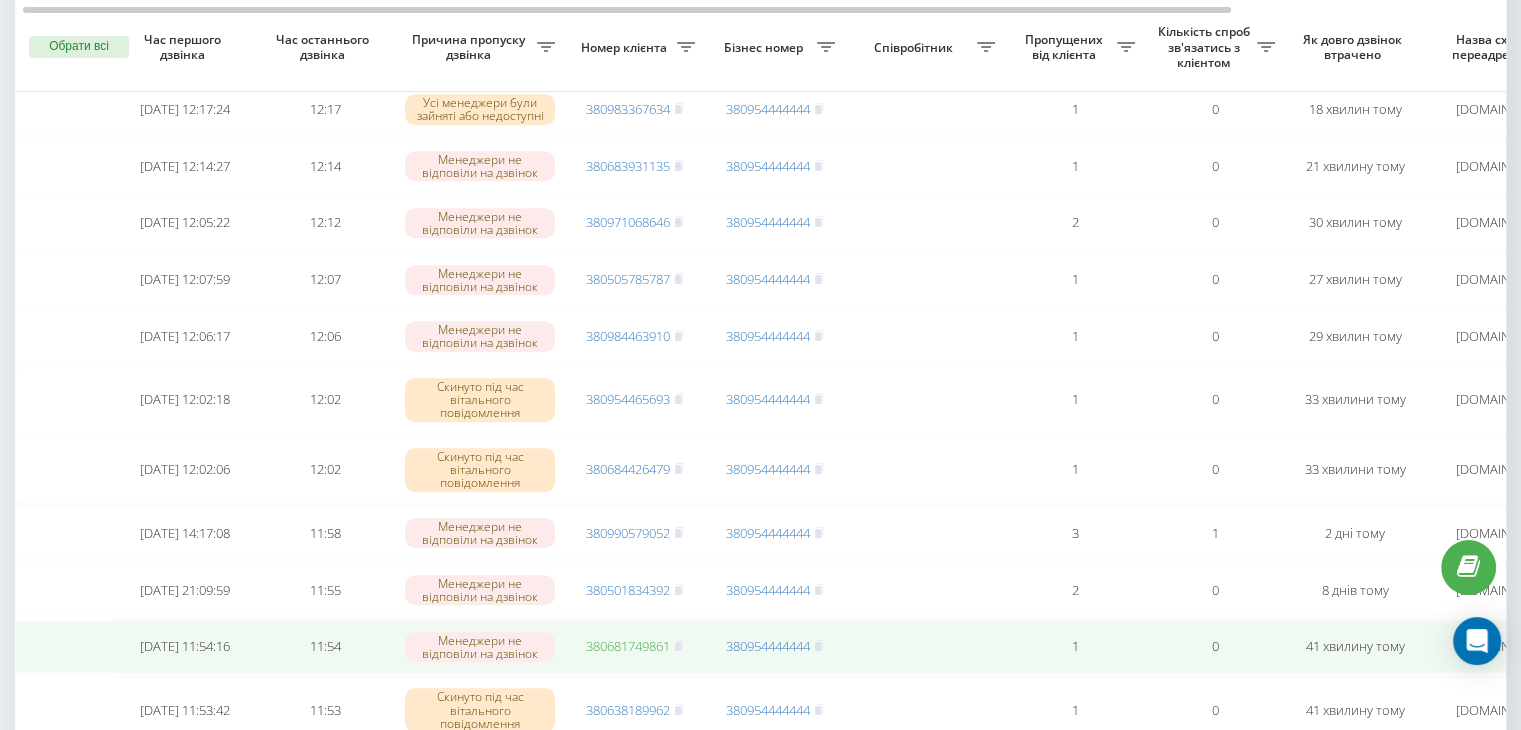 click on "380681749861" at bounding box center [628, 646] 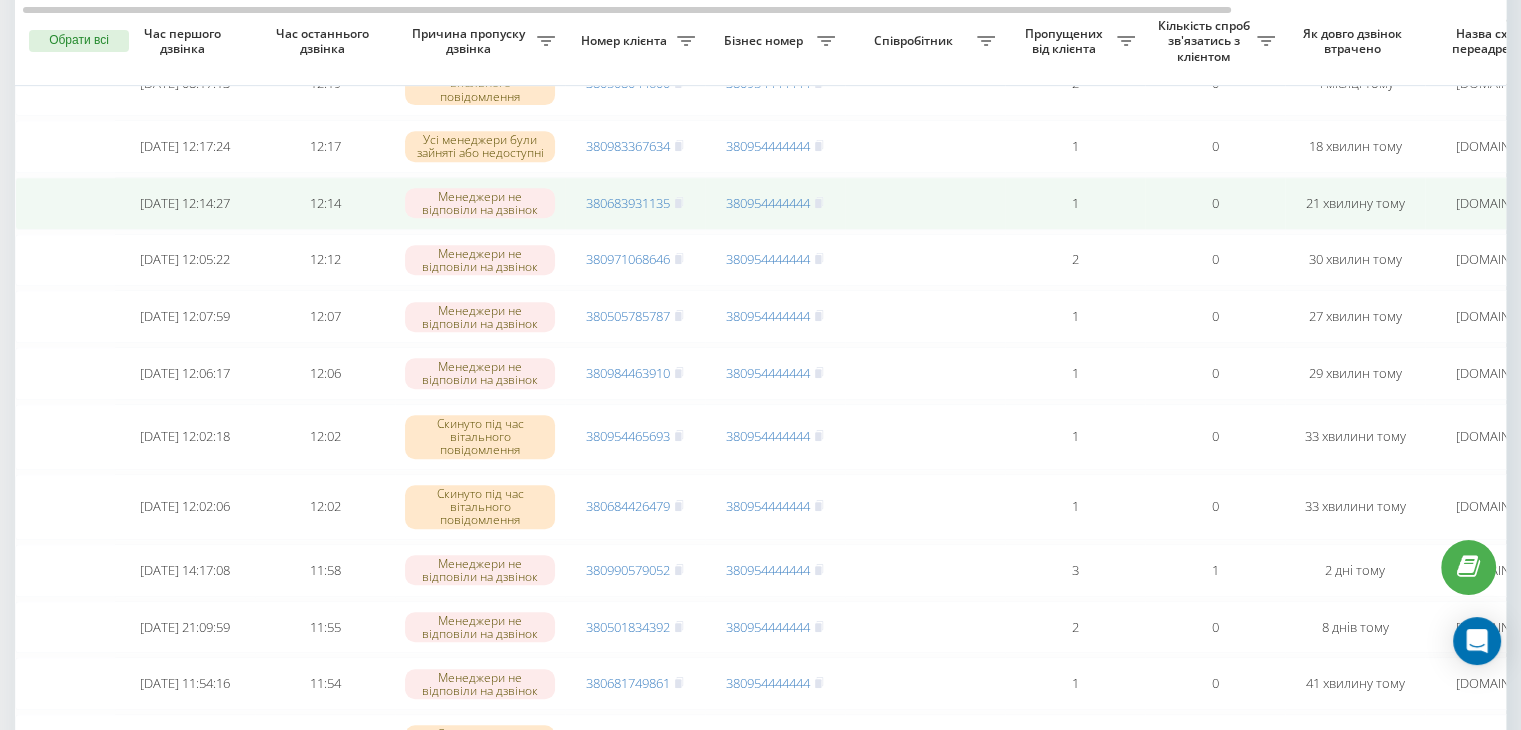 scroll, scrollTop: 816, scrollLeft: 0, axis: vertical 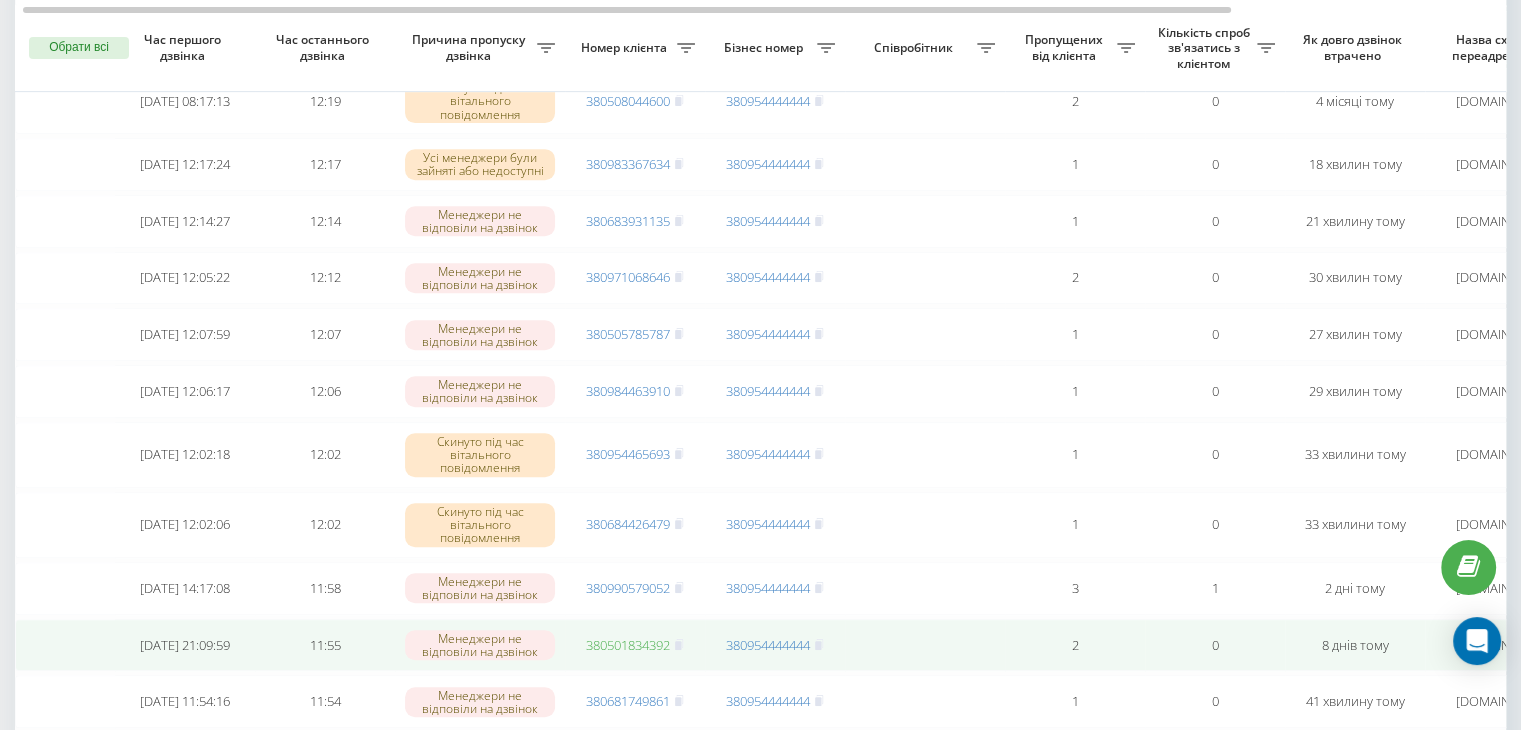 click on "380501834392" at bounding box center (628, 645) 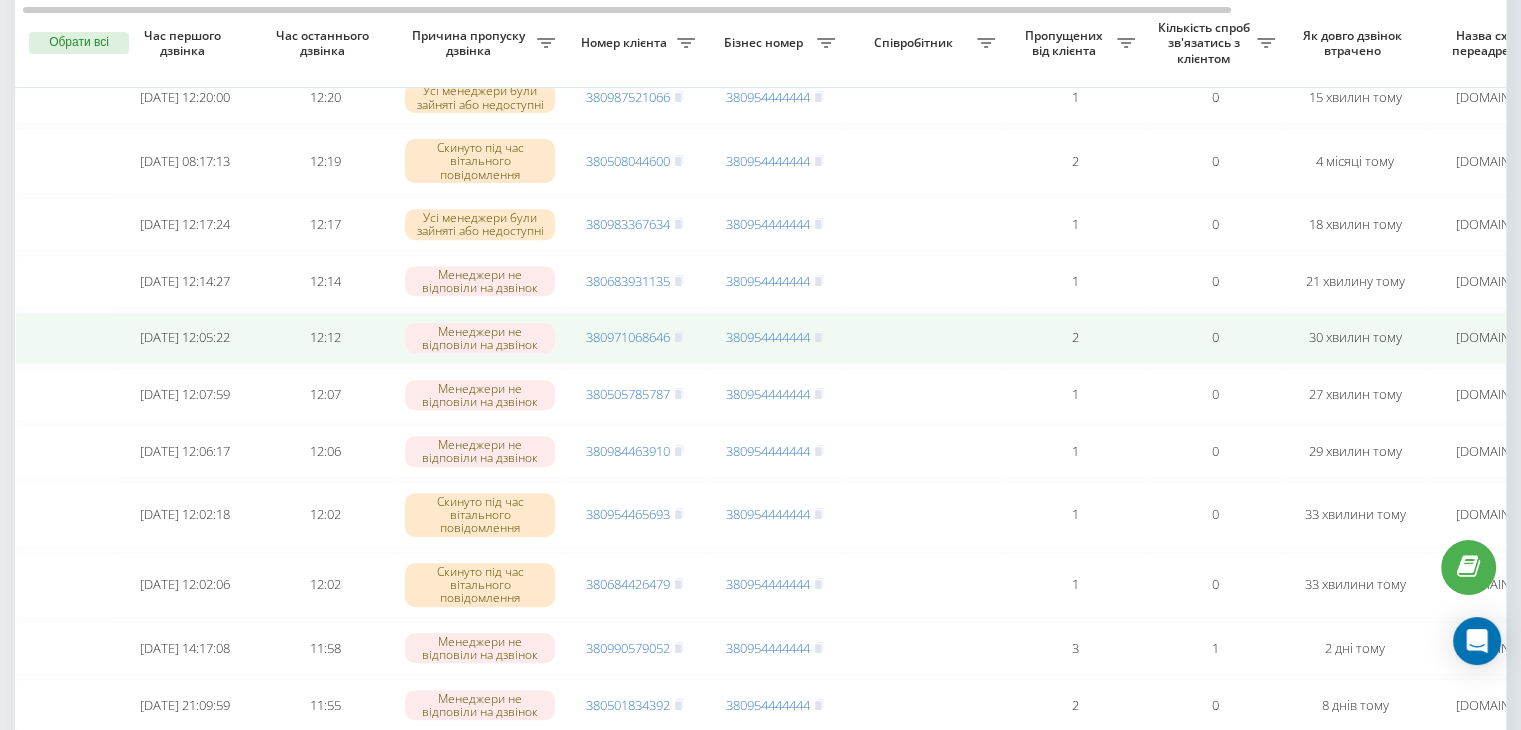 scroll, scrollTop: 751, scrollLeft: 0, axis: vertical 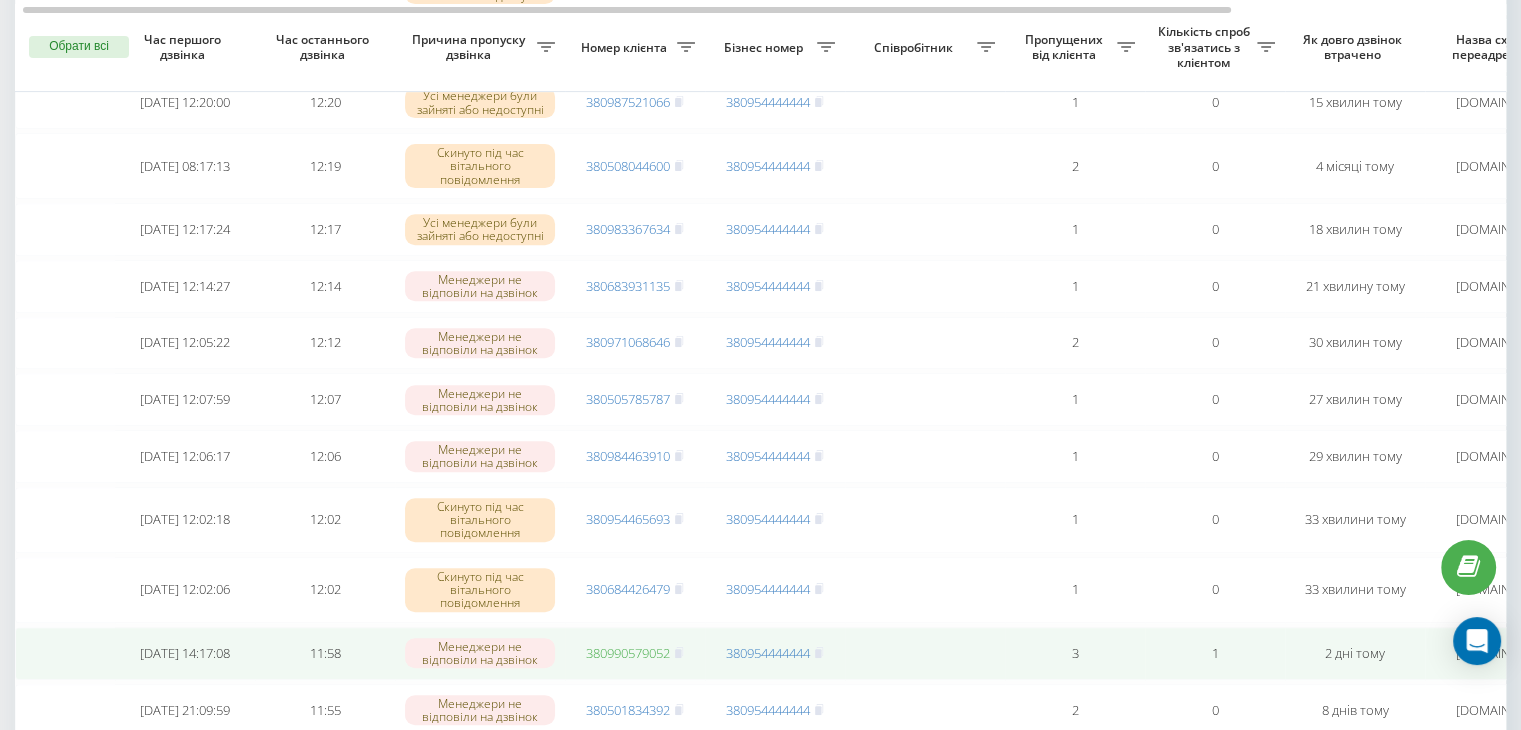 click on "380990579052" at bounding box center (628, 653) 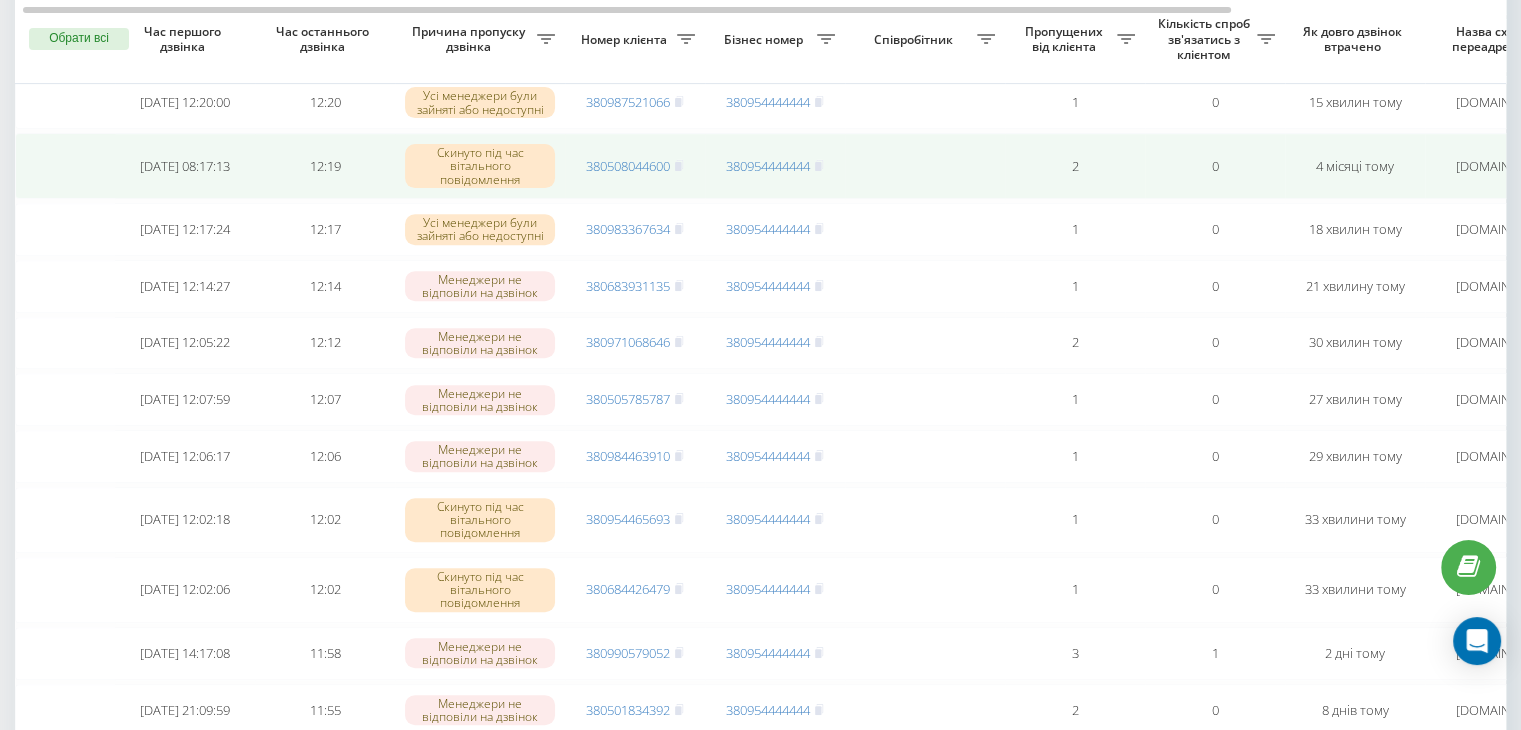 scroll, scrollTop: 0, scrollLeft: 0, axis: both 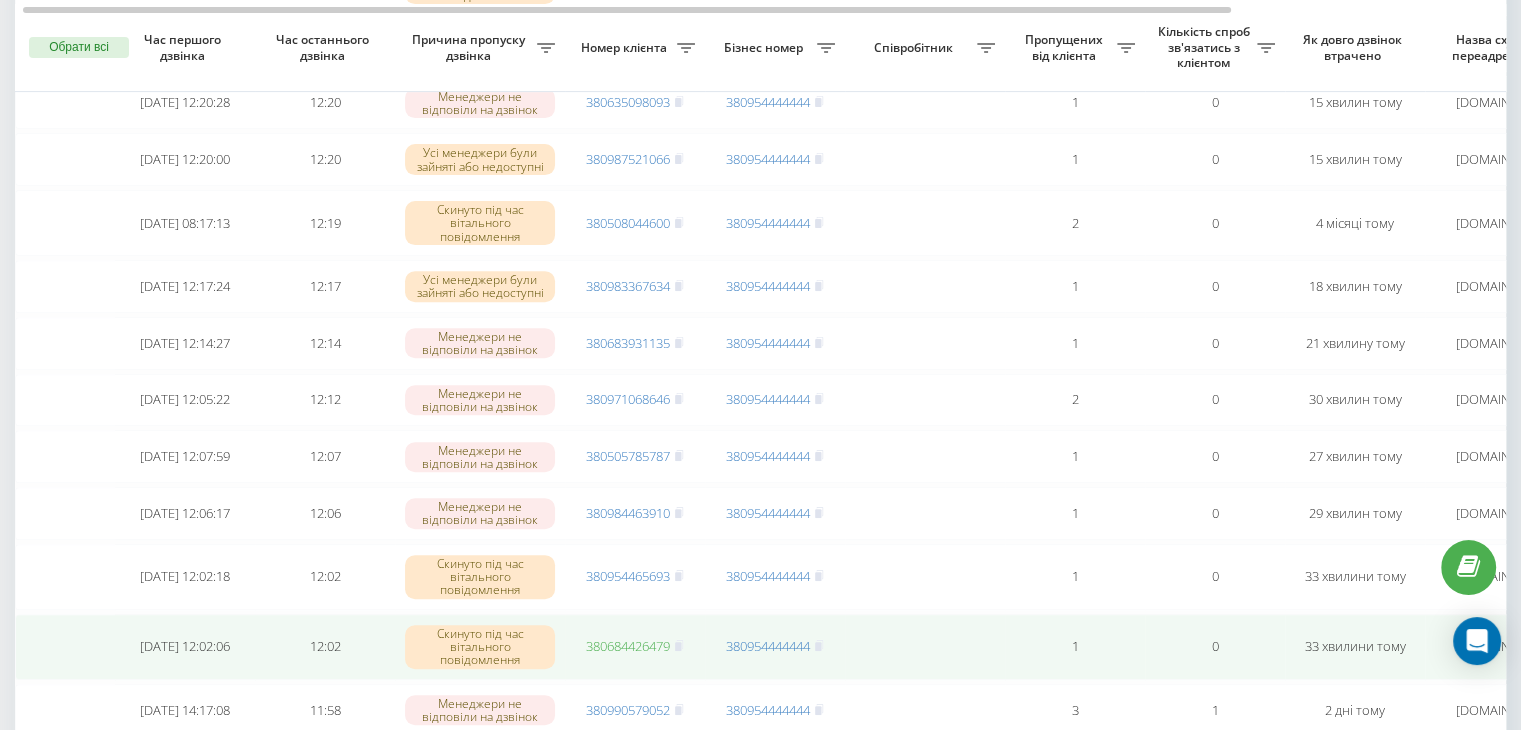 click on "380684426479" at bounding box center (628, 646) 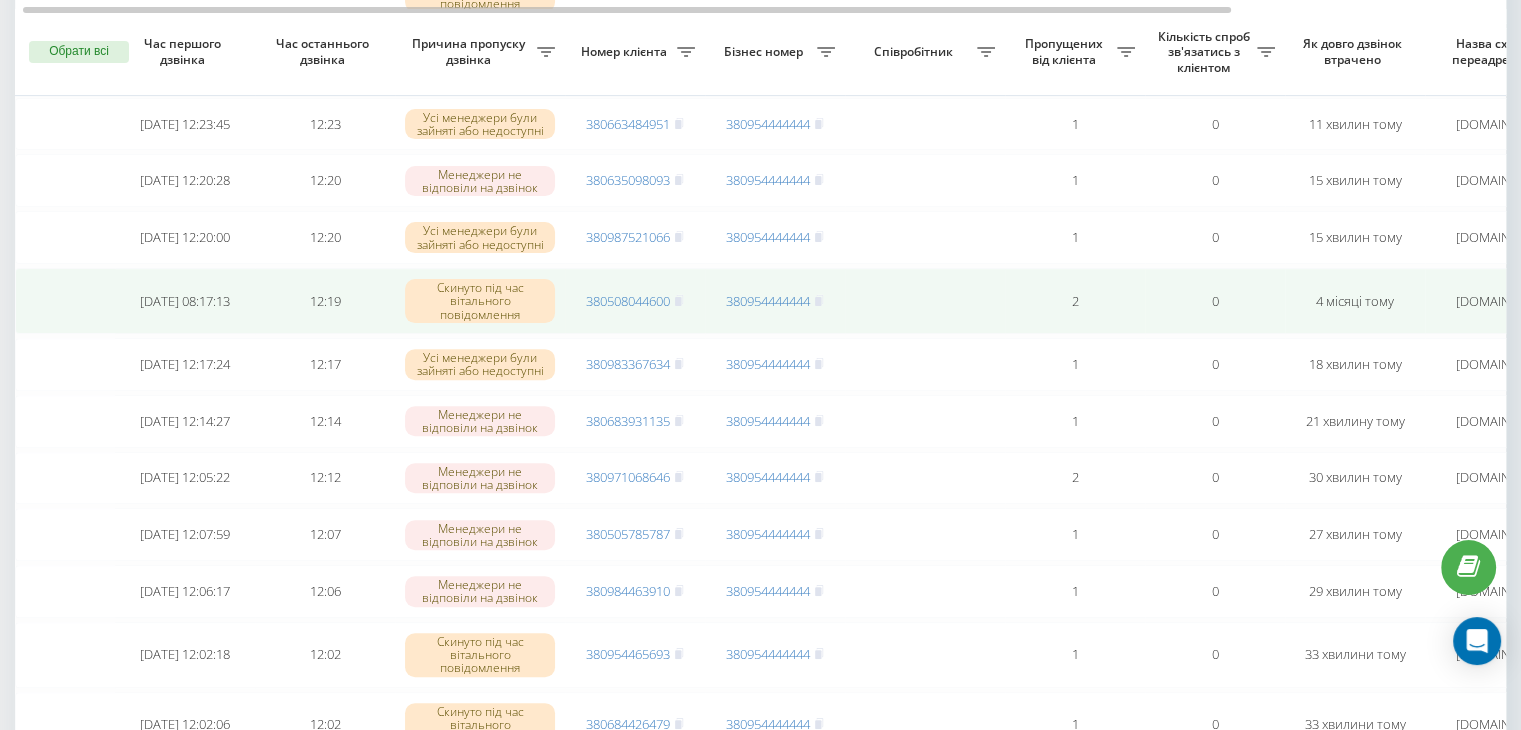 scroll, scrollTop: 612, scrollLeft: 0, axis: vertical 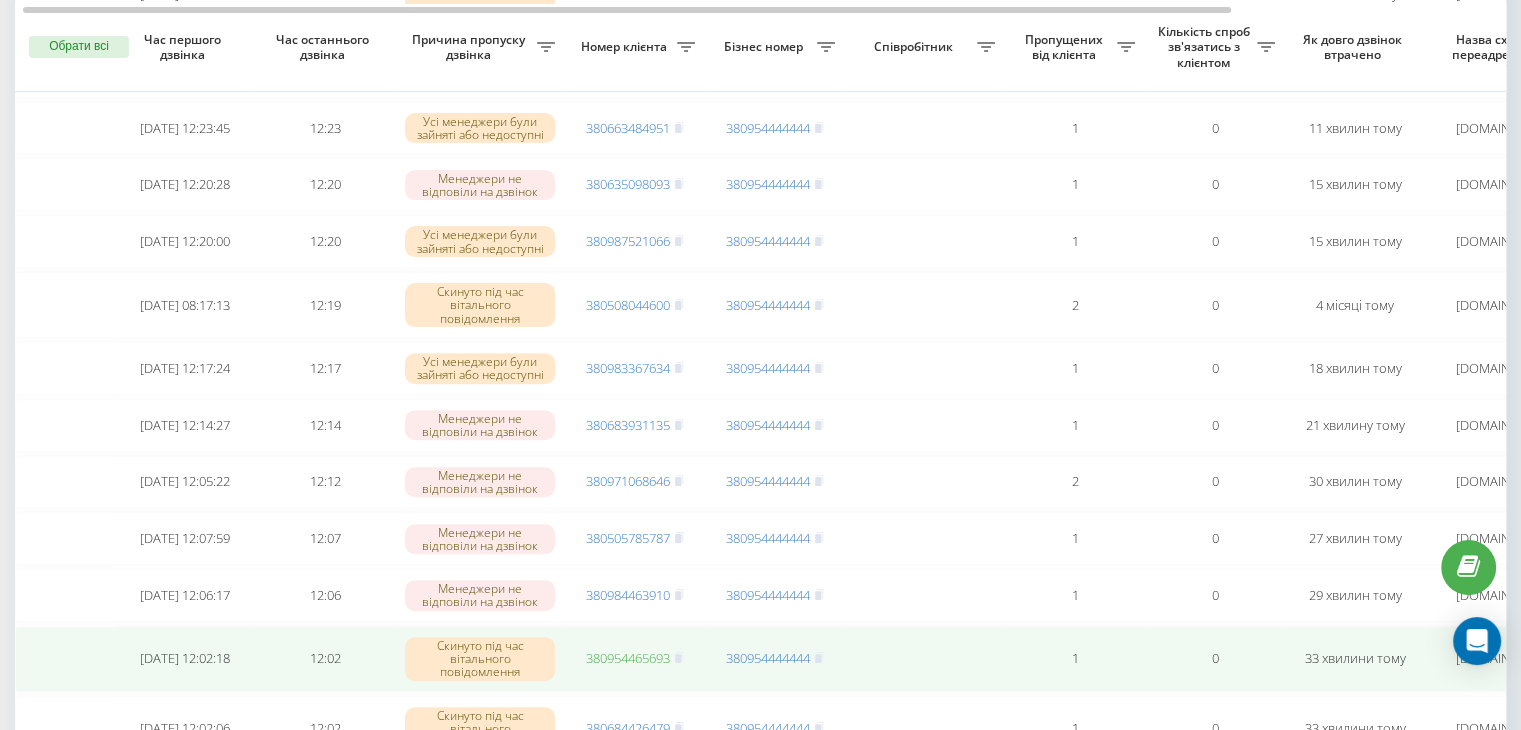 click on "380954465693" at bounding box center (628, 658) 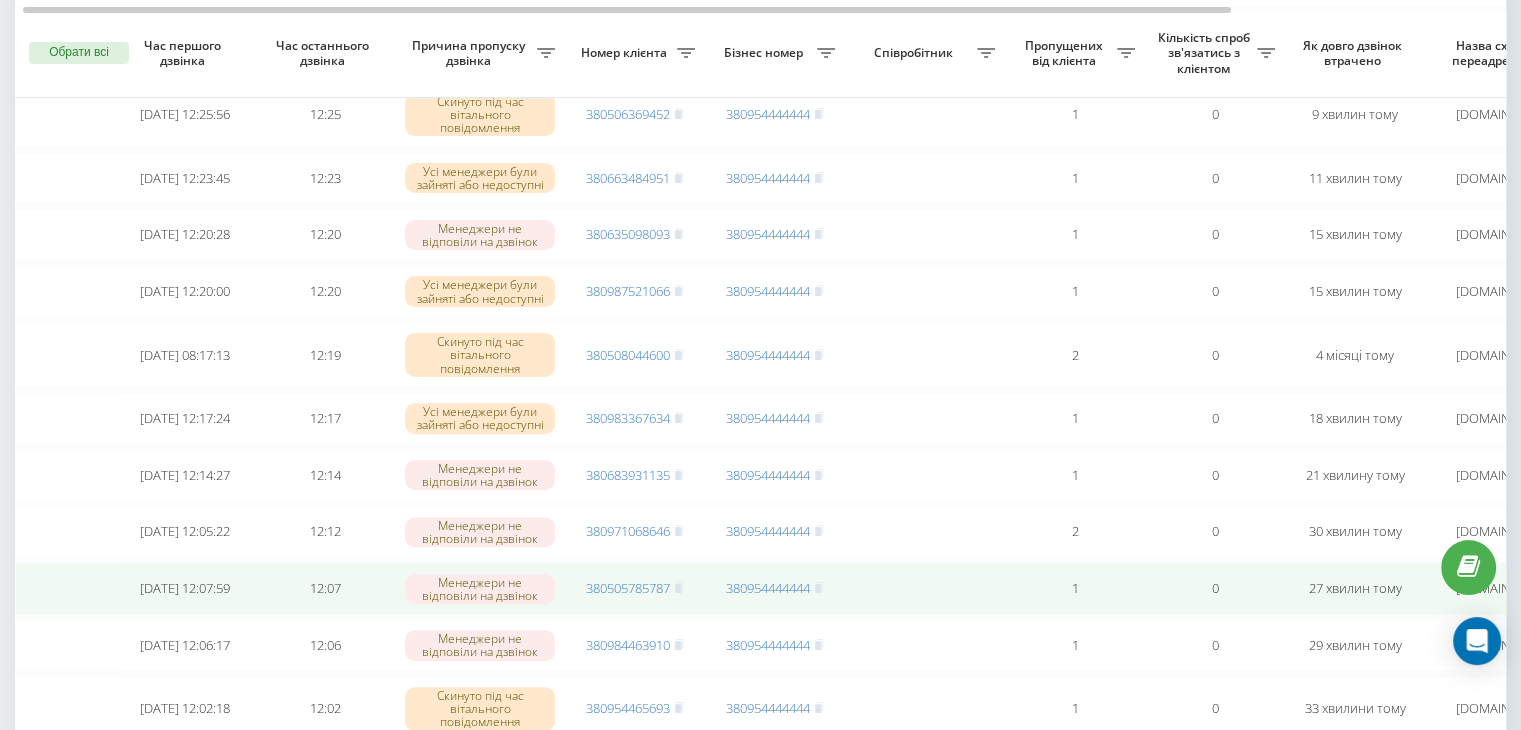 scroll, scrollTop: 555, scrollLeft: 0, axis: vertical 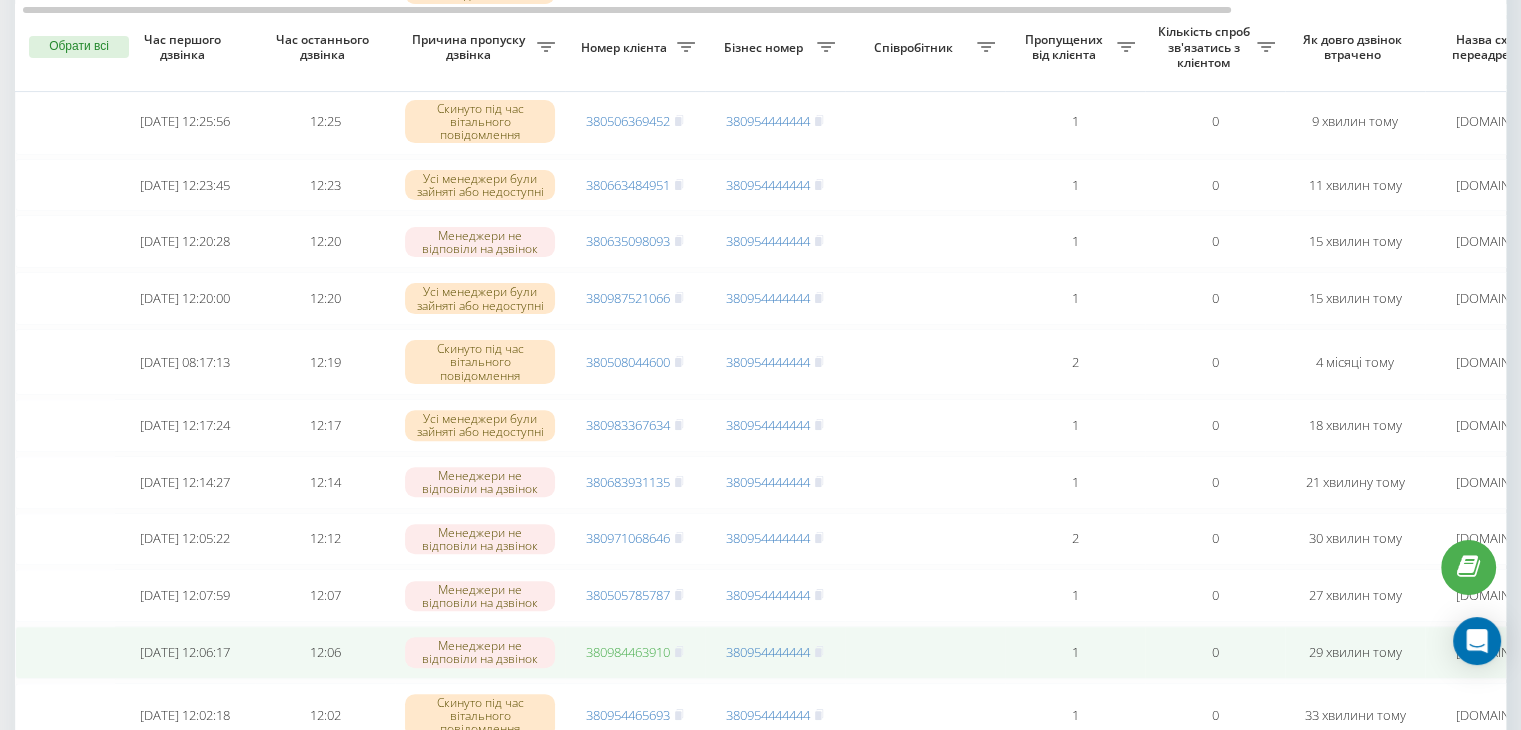 click on "380984463910" at bounding box center [628, 652] 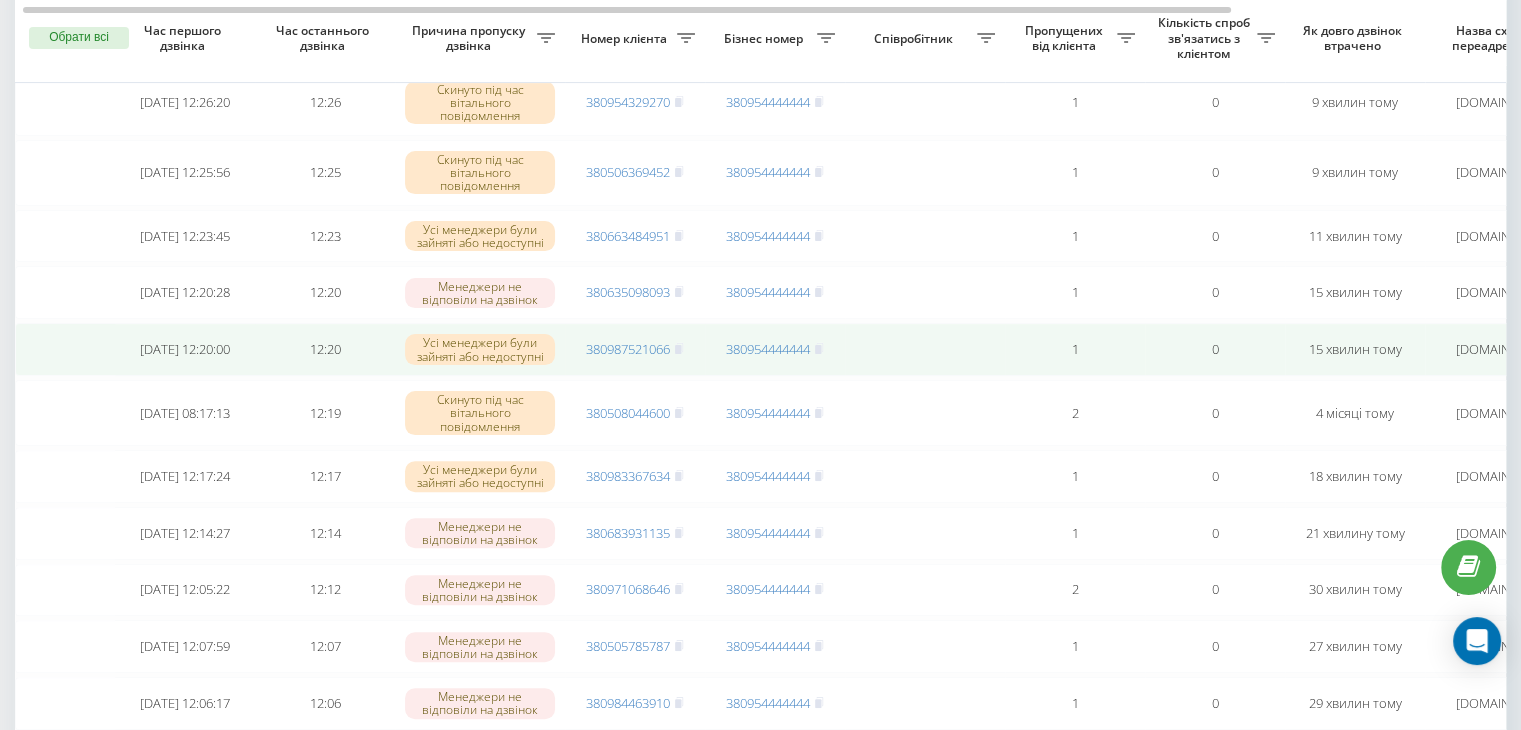 scroll, scrollTop: 484, scrollLeft: 0, axis: vertical 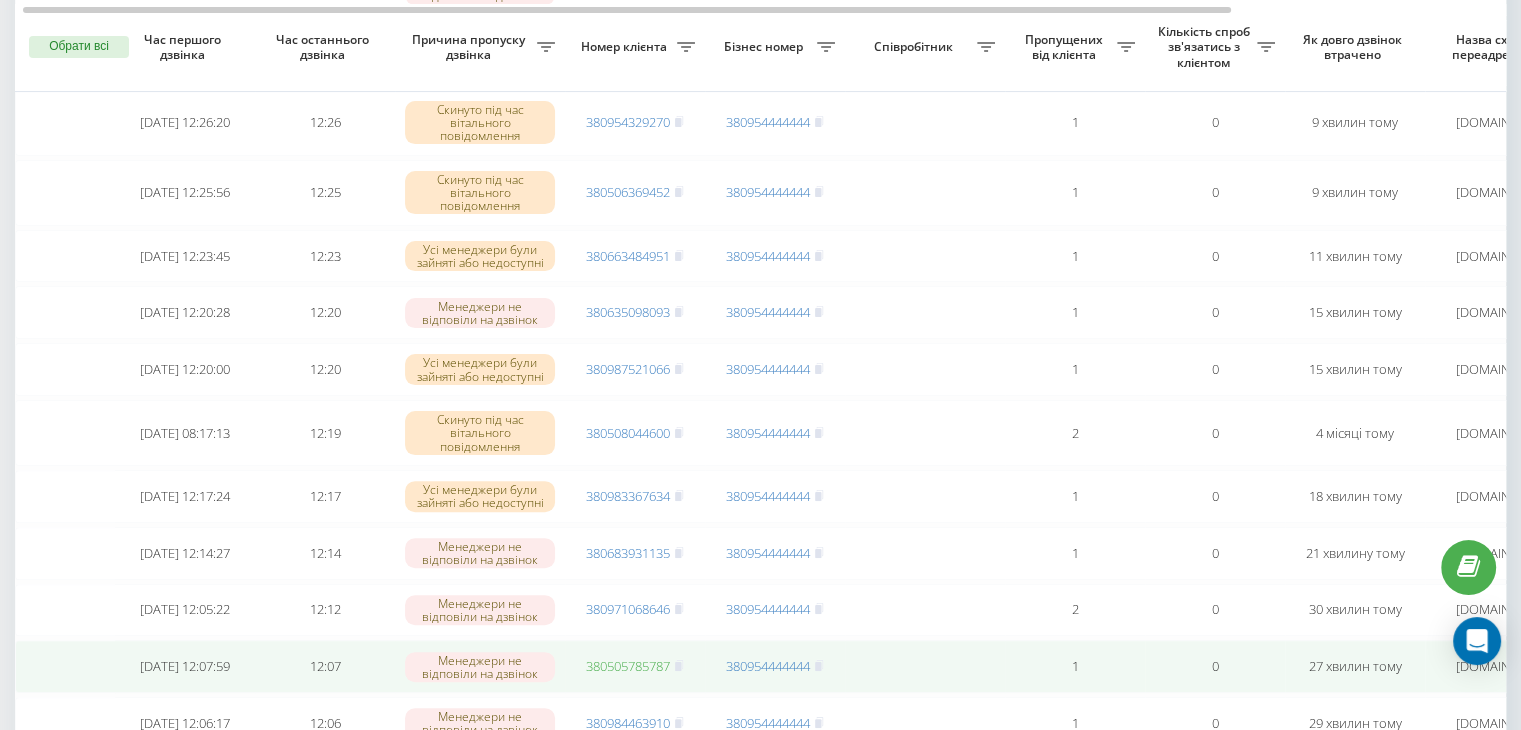 click on "380505785787" at bounding box center [628, 666] 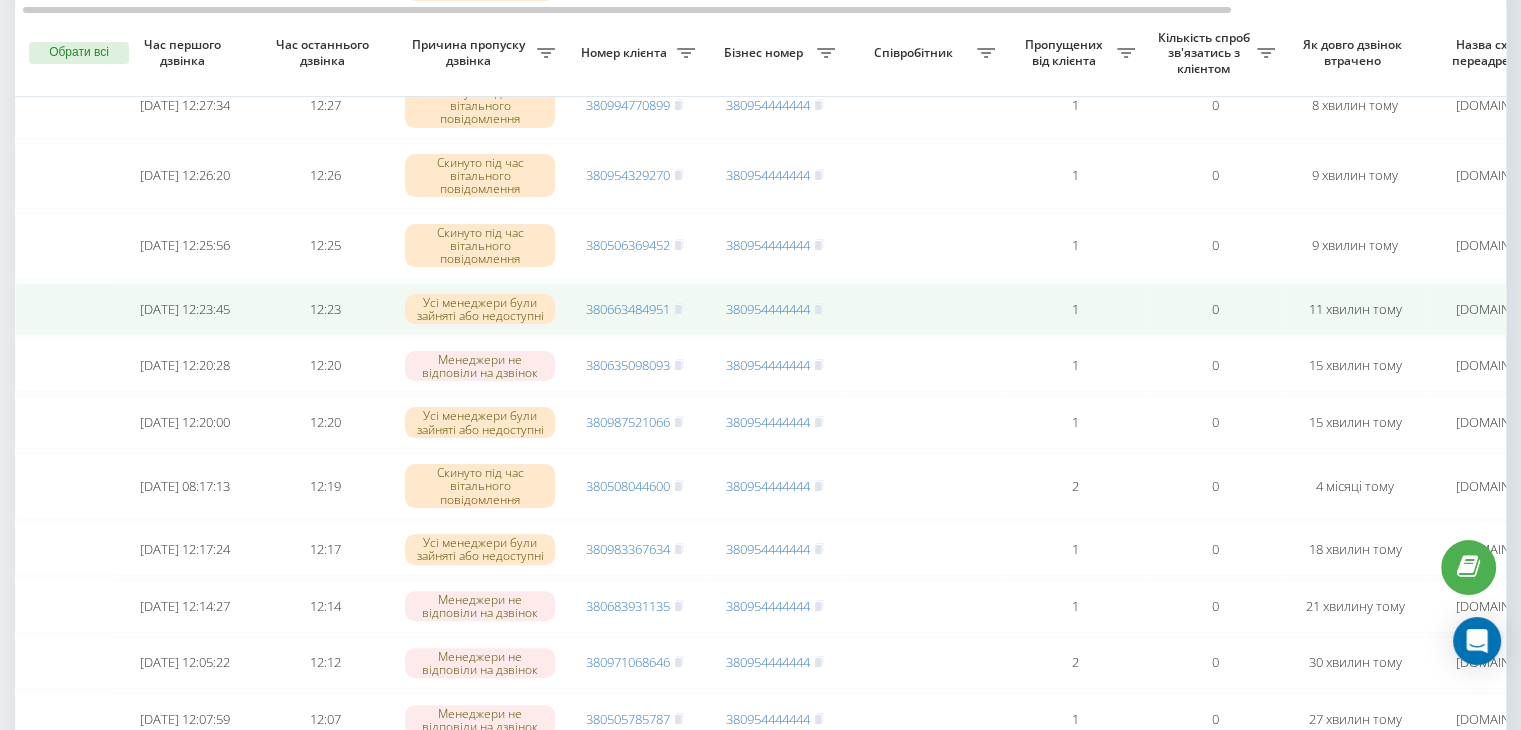 scroll, scrollTop: 422, scrollLeft: 0, axis: vertical 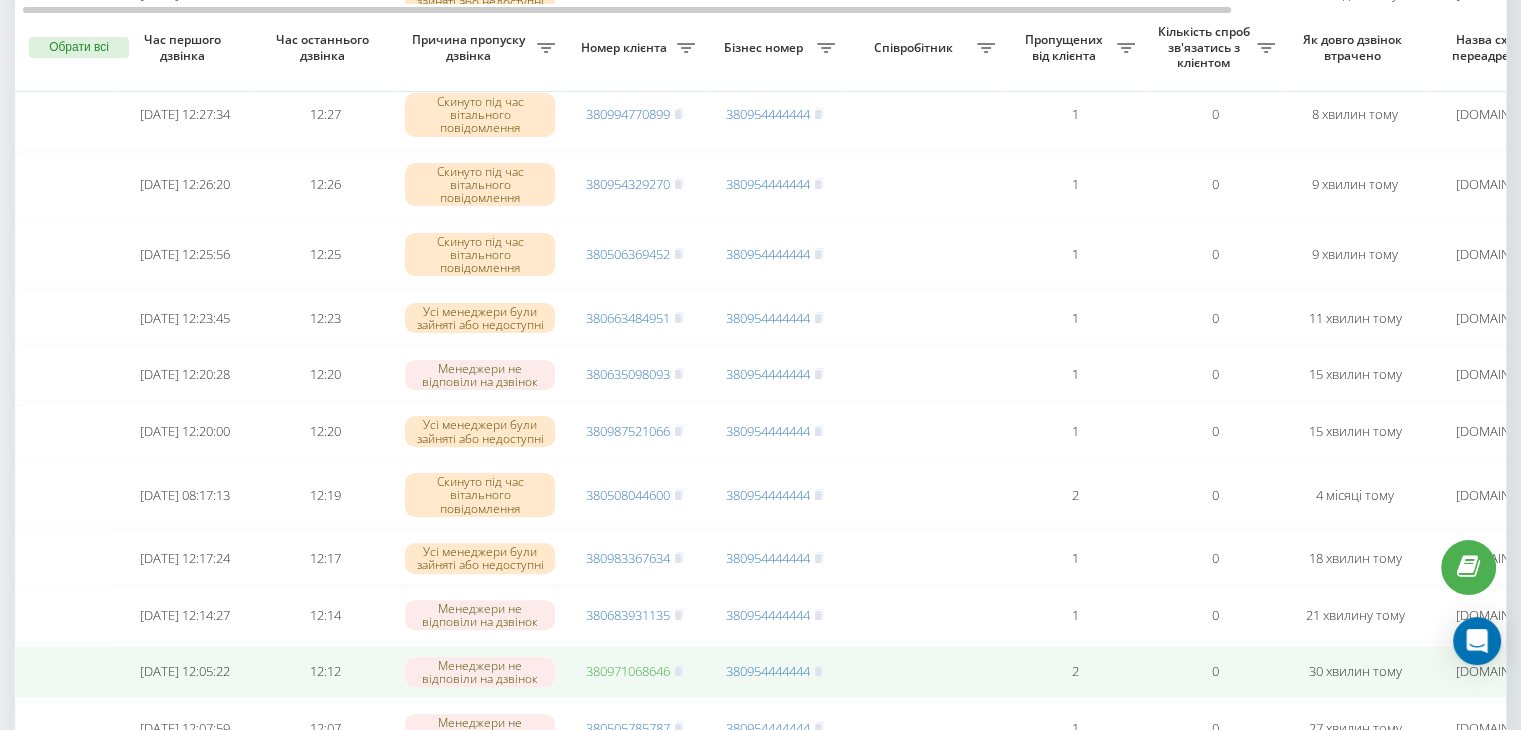 click on "380971068646" at bounding box center [628, 671] 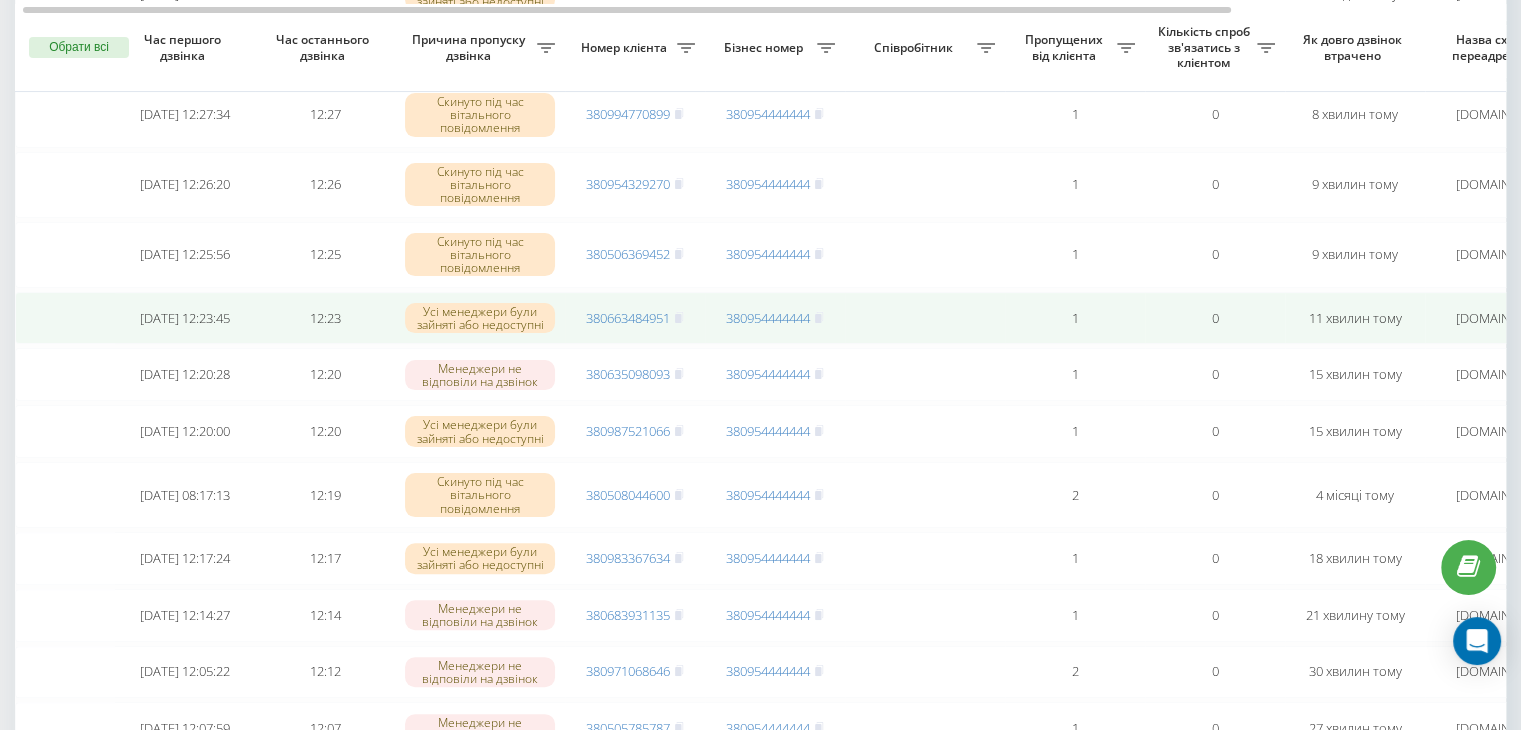 scroll, scrollTop: 379, scrollLeft: 0, axis: vertical 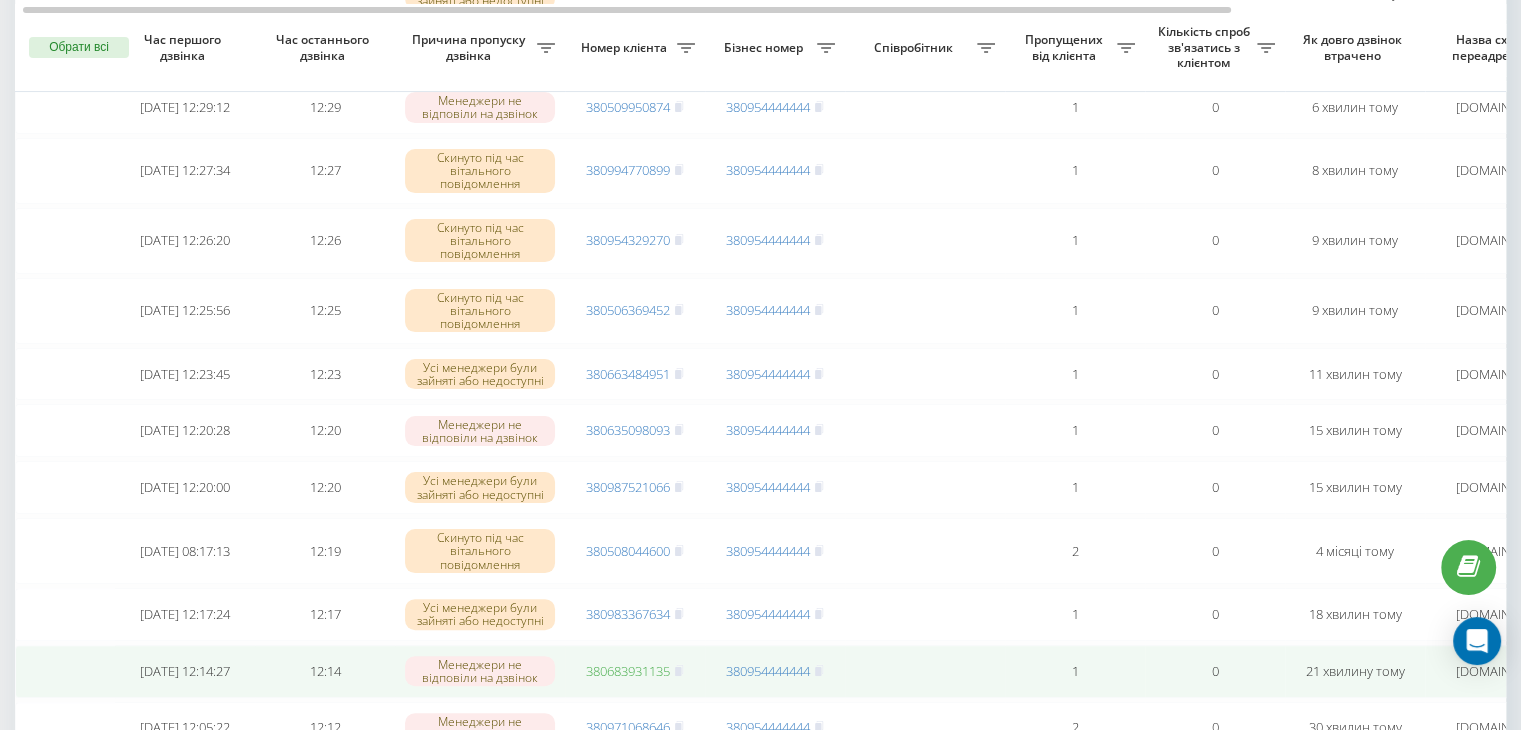 click on "380683931135" at bounding box center [628, 671] 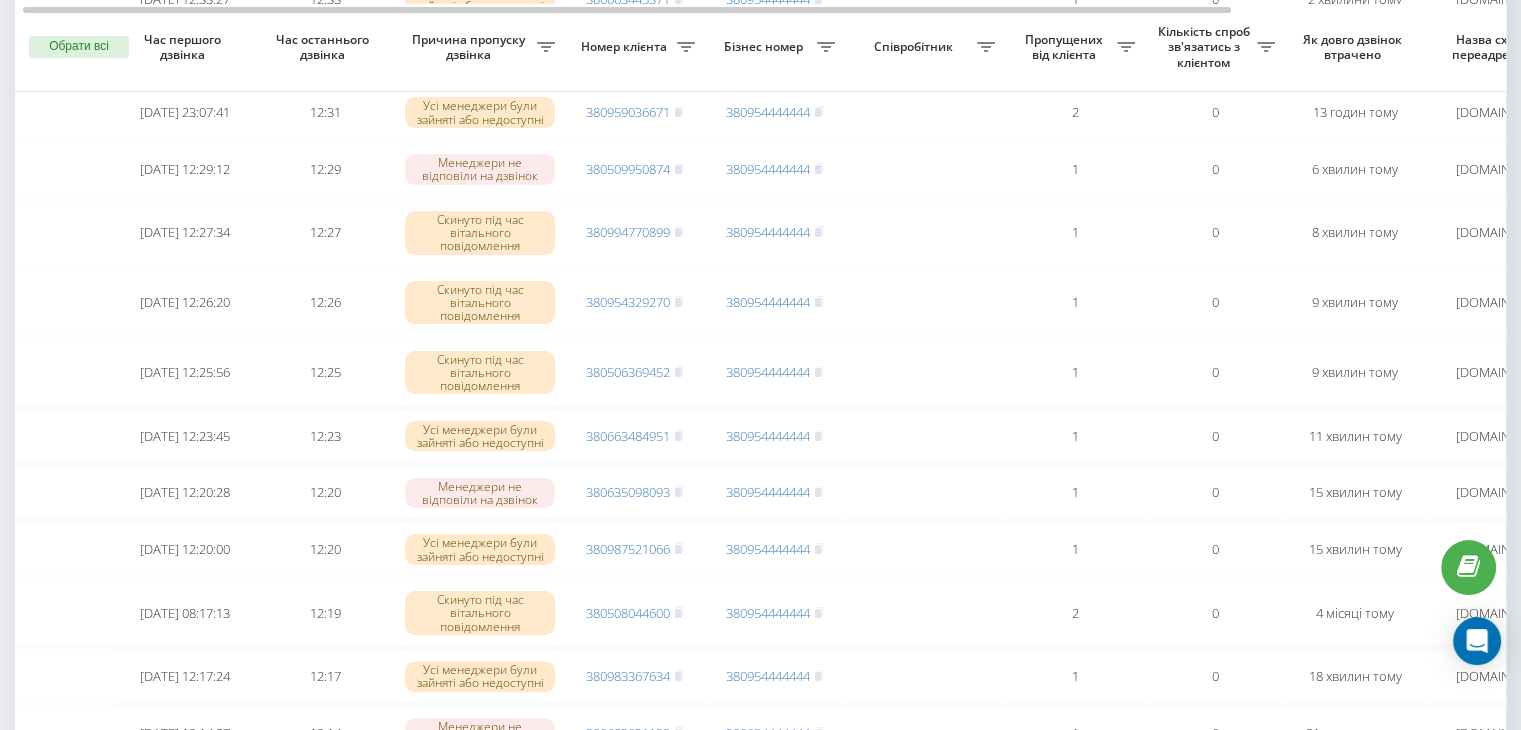 scroll, scrollTop: 304, scrollLeft: 0, axis: vertical 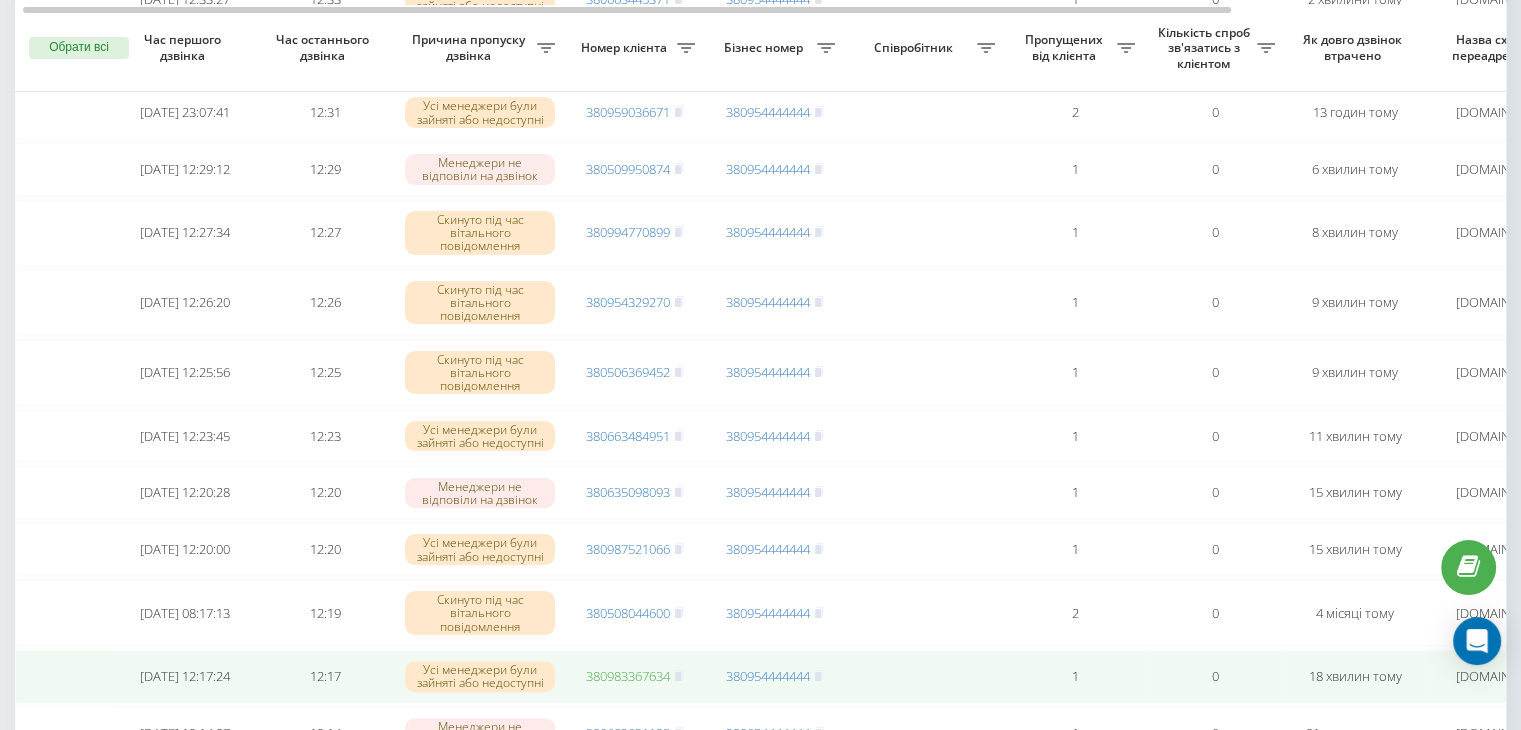 click on "380983367634" at bounding box center (628, 676) 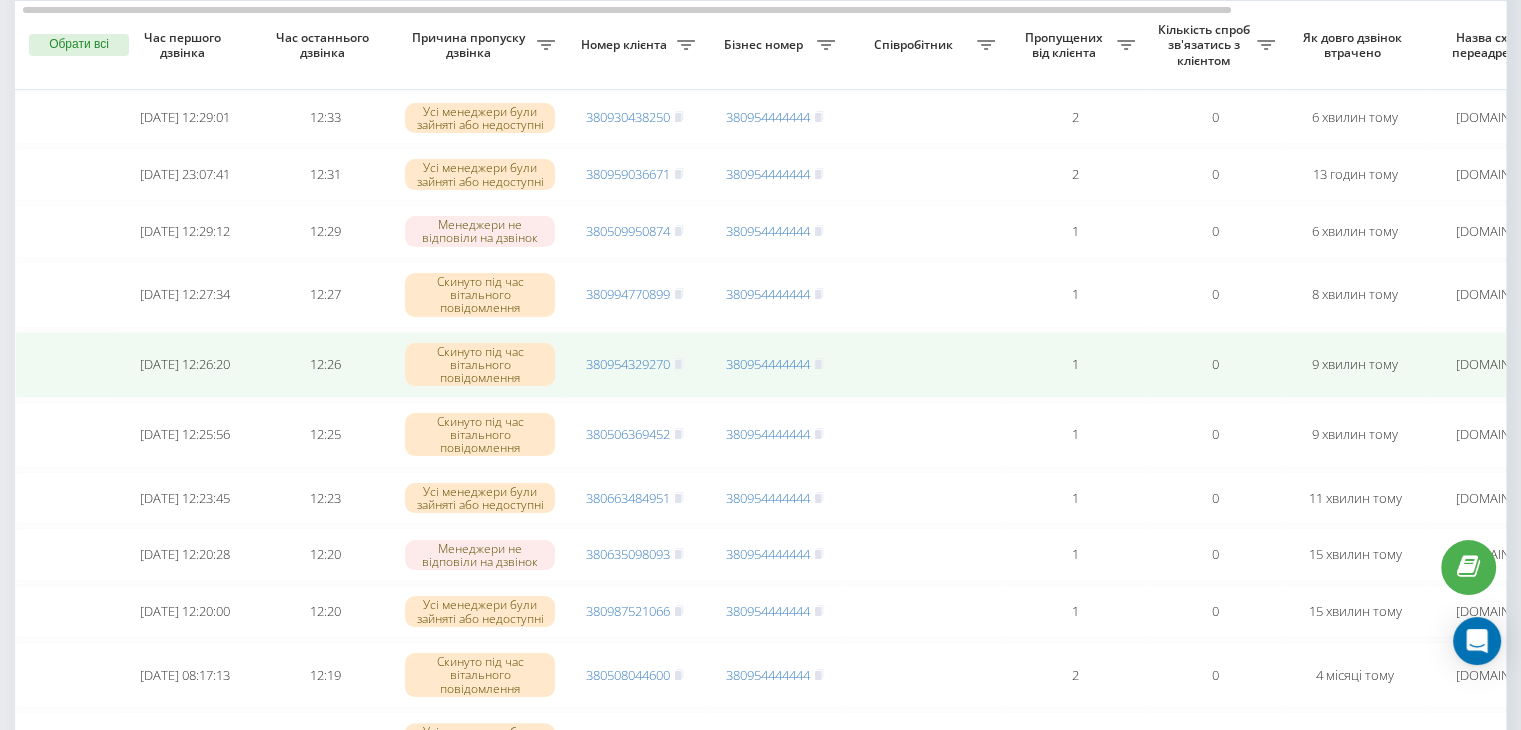 scroll, scrollTop: 240, scrollLeft: 0, axis: vertical 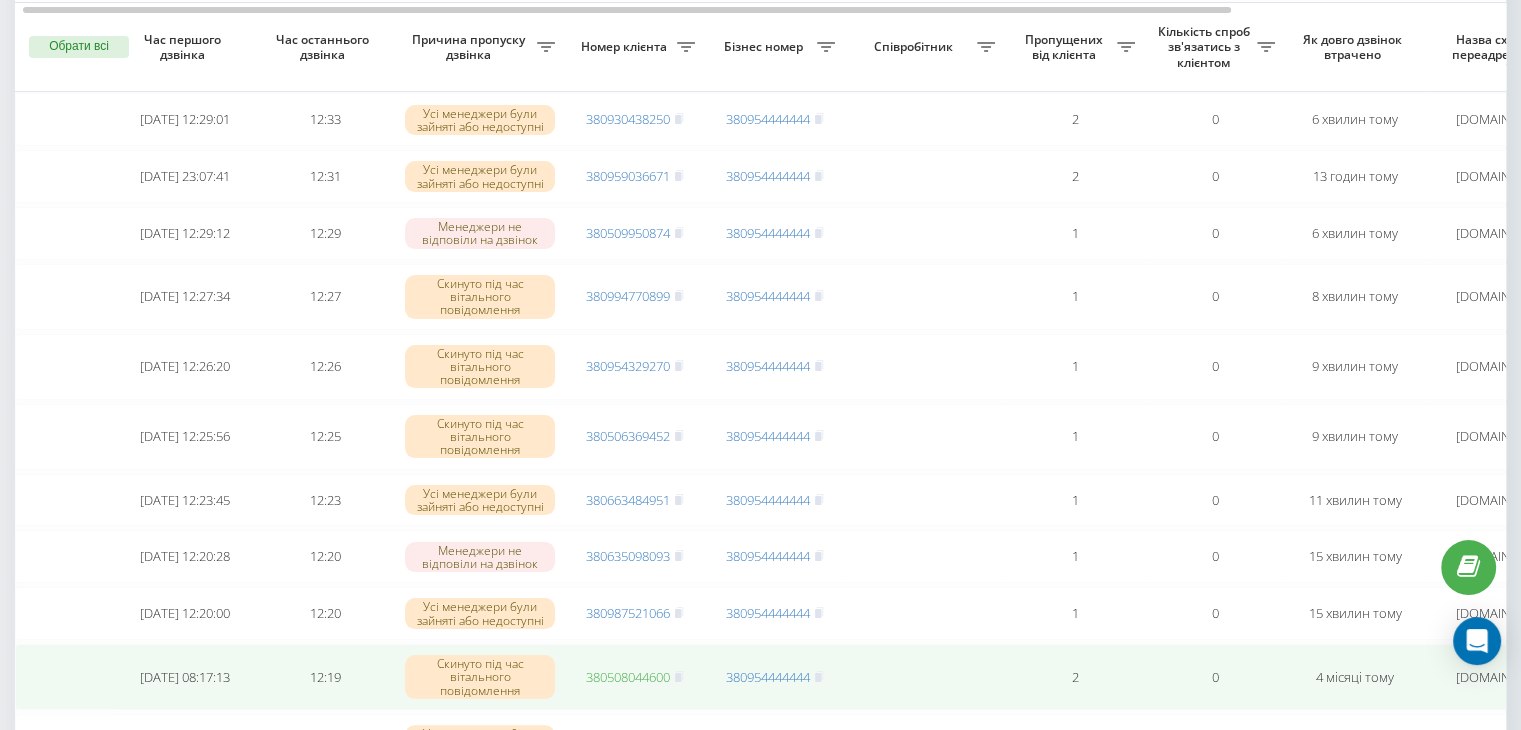 click on "380508044600" at bounding box center [628, 677] 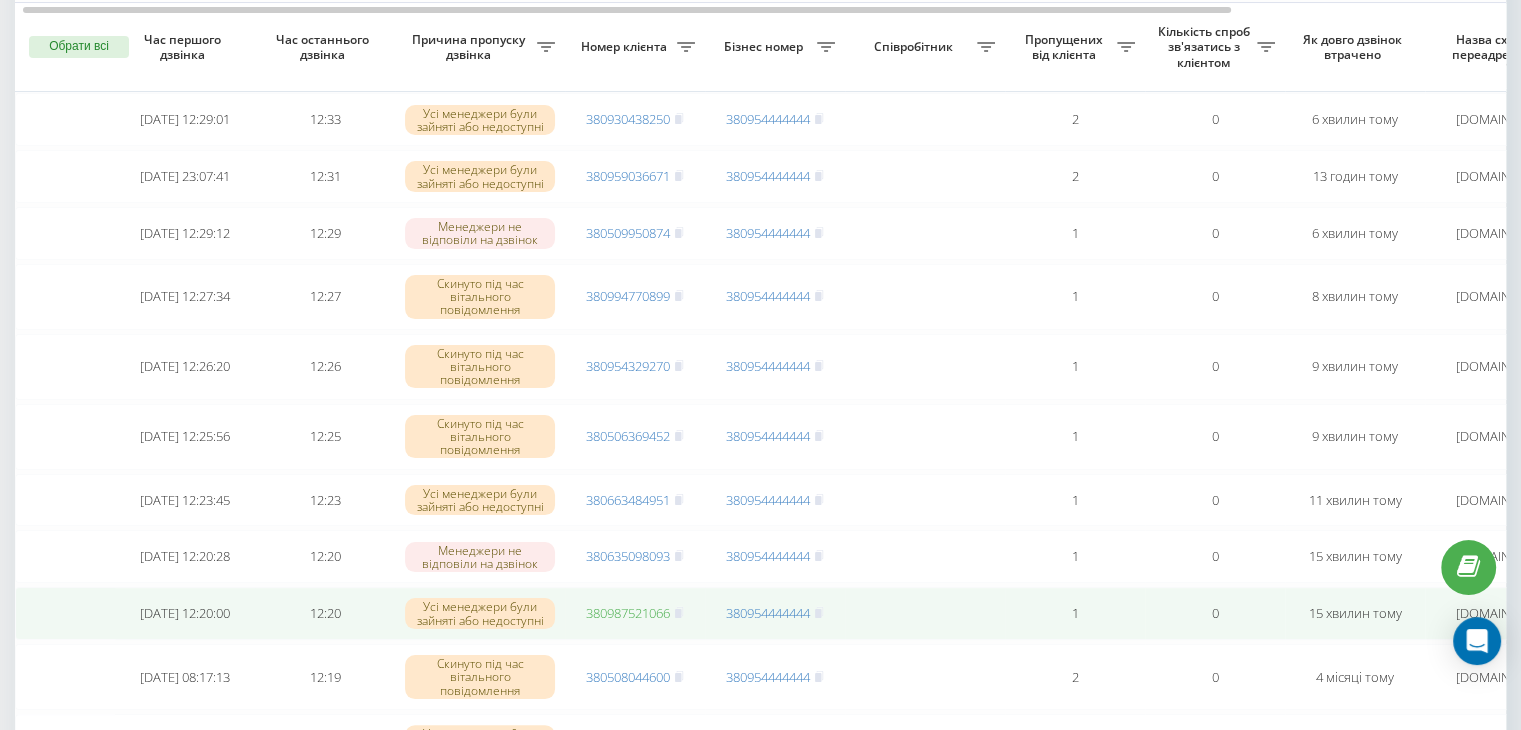 click on "380987521066" at bounding box center (628, 613) 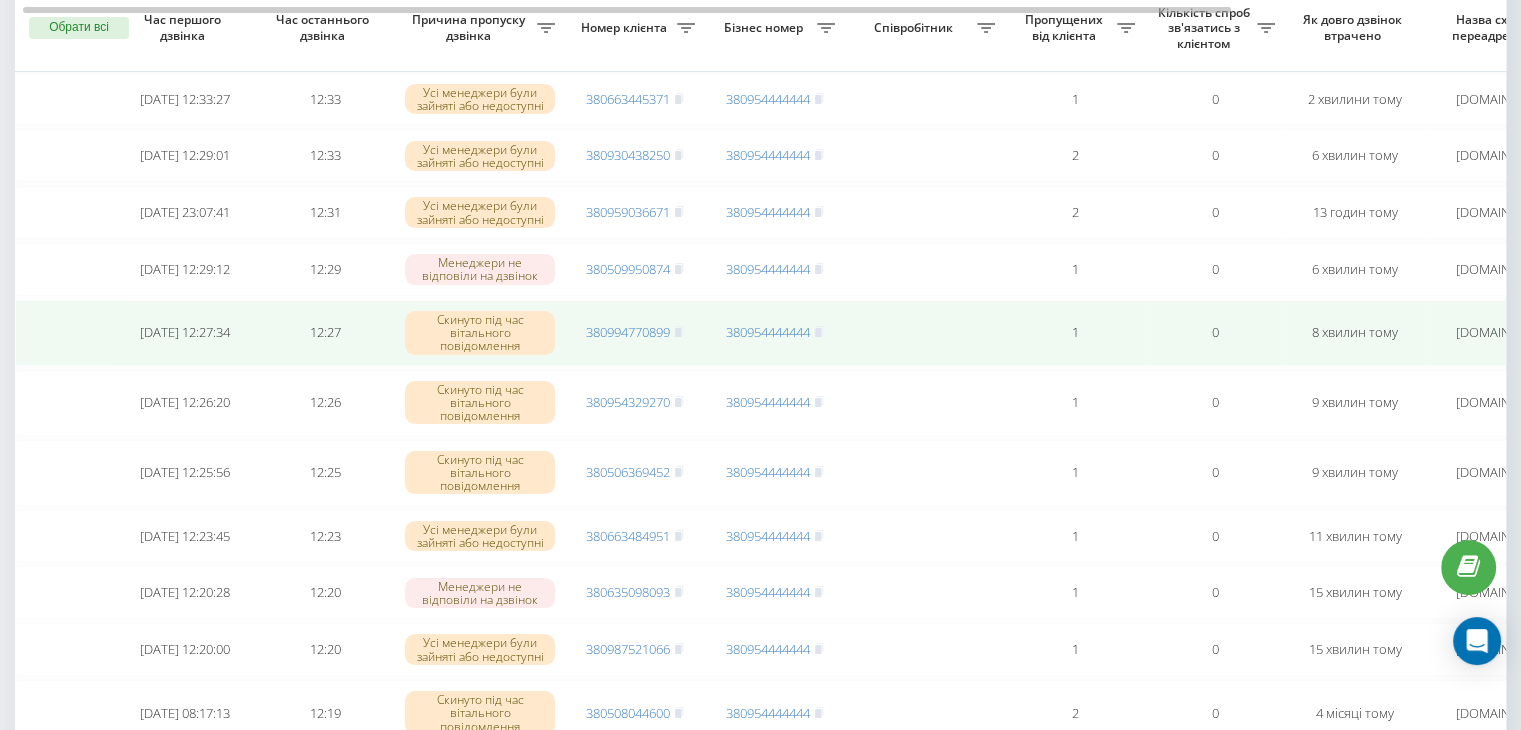scroll, scrollTop: 154, scrollLeft: 0, axis: vertical 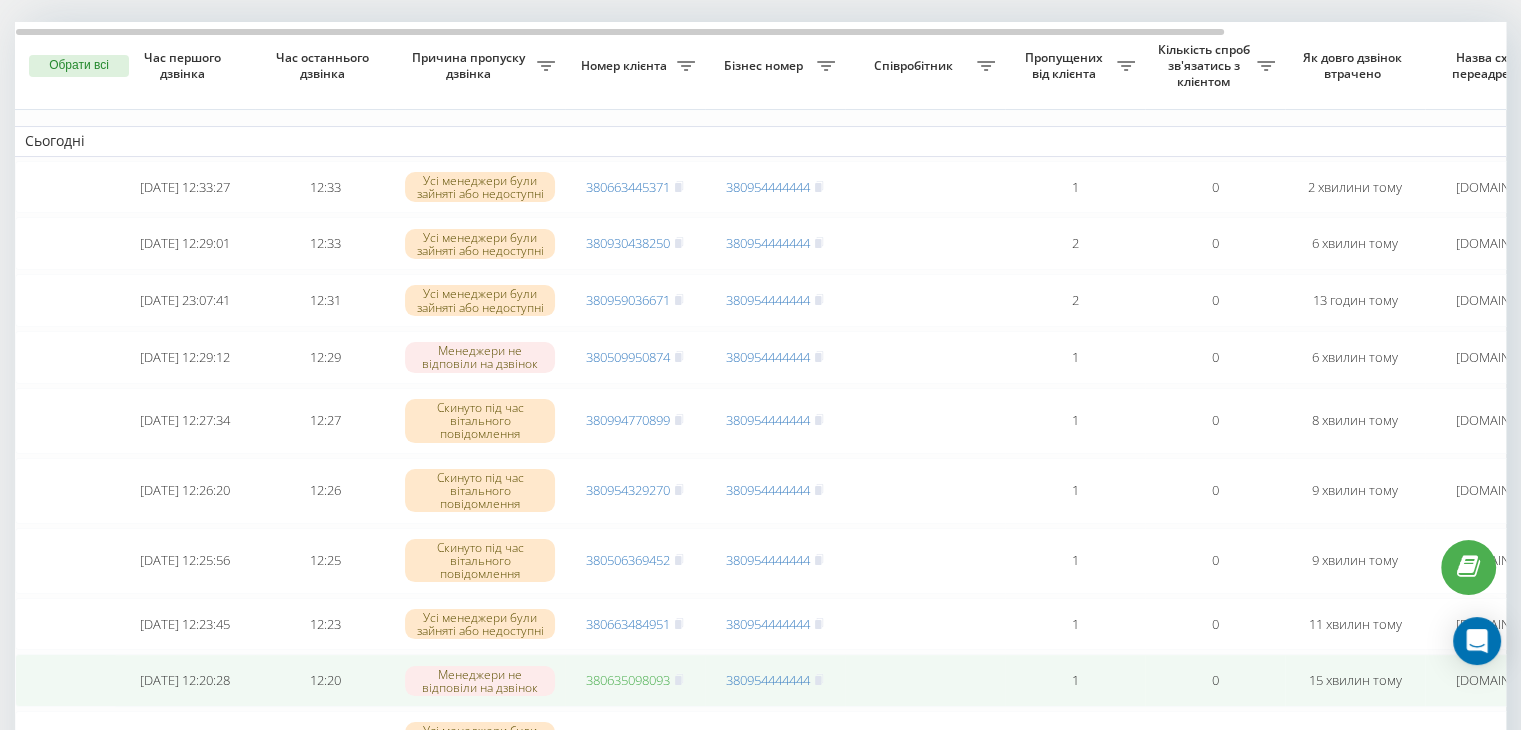 click on "380635098093" at bounding box center [628, 680] 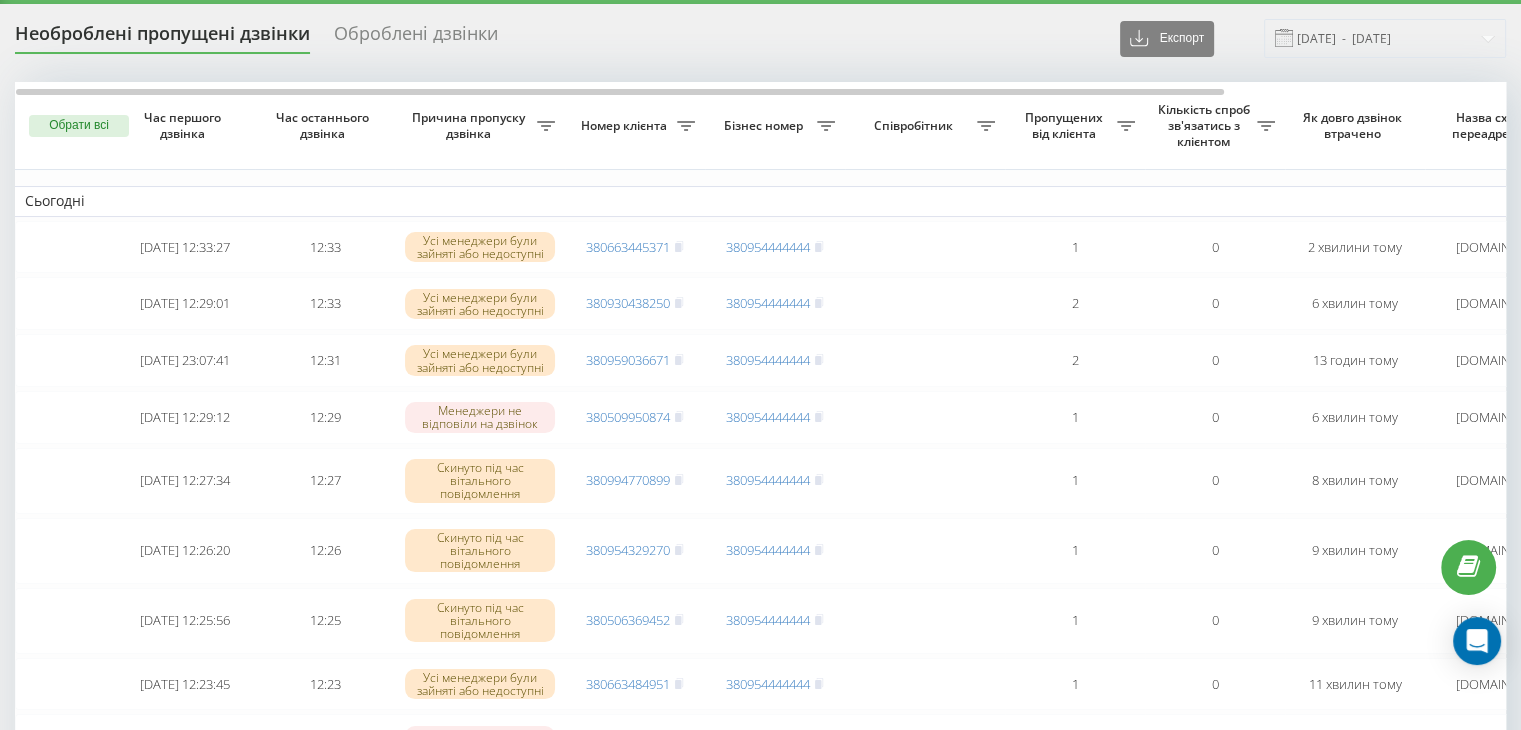 scroll, scrollTop: 58, scrollLeft: 0, axis: vertical 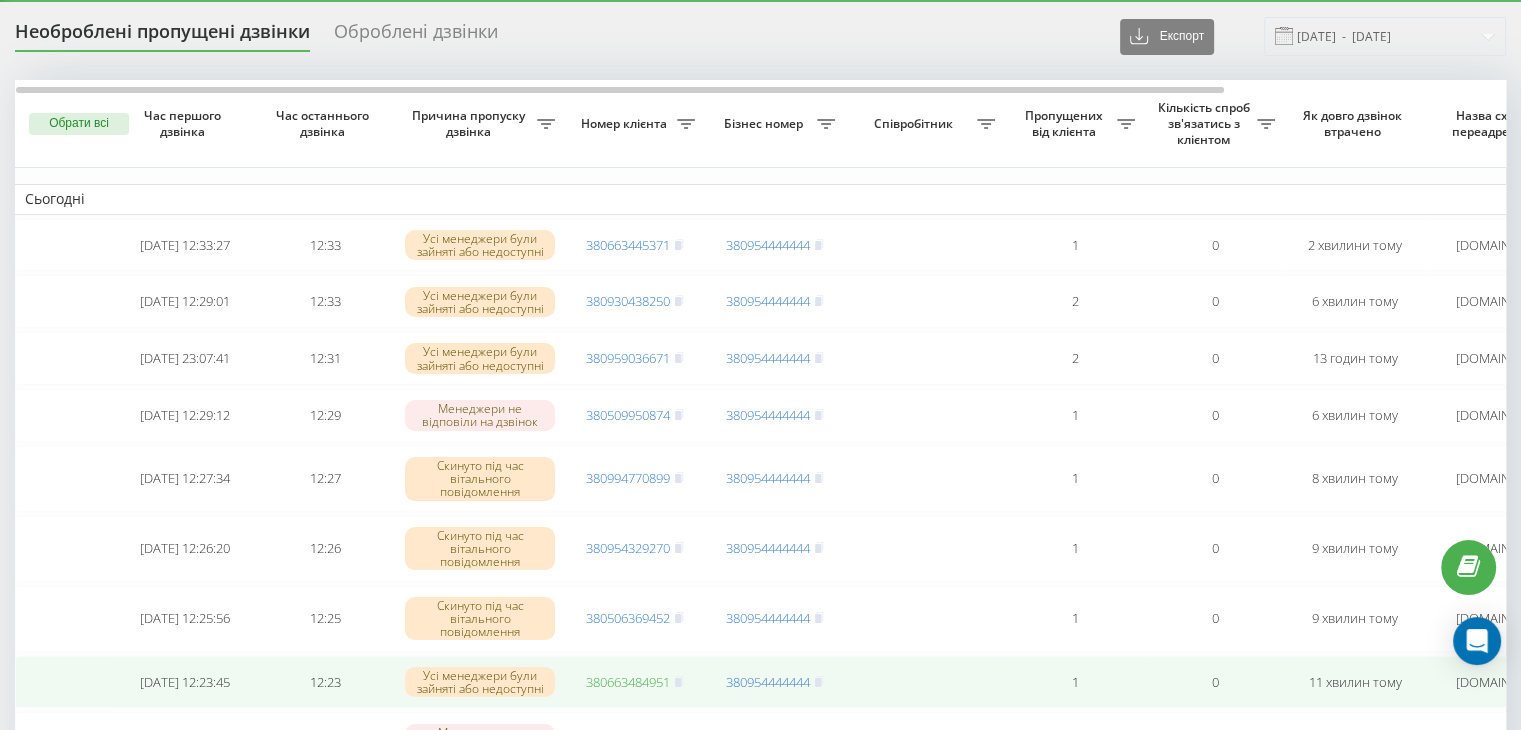 click on "380663484951" at bounding box center (628, 682) 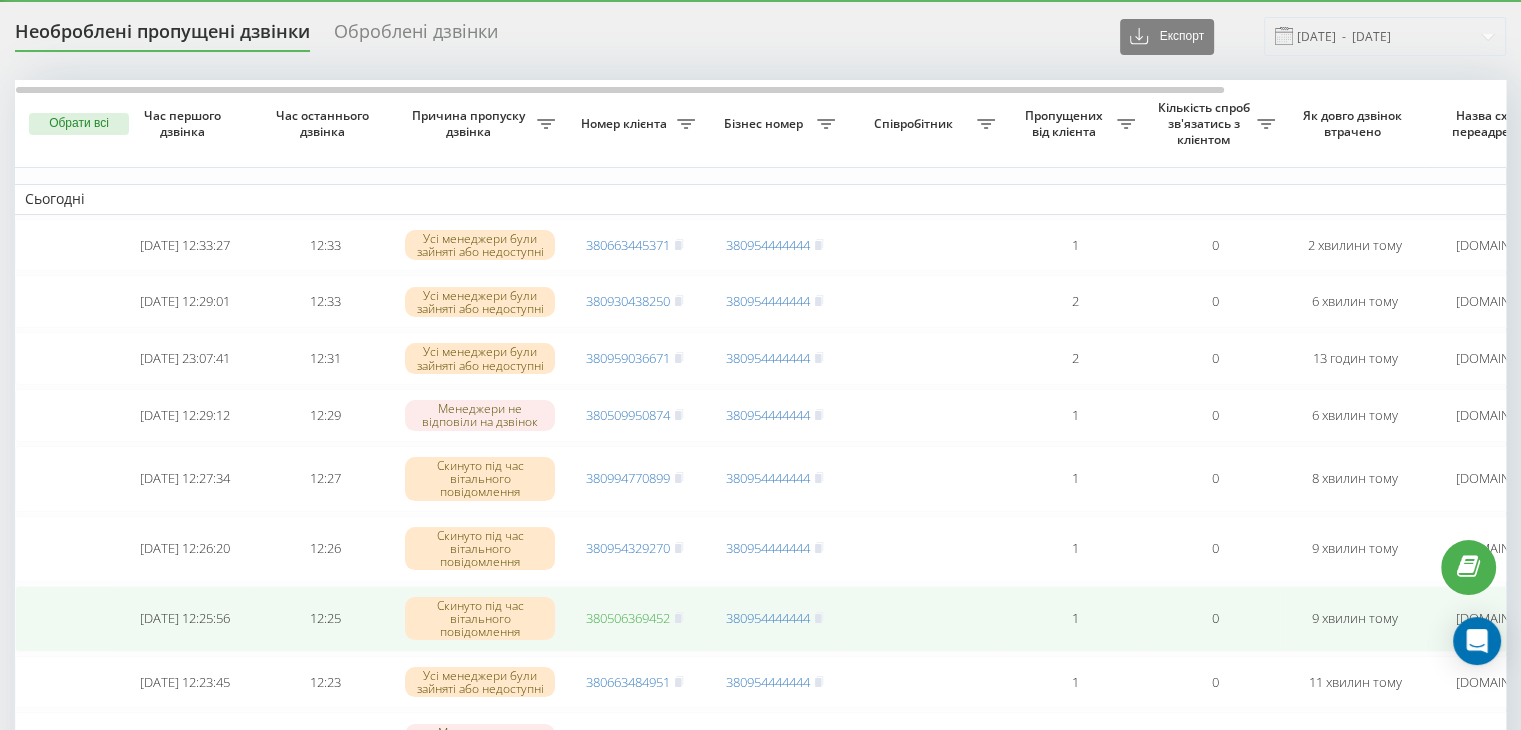 click on "380506369452" at bounding box center (628, 618) 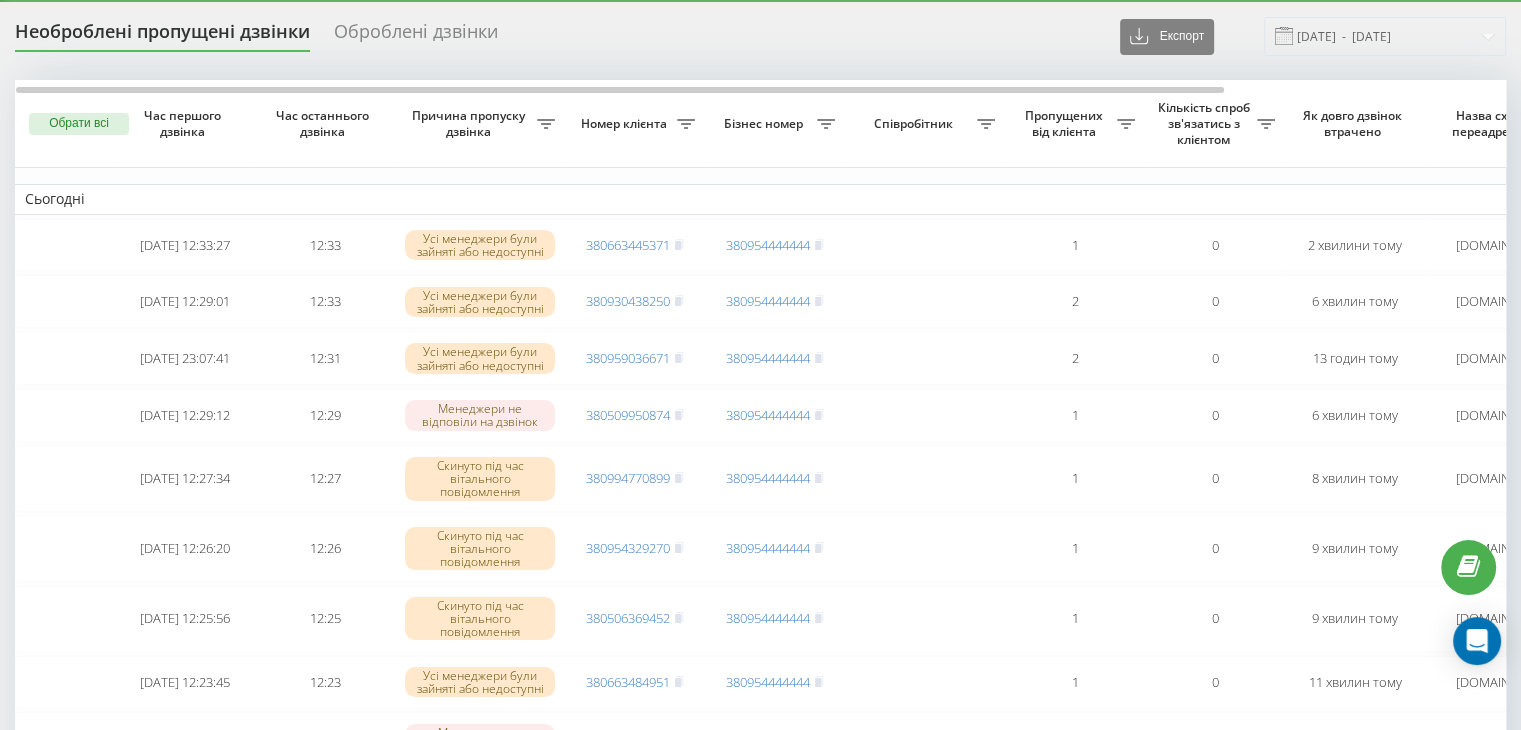 click on "Необроблені пропущені дзвінки Оброблені дзвінки Експорт .csv .xlsx 12.07.2025  -  12.07.2025" at bounding box center [760, 36] 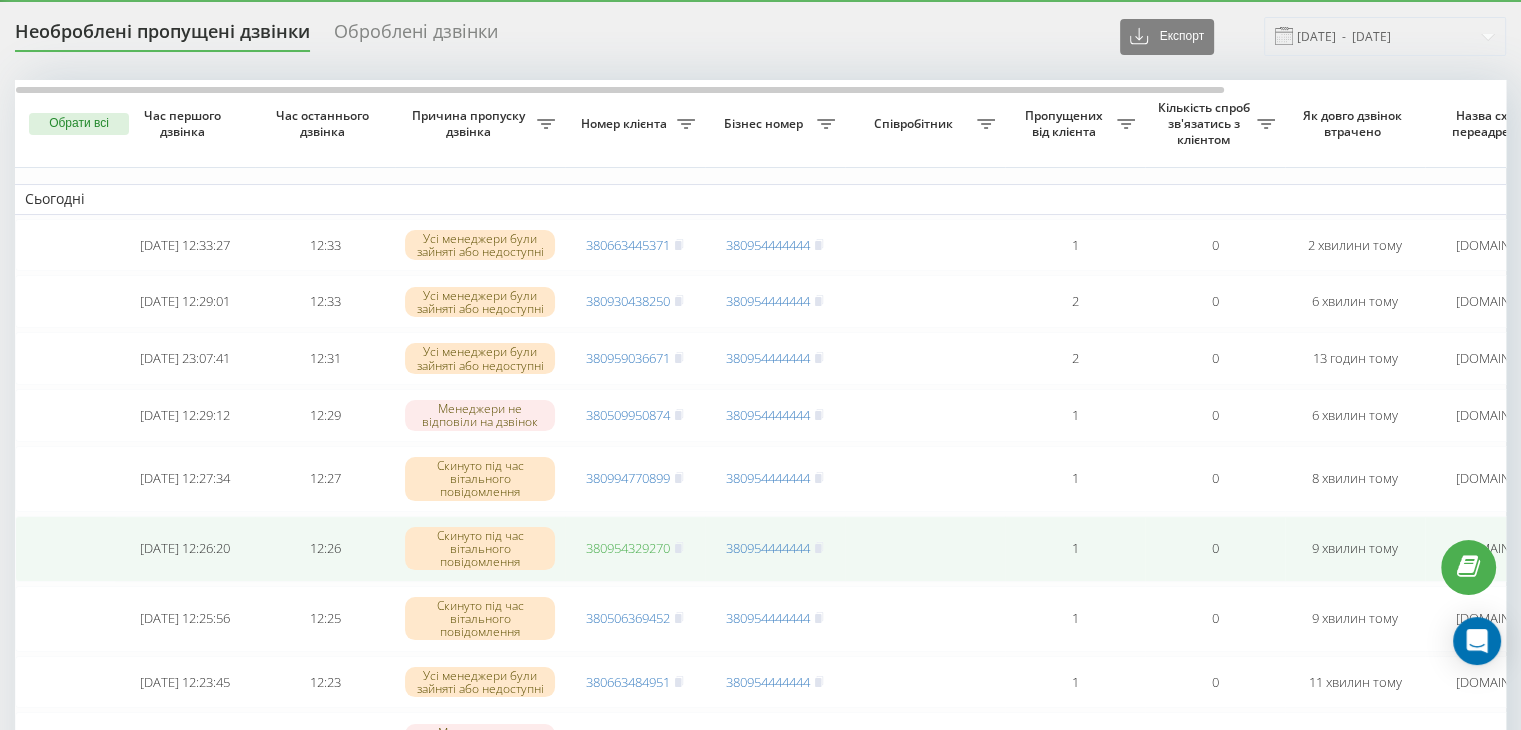 click on "380954329270" at bounding box center [628, 548] 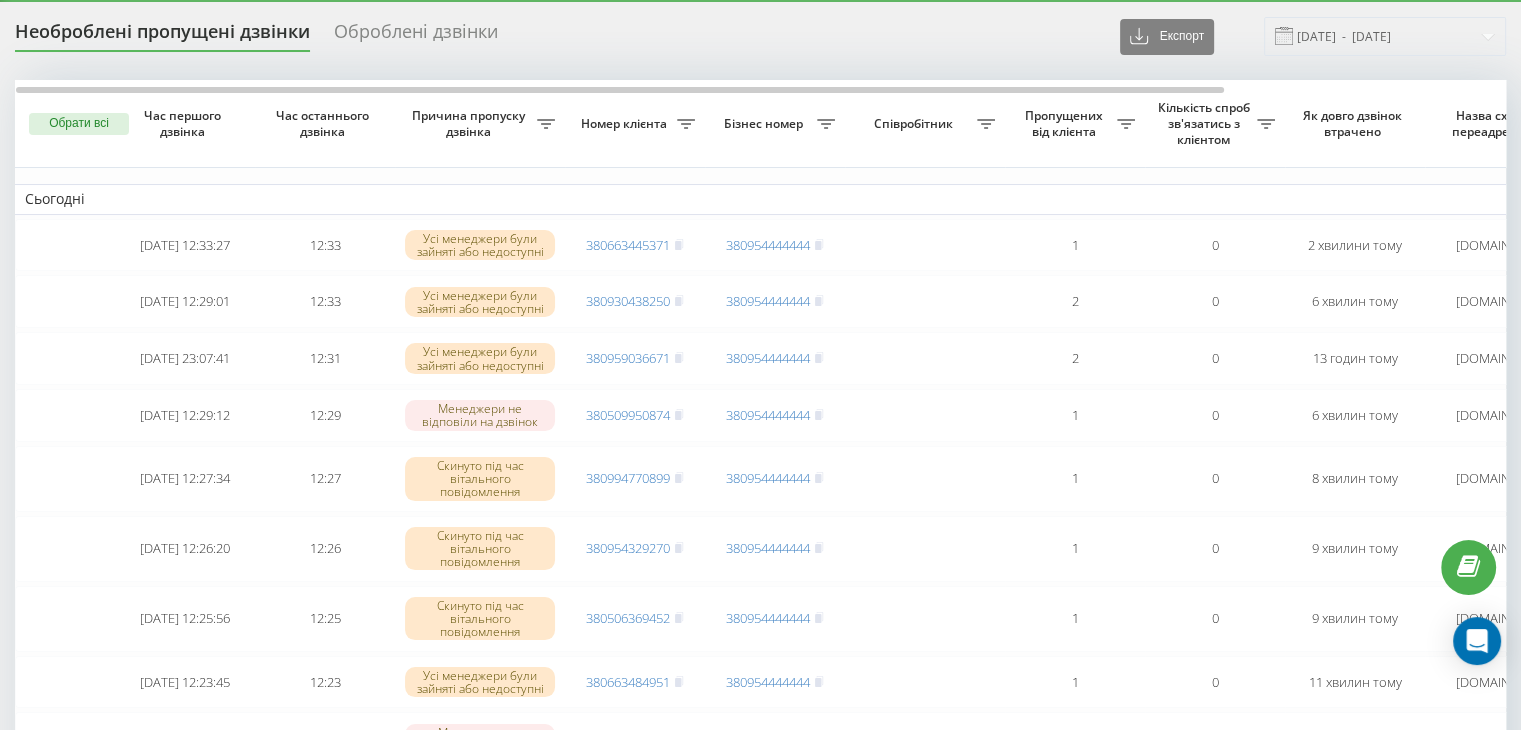 click on "Необроблені пропущені дзвінки Оброблені дзвінки Експорт .csv .xlsx 12.07.2025  -  12.07.2025" at bounding box center (760, 36) 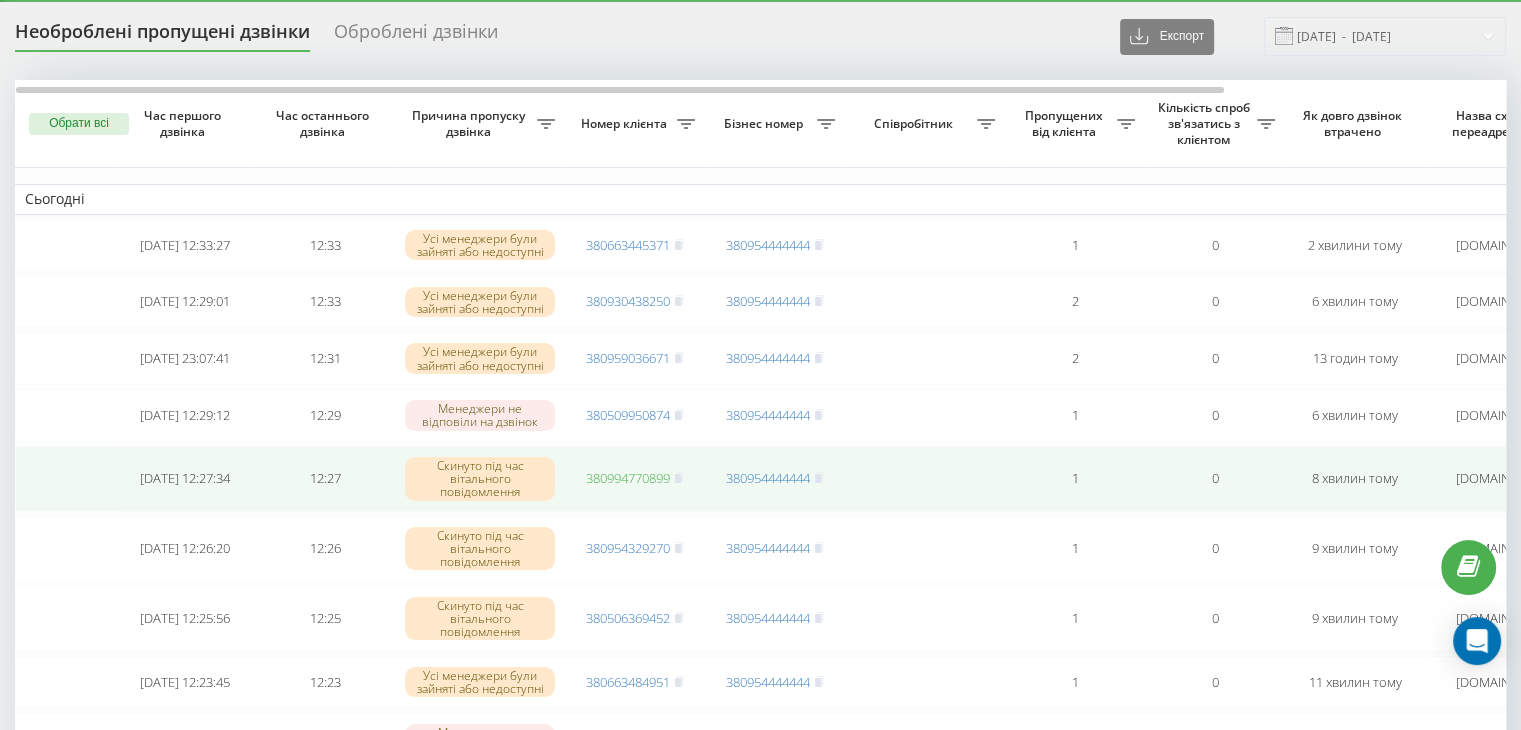 click on "380994770899" at bounding box center [628, 478] 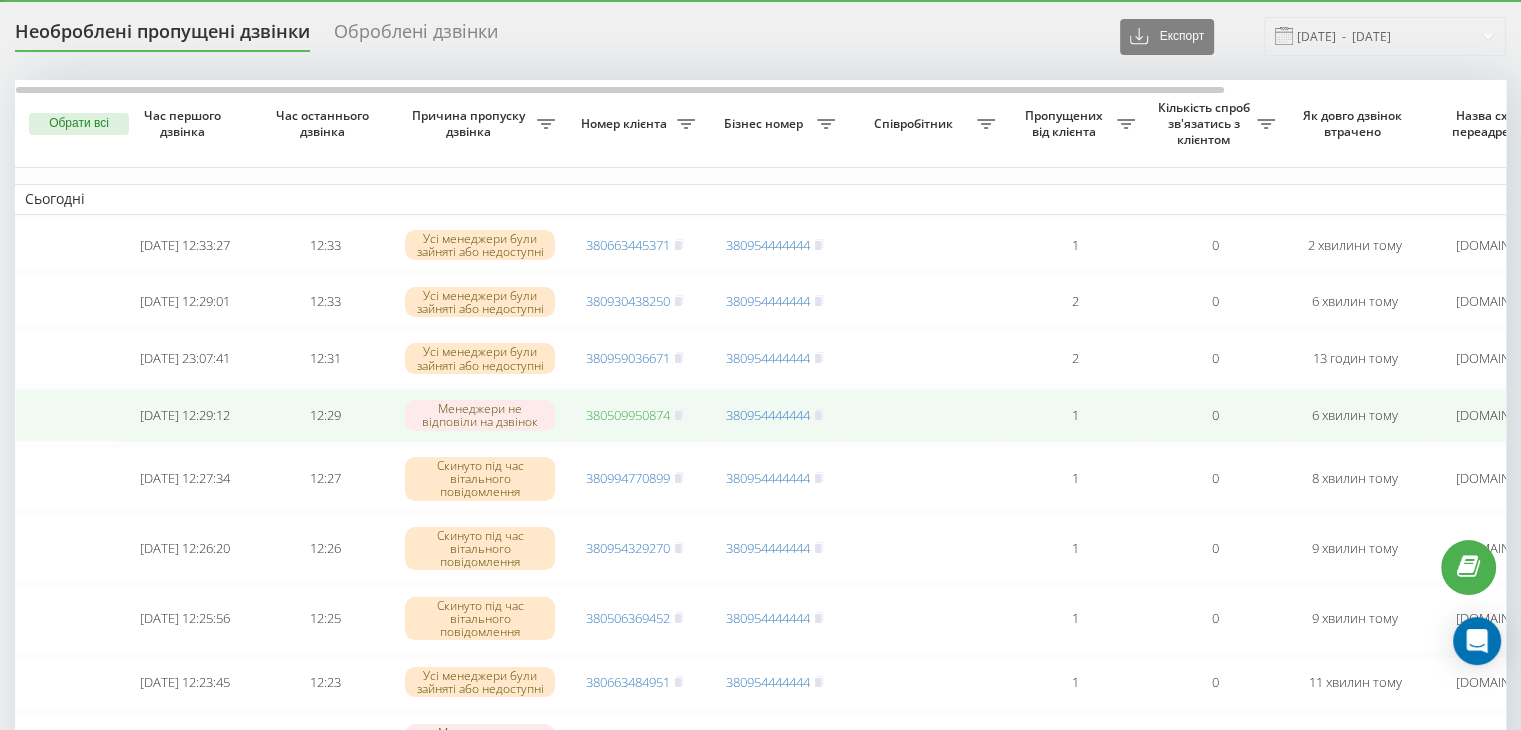 click on "380509950874" at bounding box center (628, 415) 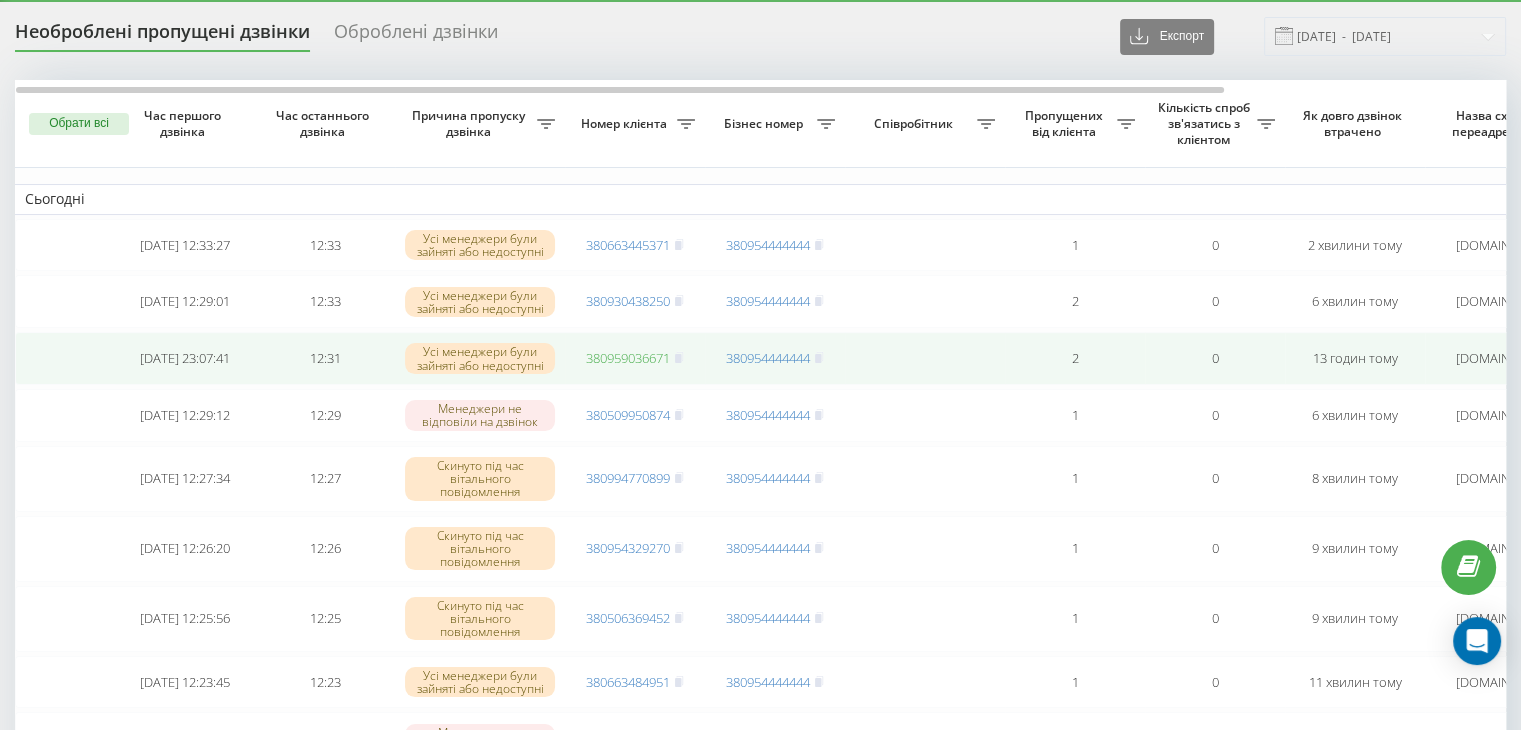 click on "380959036671" at bounding box center [628, 358] 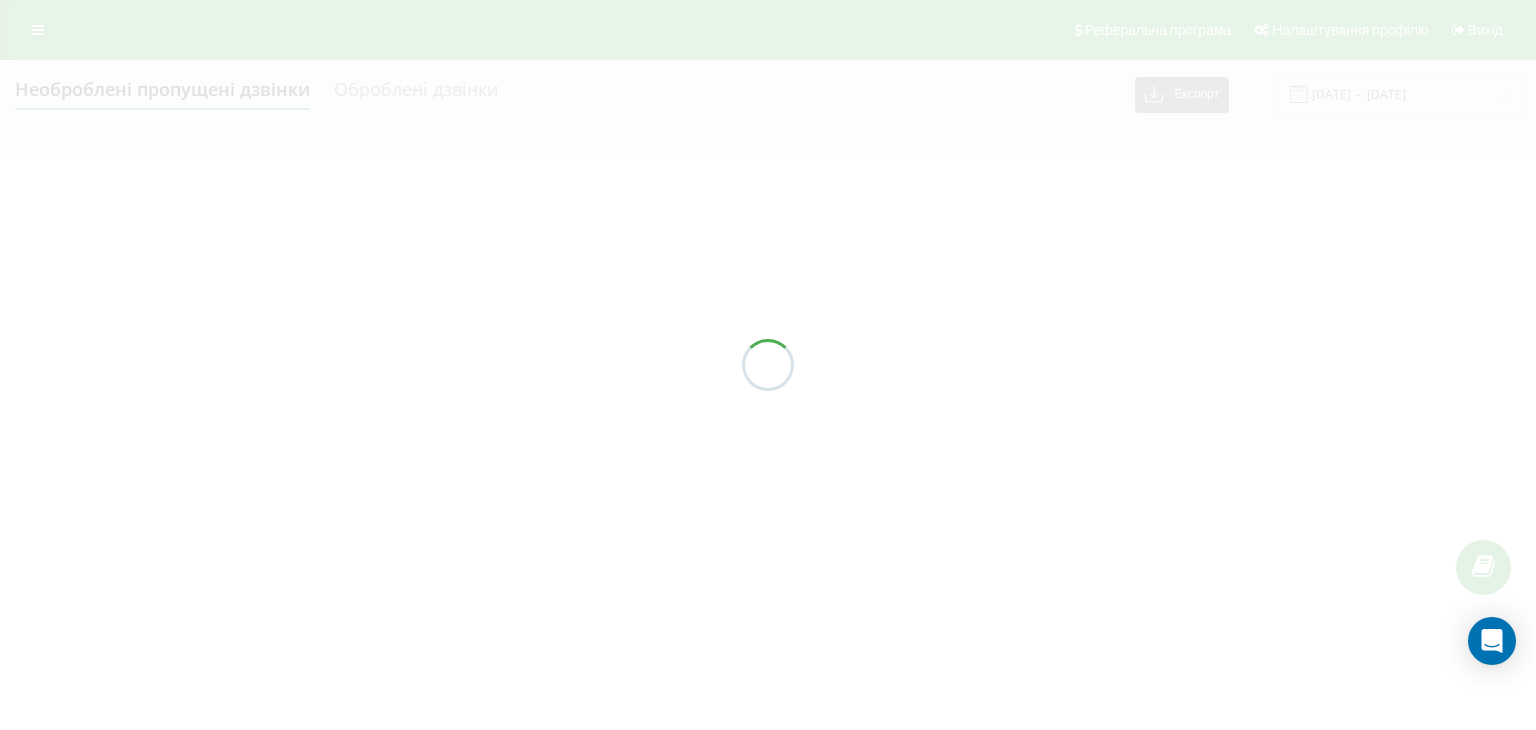 scroll, scrollTop: 0, scrollLeft: 0, axis: both 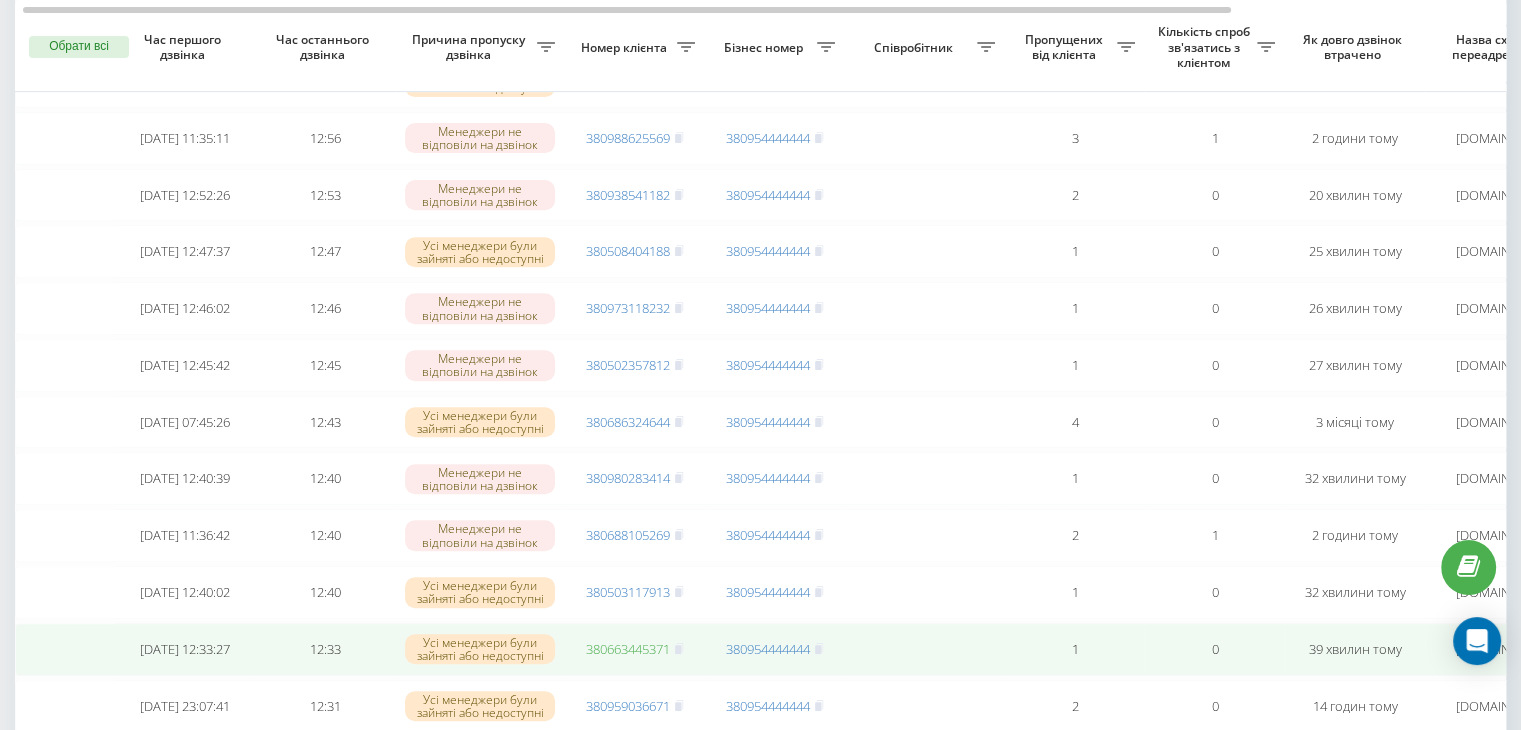click on "380663445371" at bounding box center [628, 649] 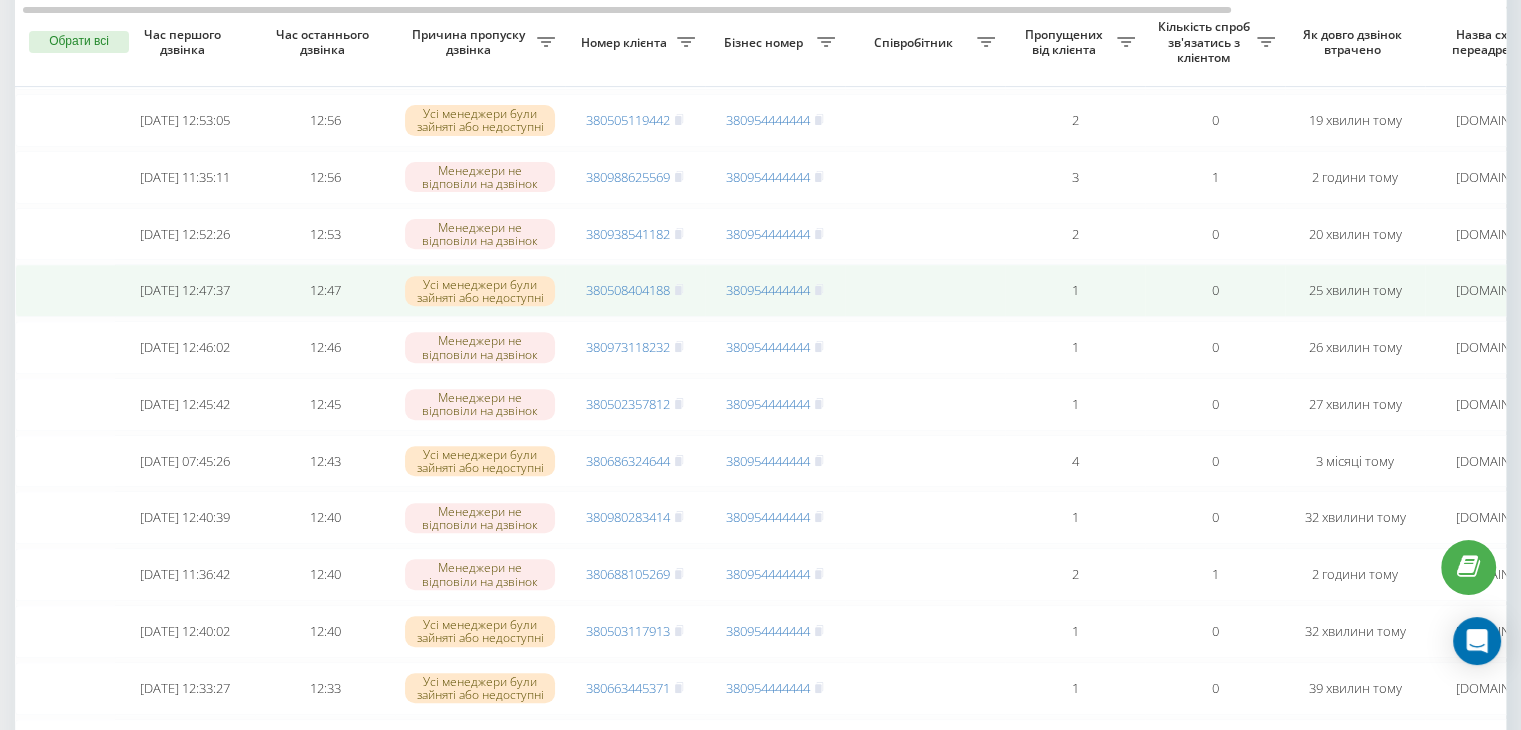 scroll, scrollTop: 708, scrollLeft: 0, axis: vertical 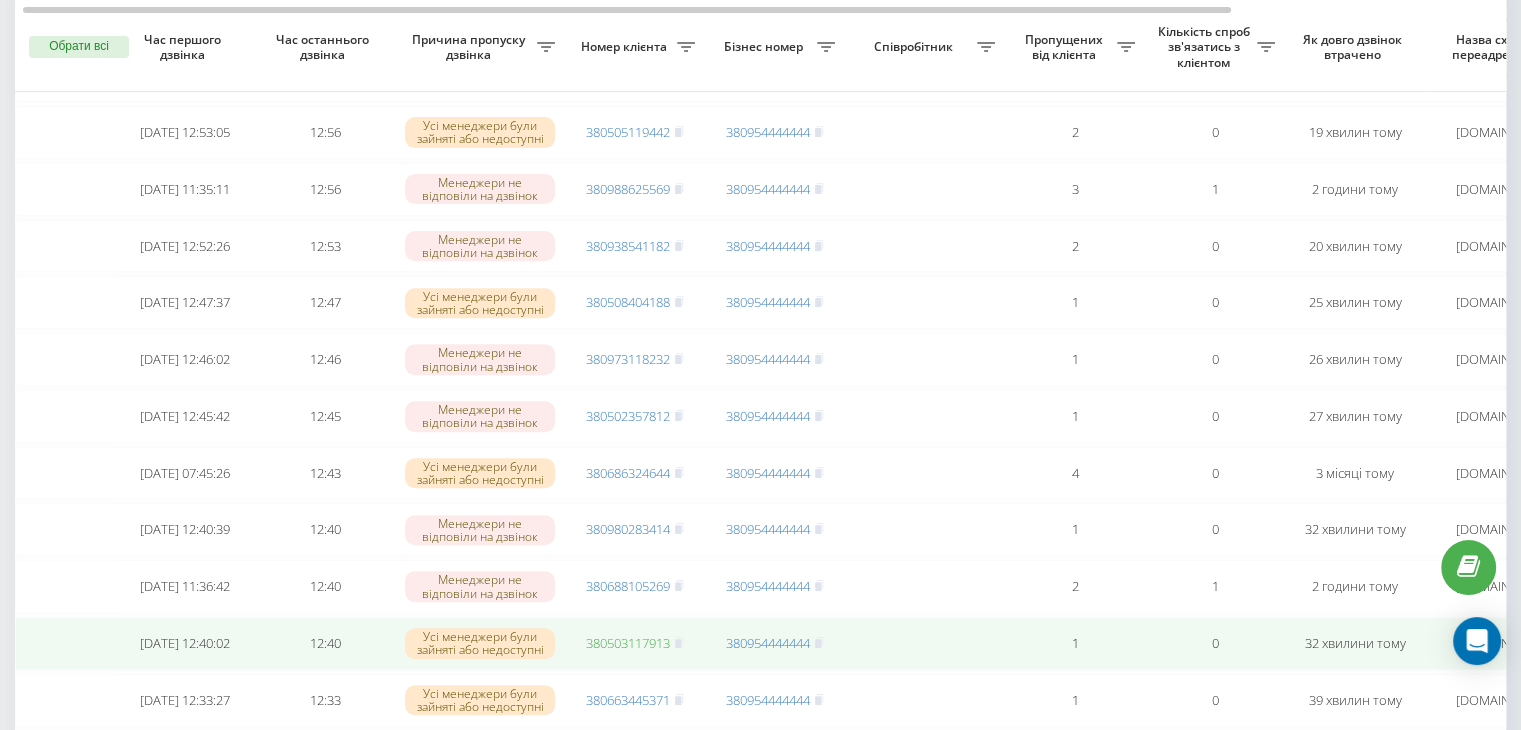 click on "380503117913" at bounding box center (628, 643) 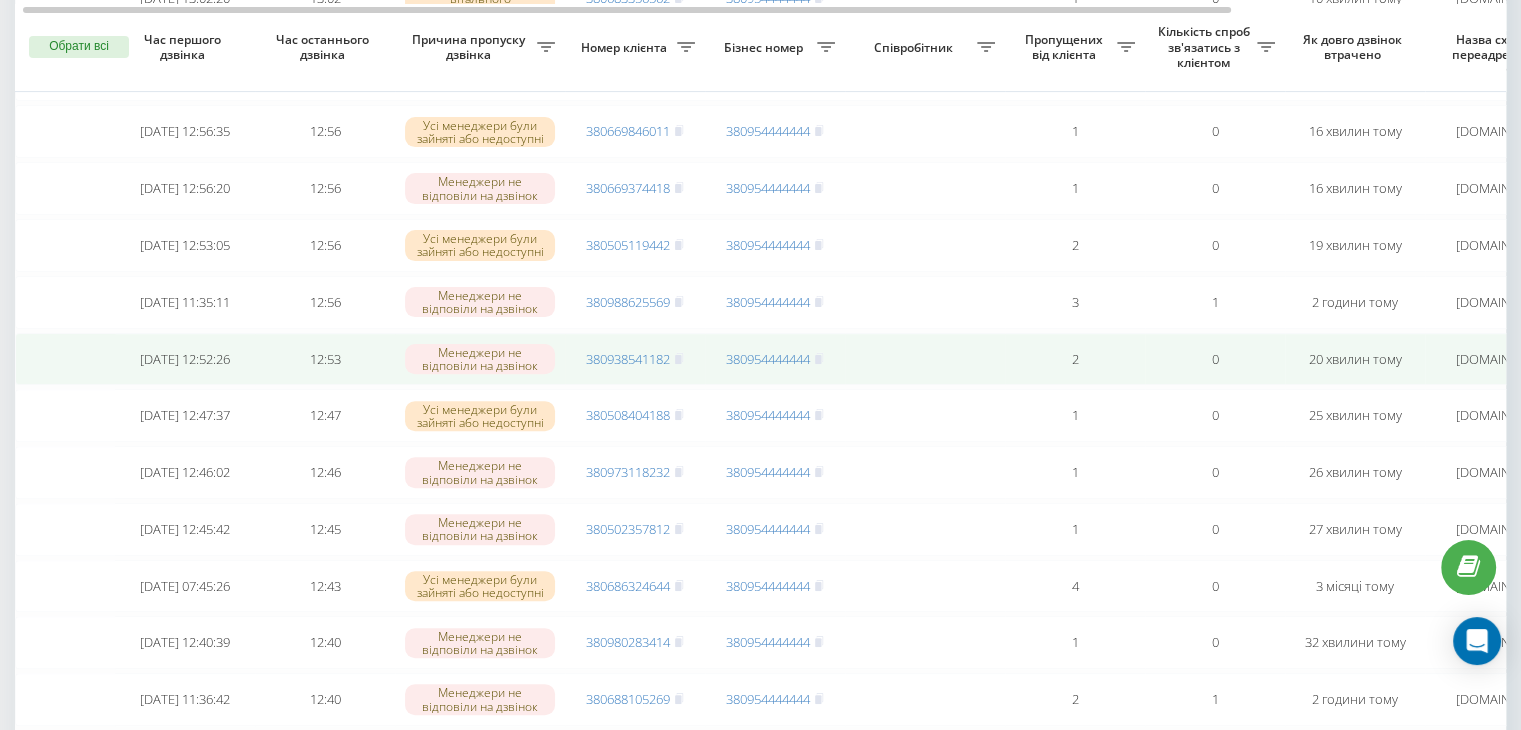 scroll, scrollTop: 596, scrollLeft: 0, axis: vertical 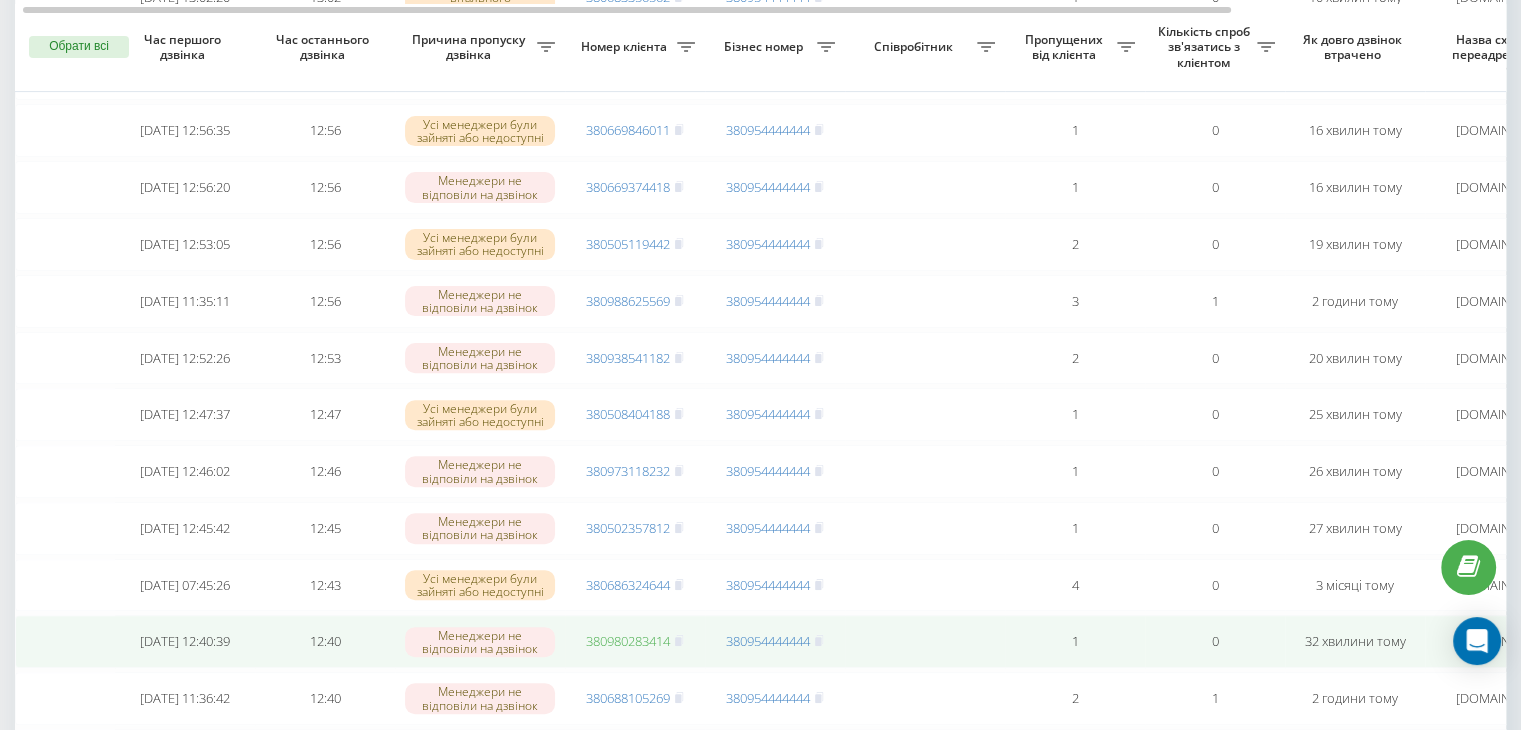 click on "380980283414" at bounding box center (628, 641) 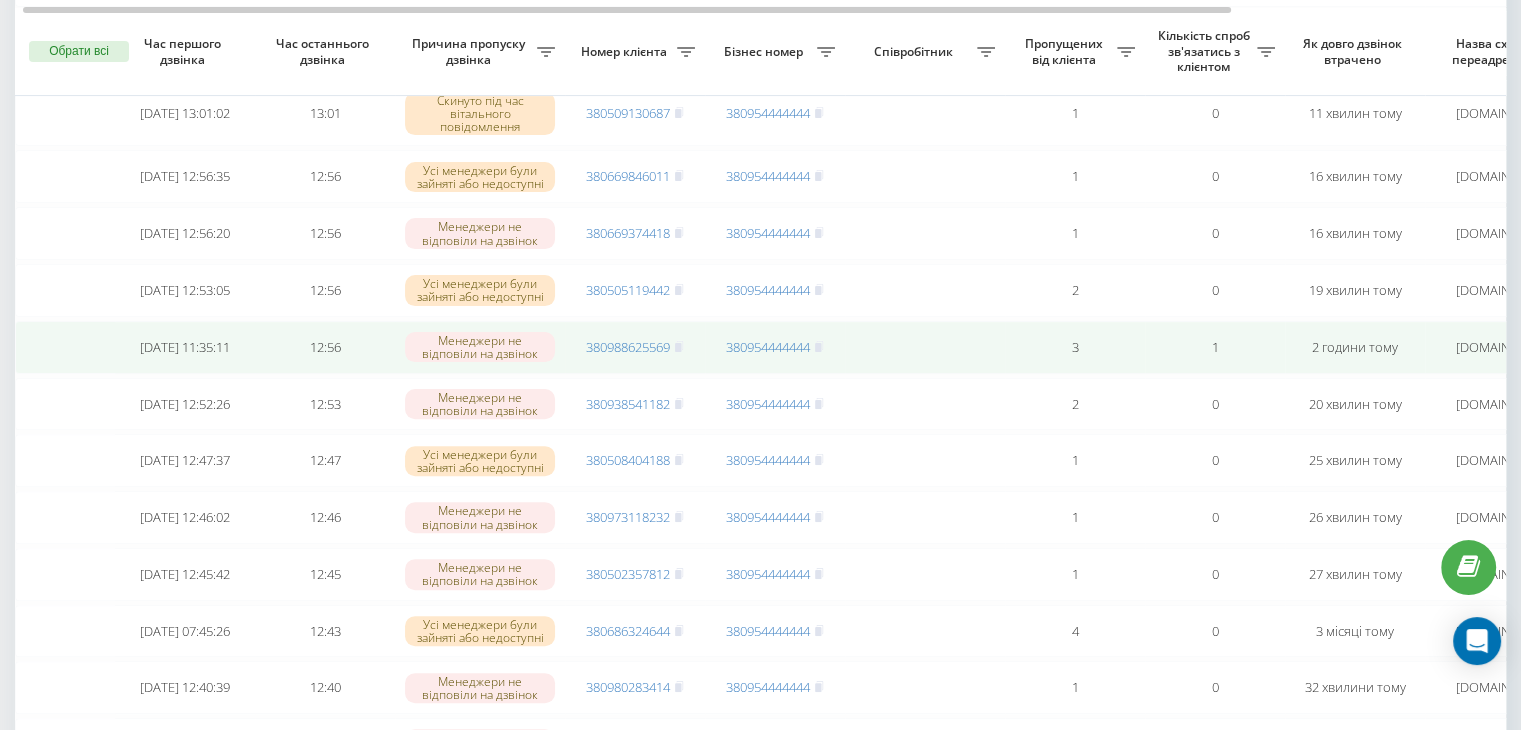 scroll, scrollTop: 540, scrollLeft: 0, axis: vertical 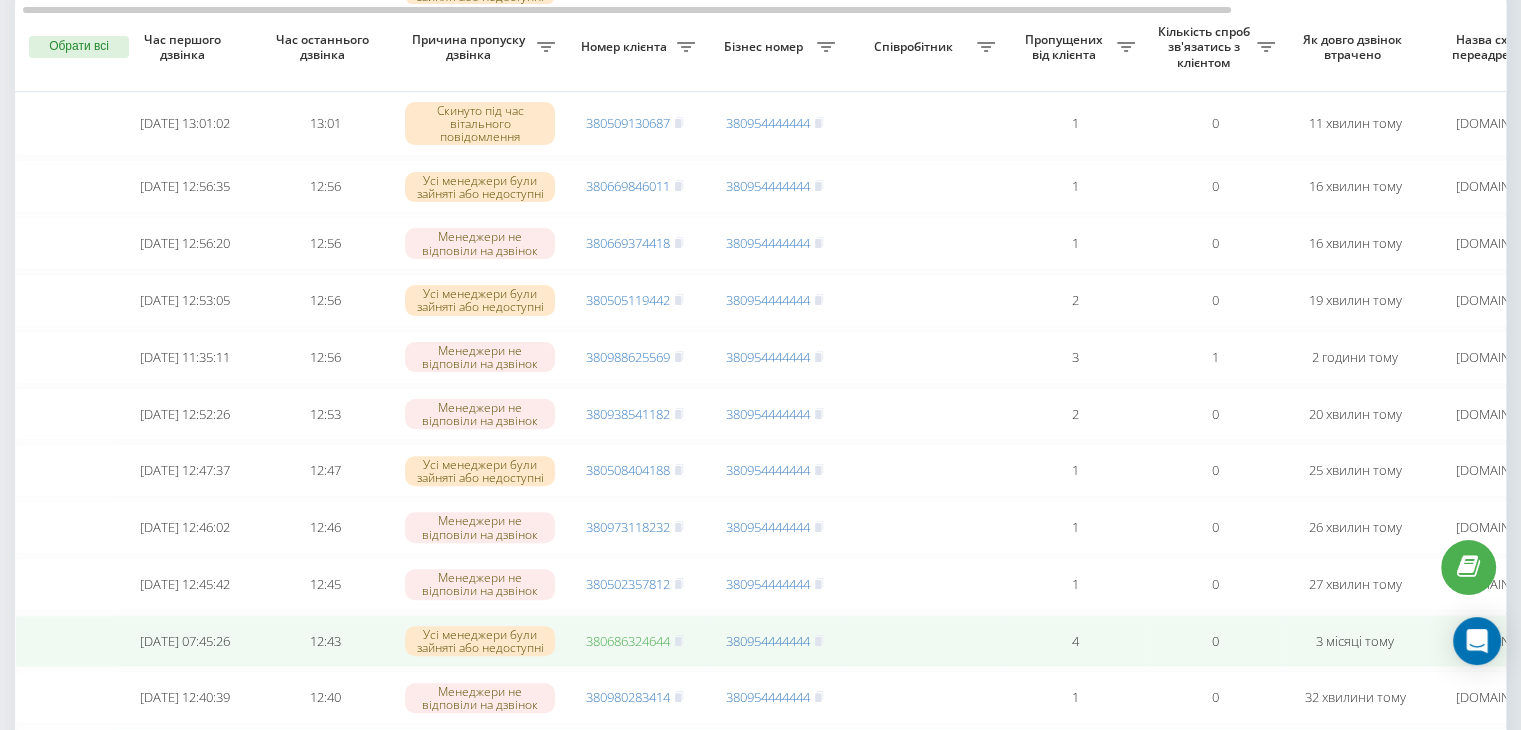 click on "380686324644" at bounding box center (628, 641) 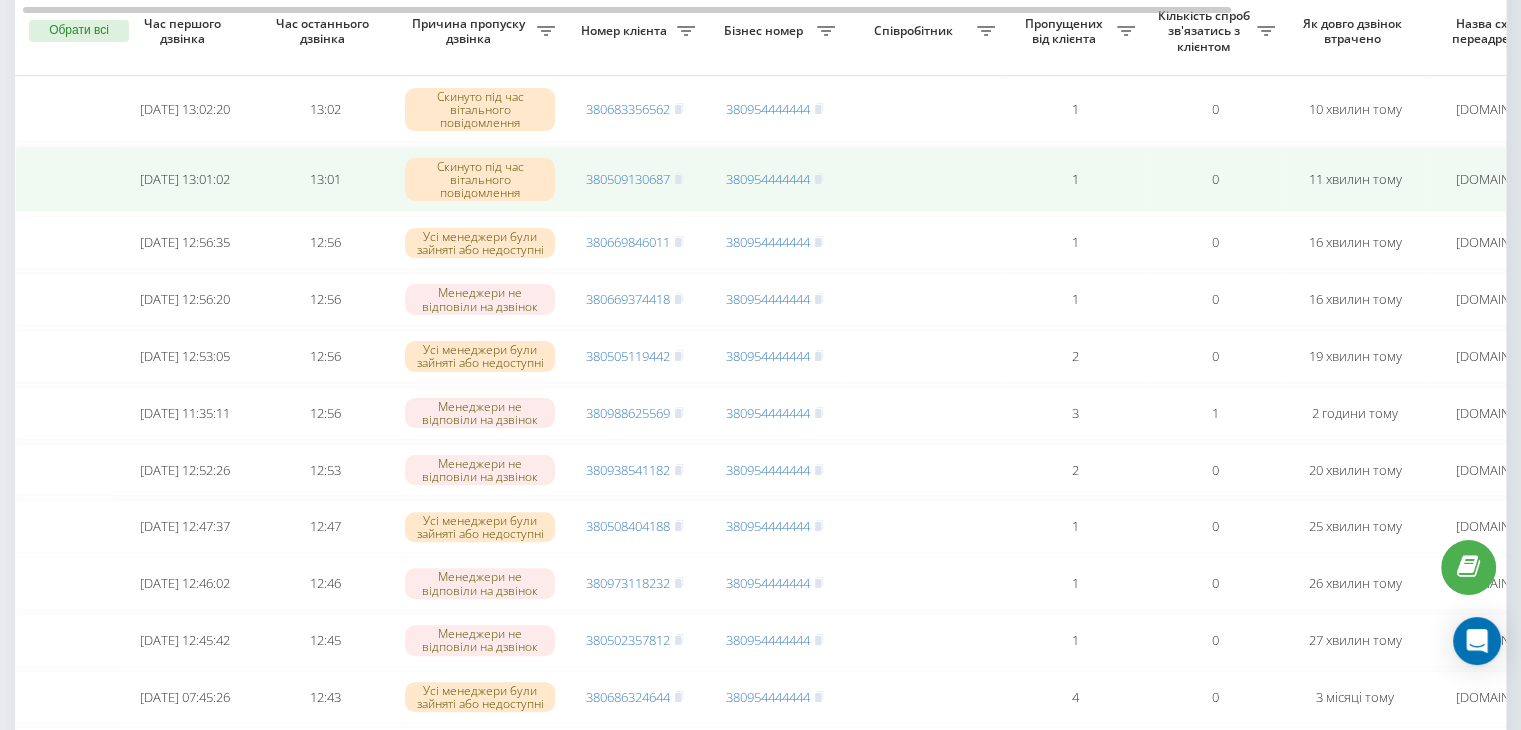 scroll, scrollTop: 464, scrollLeft: 0, axis: vertical 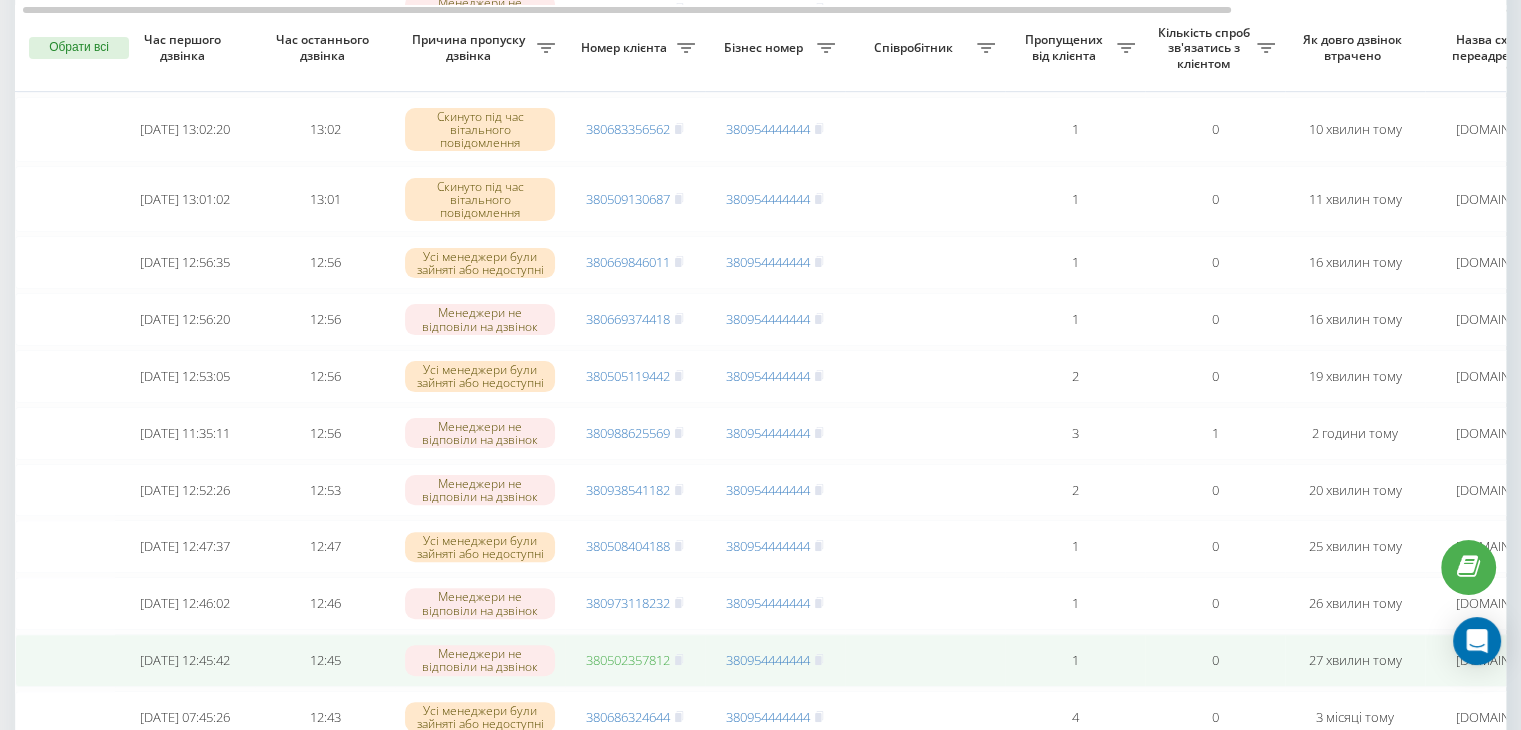 click on "380502357812" at bounding box center (628, 660) 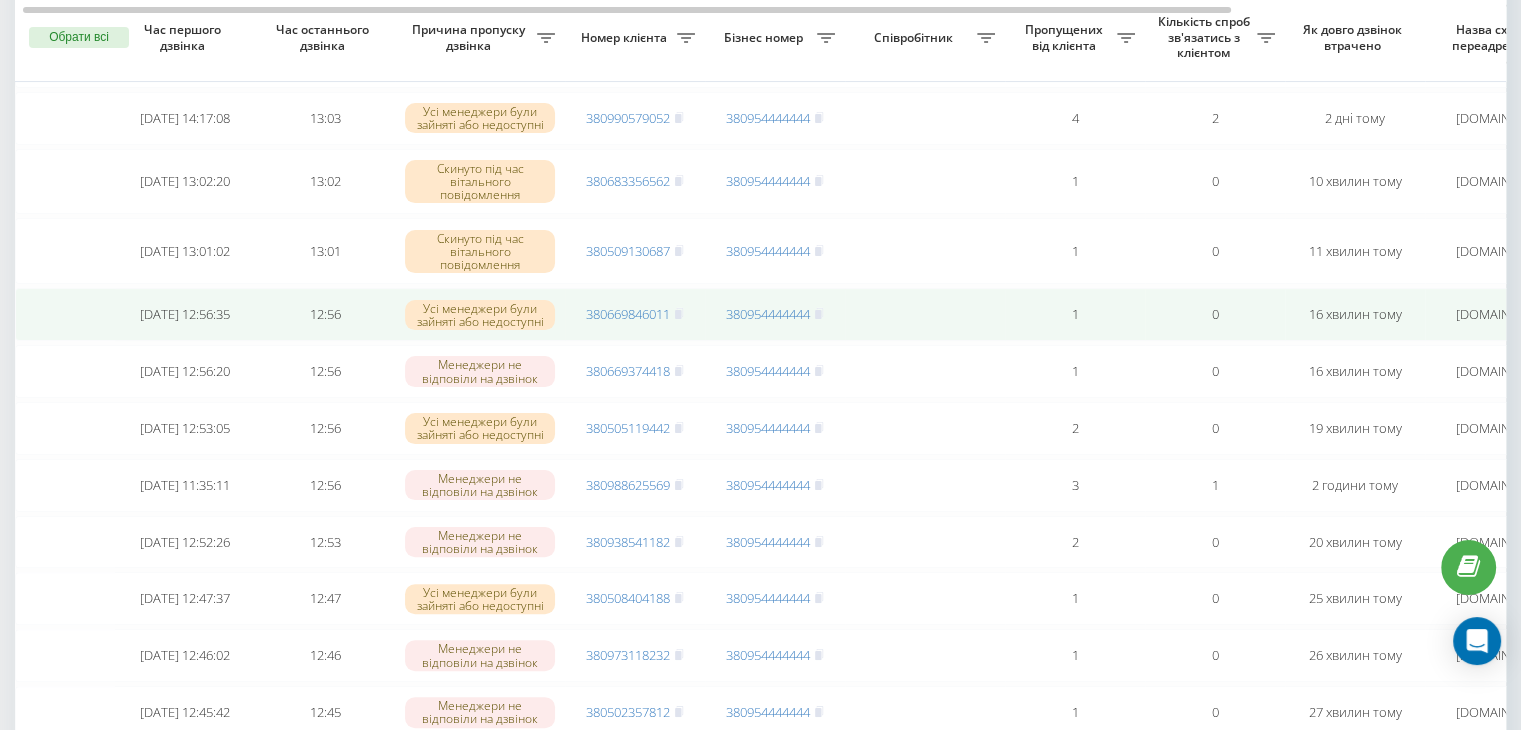 scroll, scrollTop: 402, scrollLeft: 0, axis: vertical 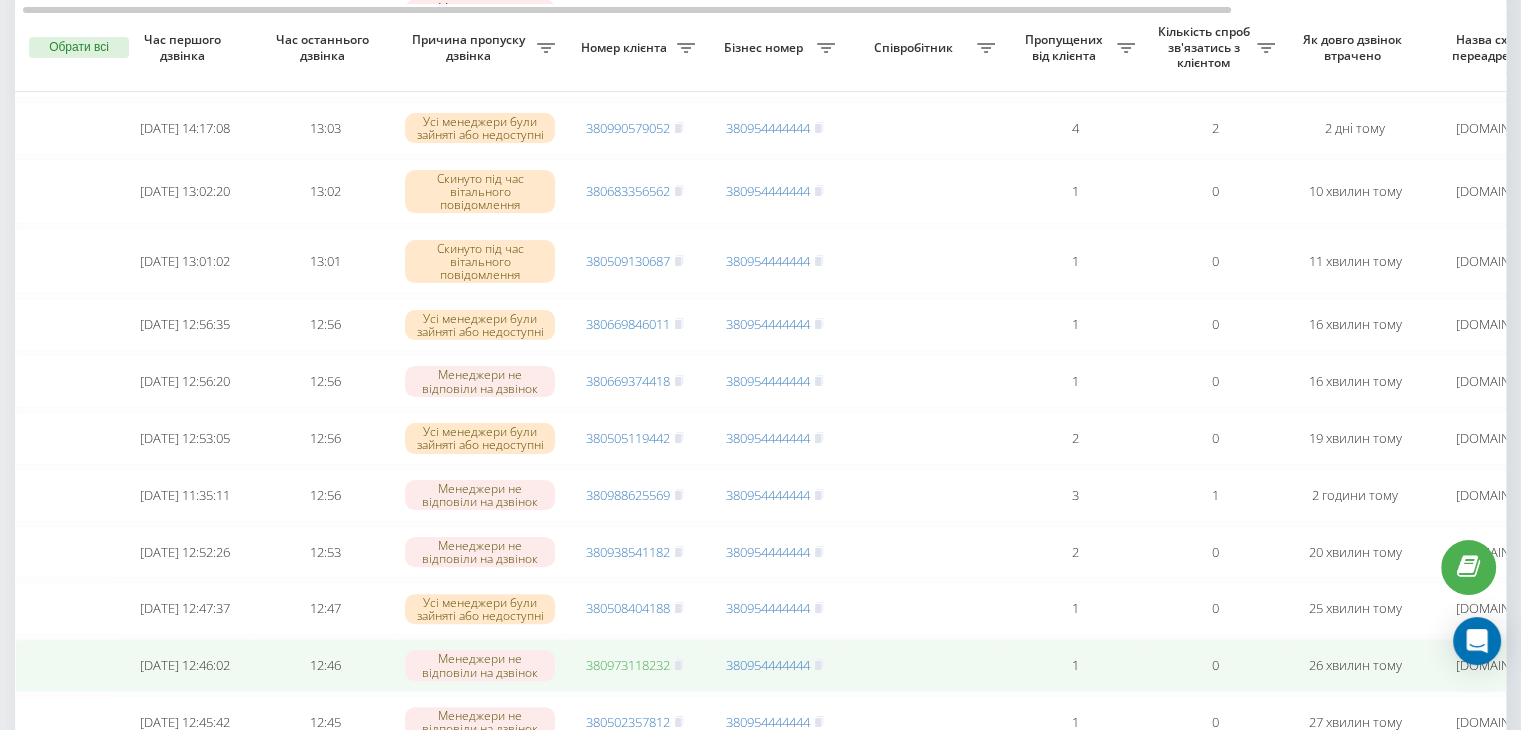 click on "380973118232" at bounding box center [628, 665] 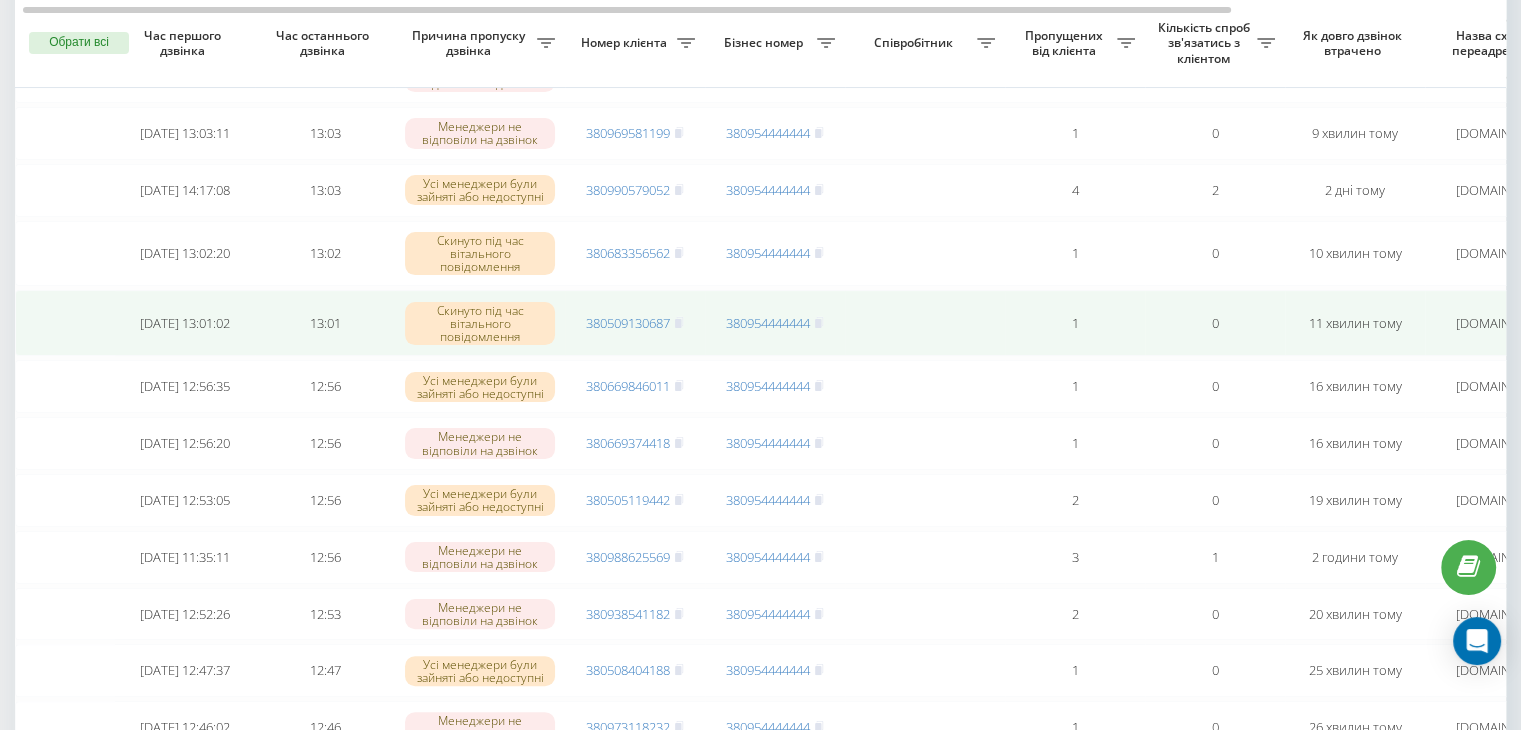 scroll, scrollTop: 335, scrollLeft: 0, axis: vertical 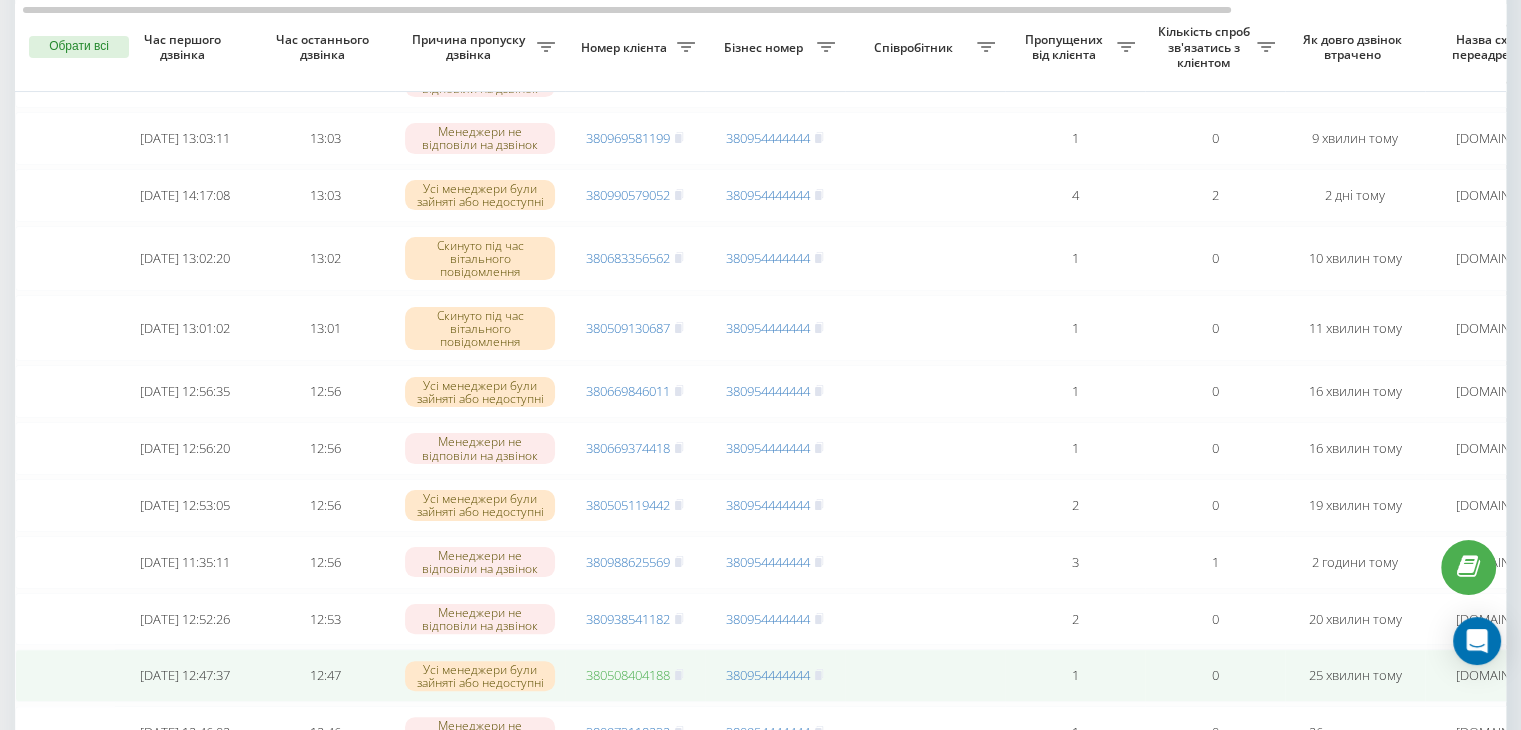 click on "380508404188" at bounding box center (628, 675) 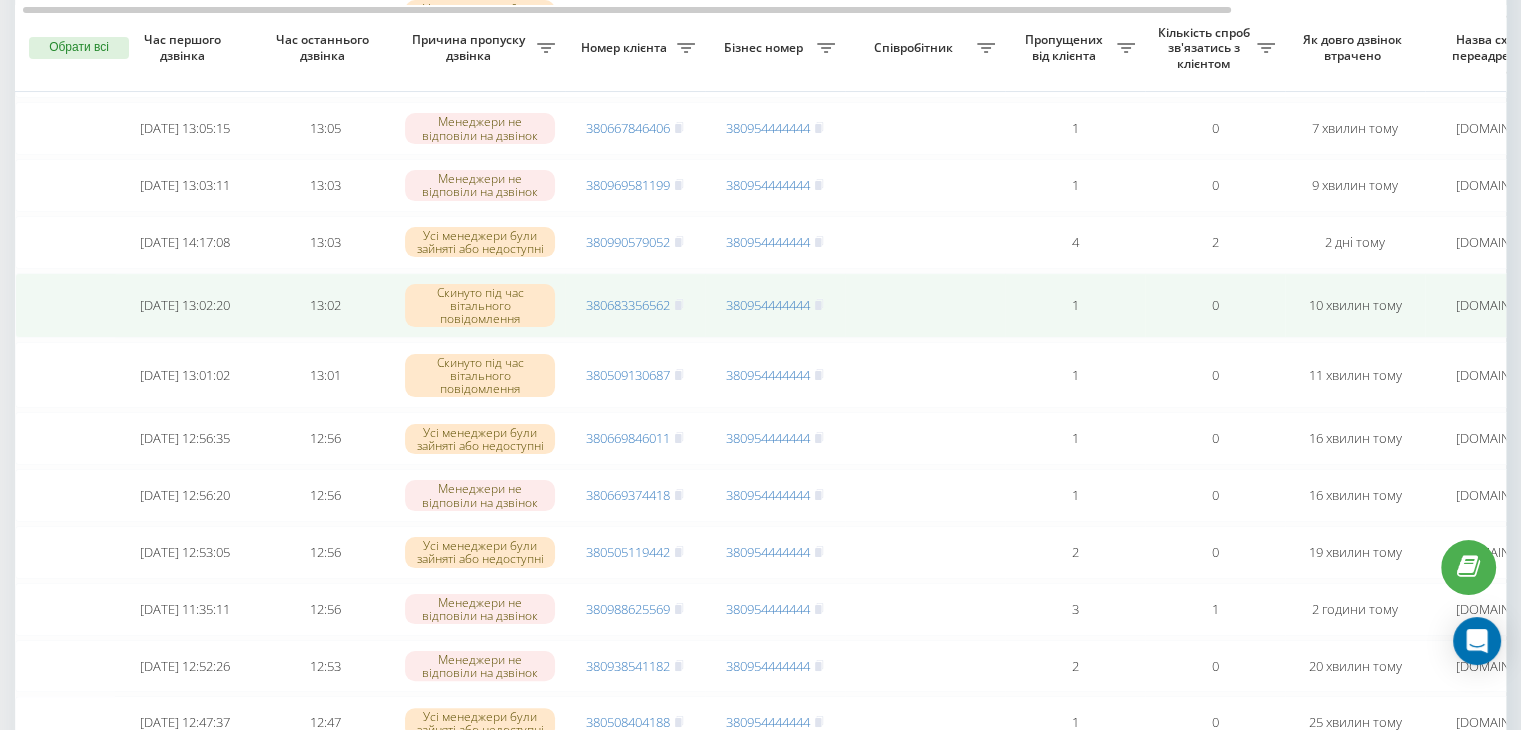 scroll, scrollTop: 287, scrollLeft: 0, axis: vertical 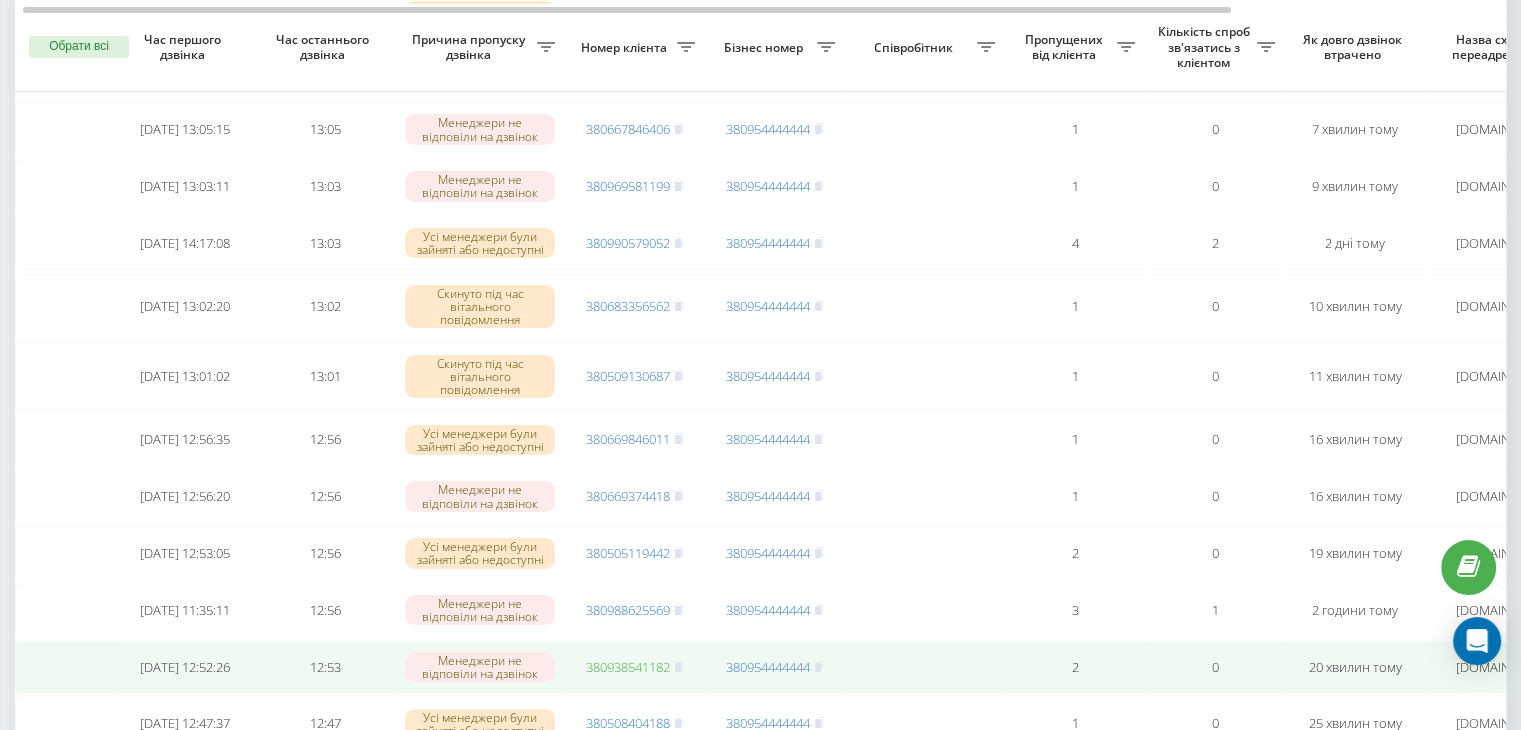 click on "380938541182" at bounding box center (628, 667) 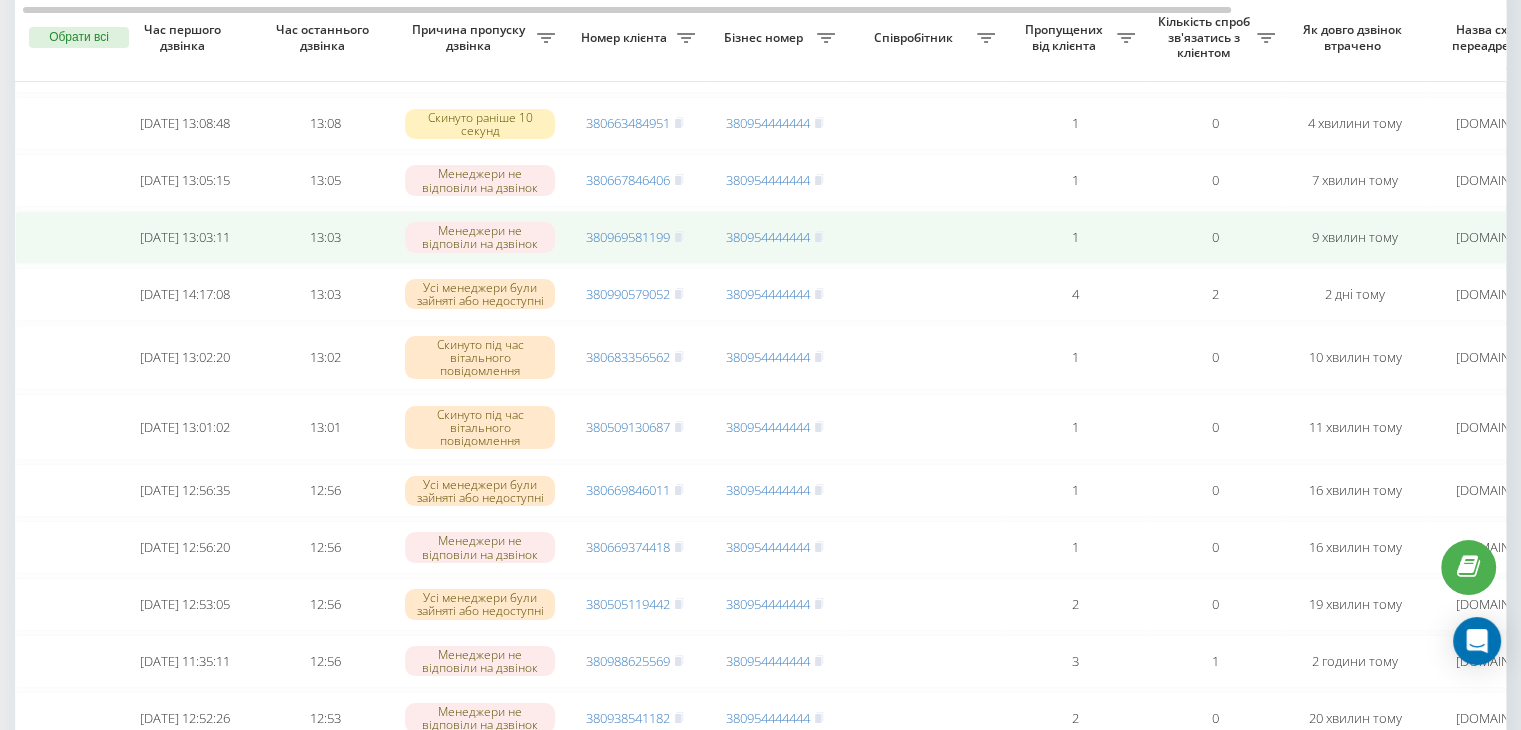 scroll, scrollTop: 224, scrollLeft: 0, axis: vertical 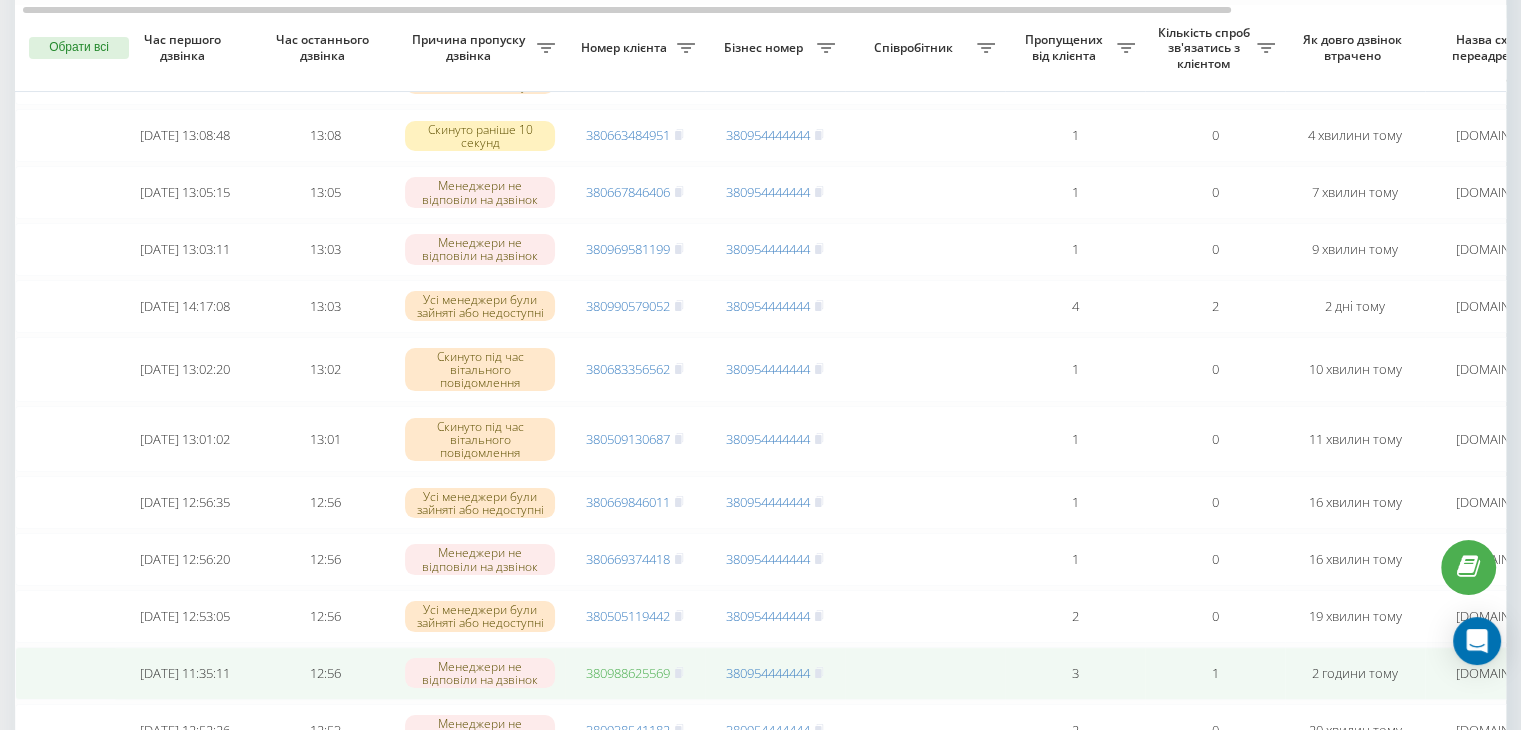 click on "380988625569" at bounding box center [628, 673] 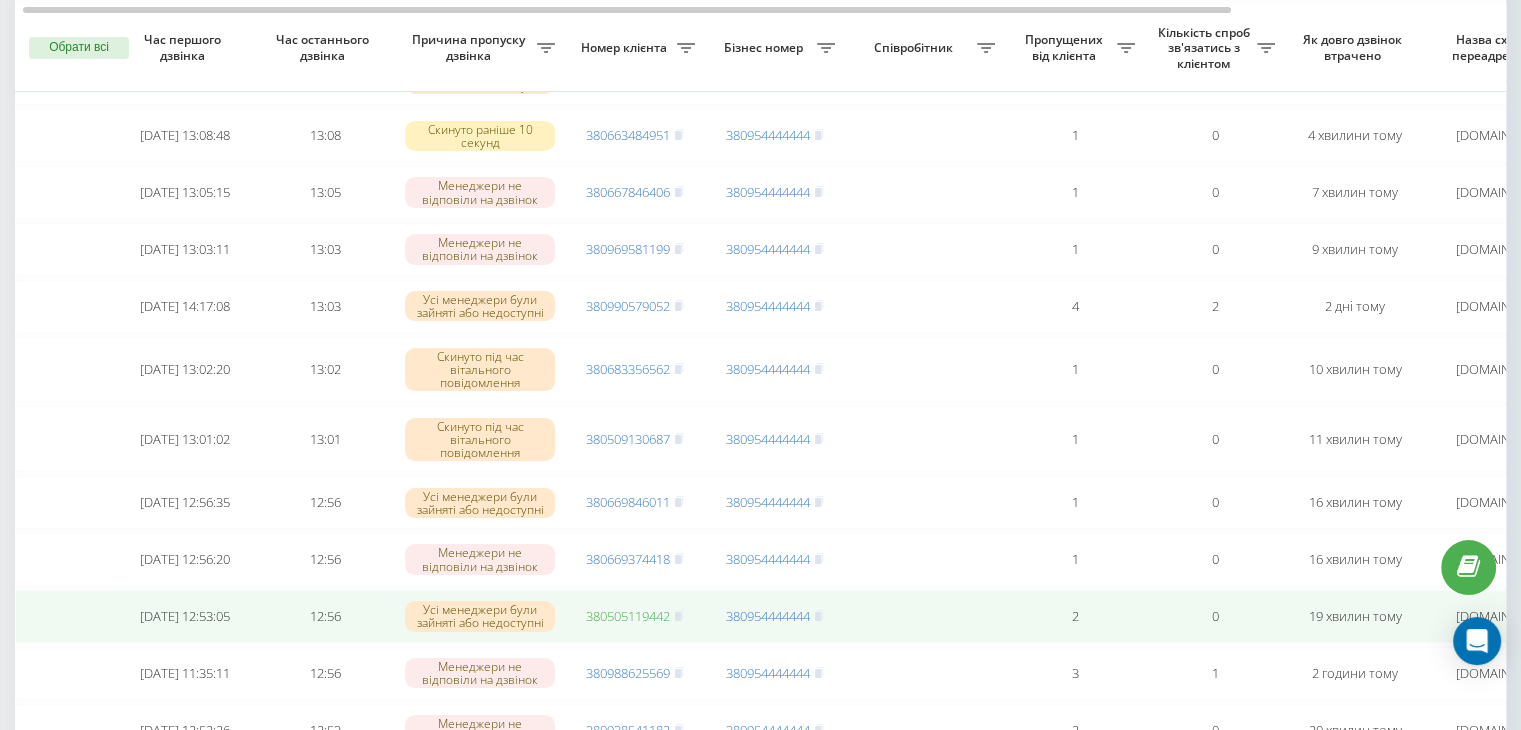 click on "380505119442" at bounding box center (628, 616) 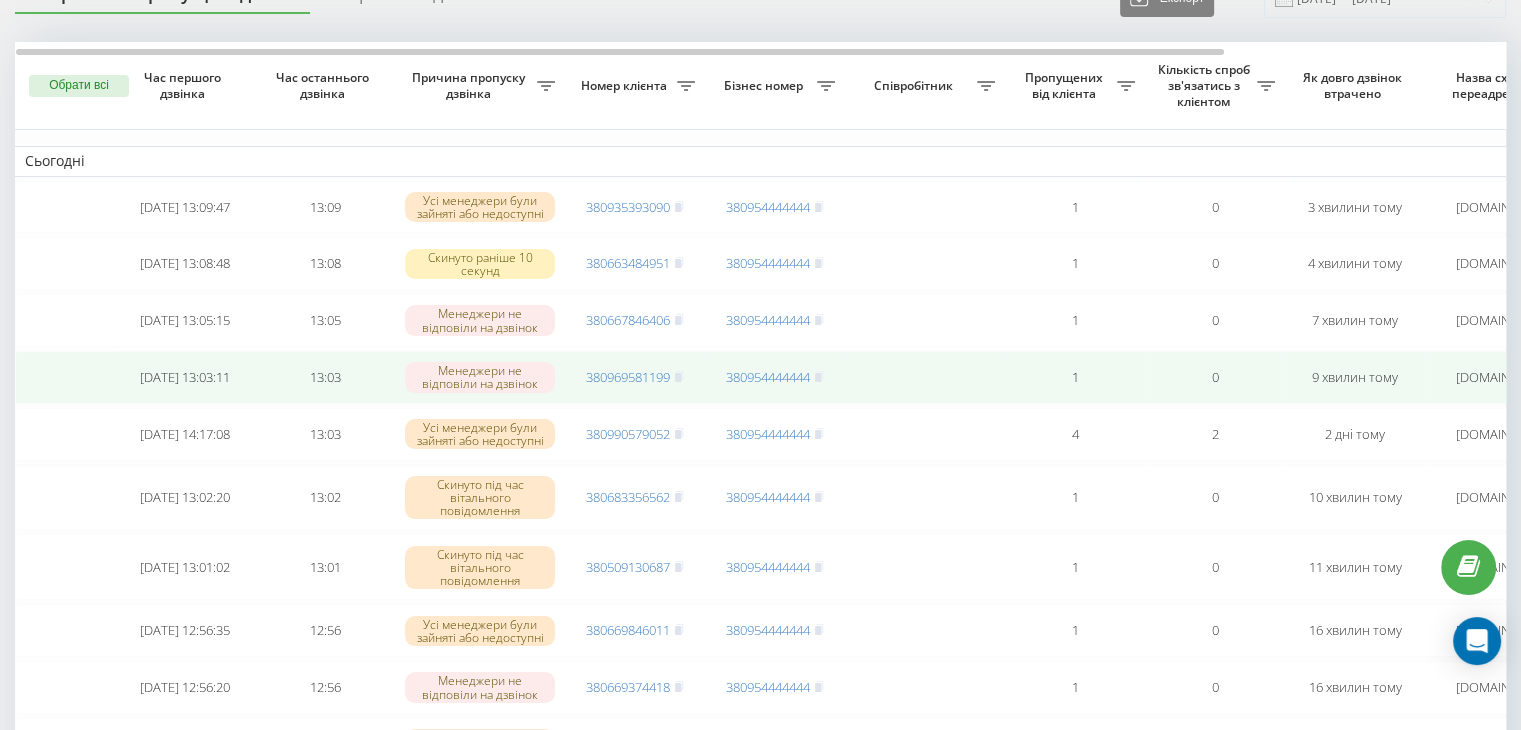 scroll, scrollTop: 96, scrollLeft: 0, axis: vertical 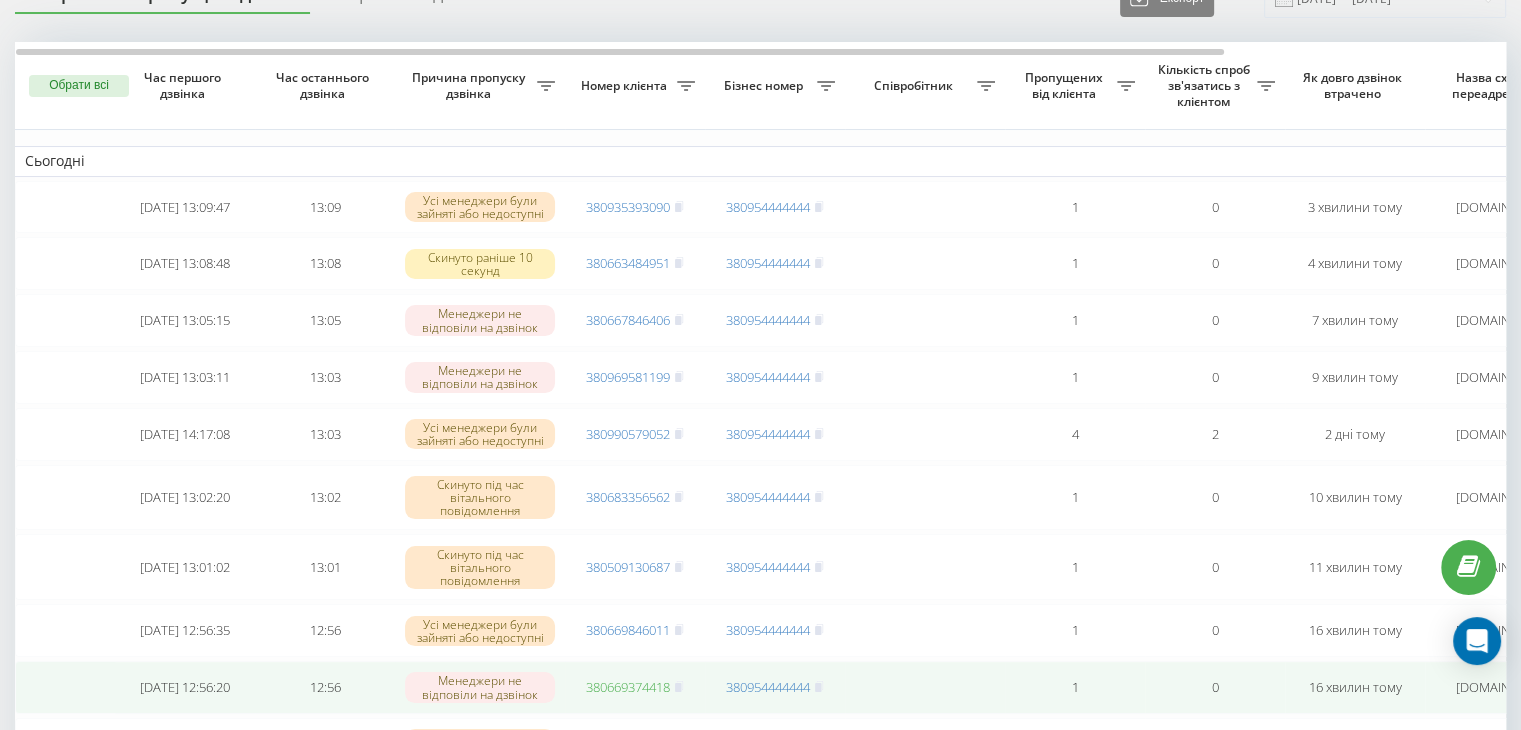 click on "380669374418" at bounding box center [628, 687] 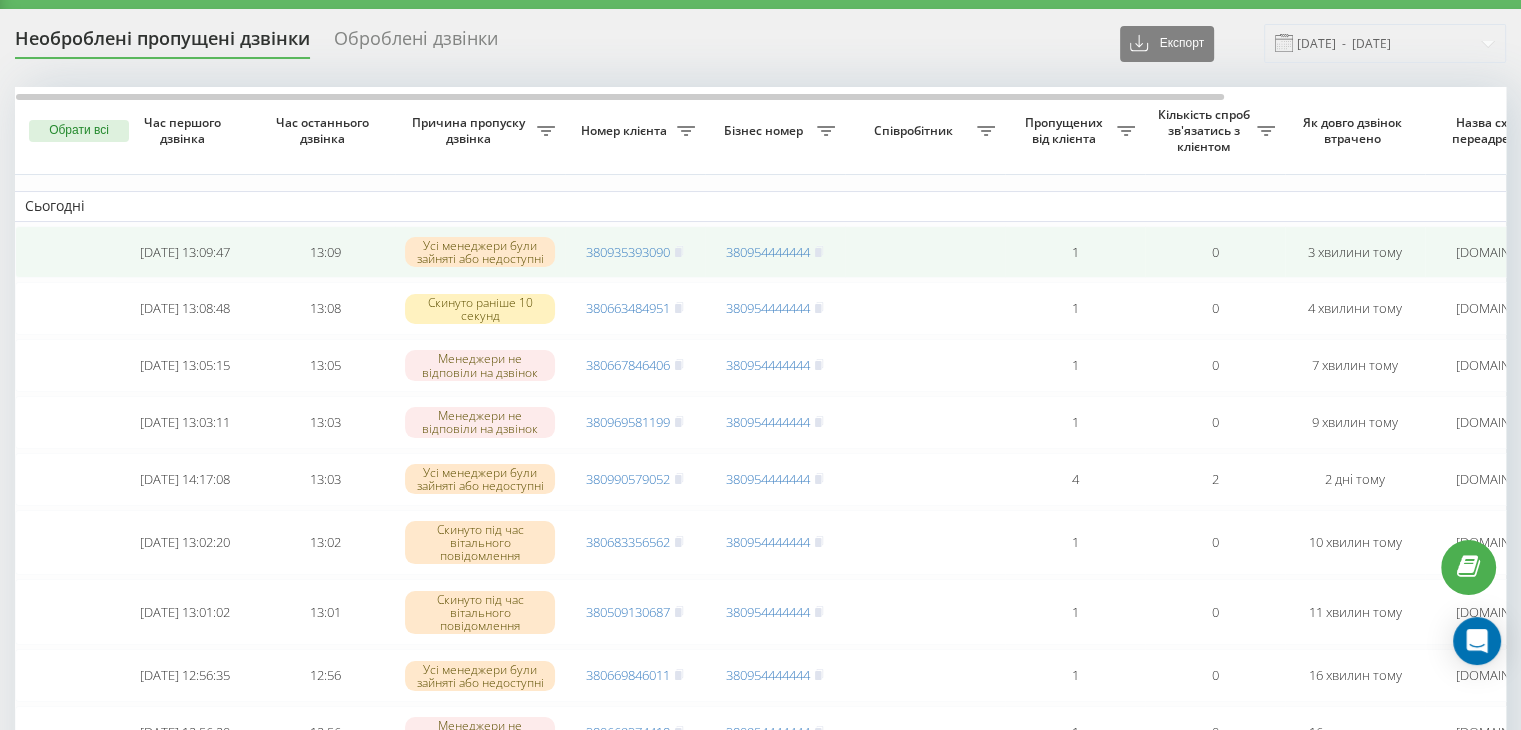 scroll, scrollTop: 47, scrollLeft: 0, axis: vertical 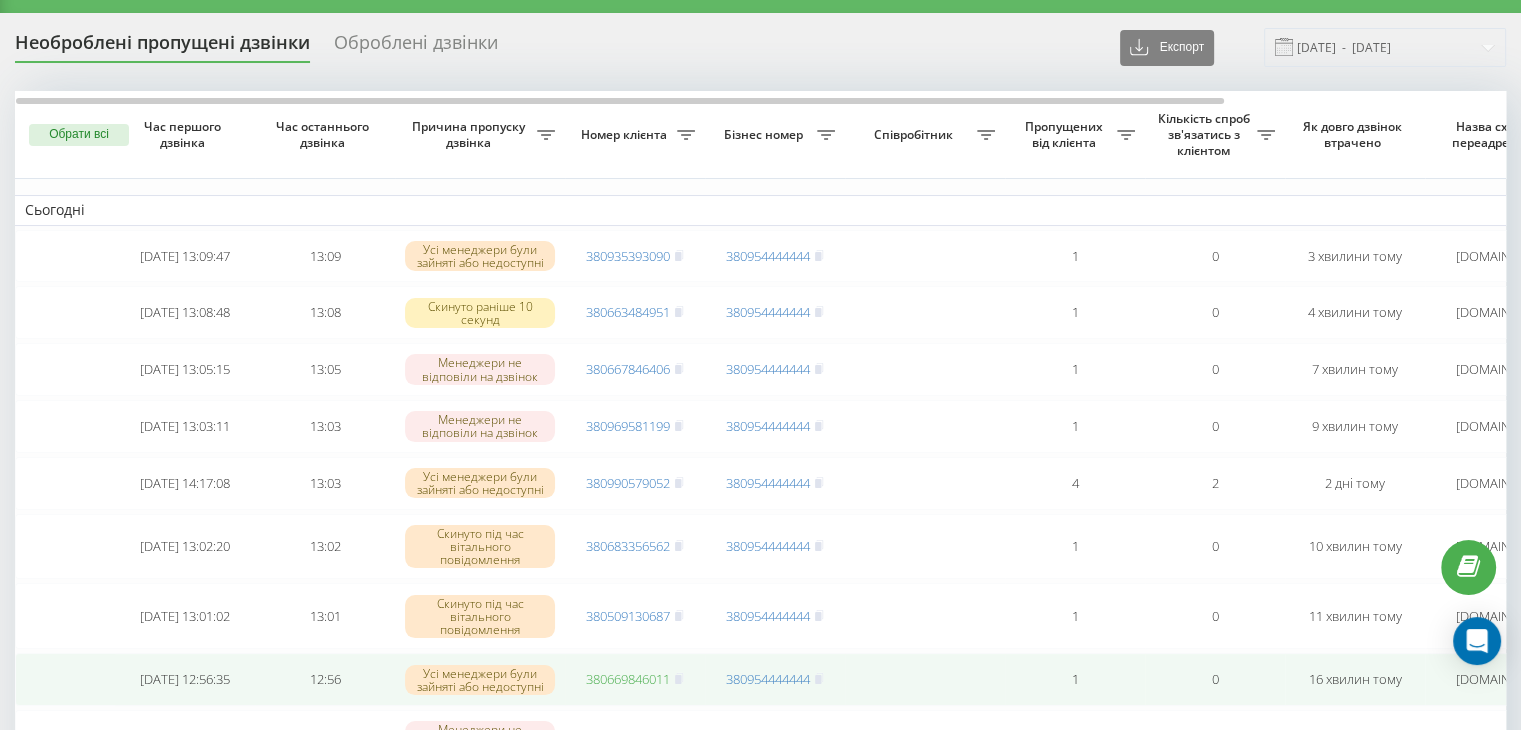 click on "380669846011" at bounding box center (628, 679) 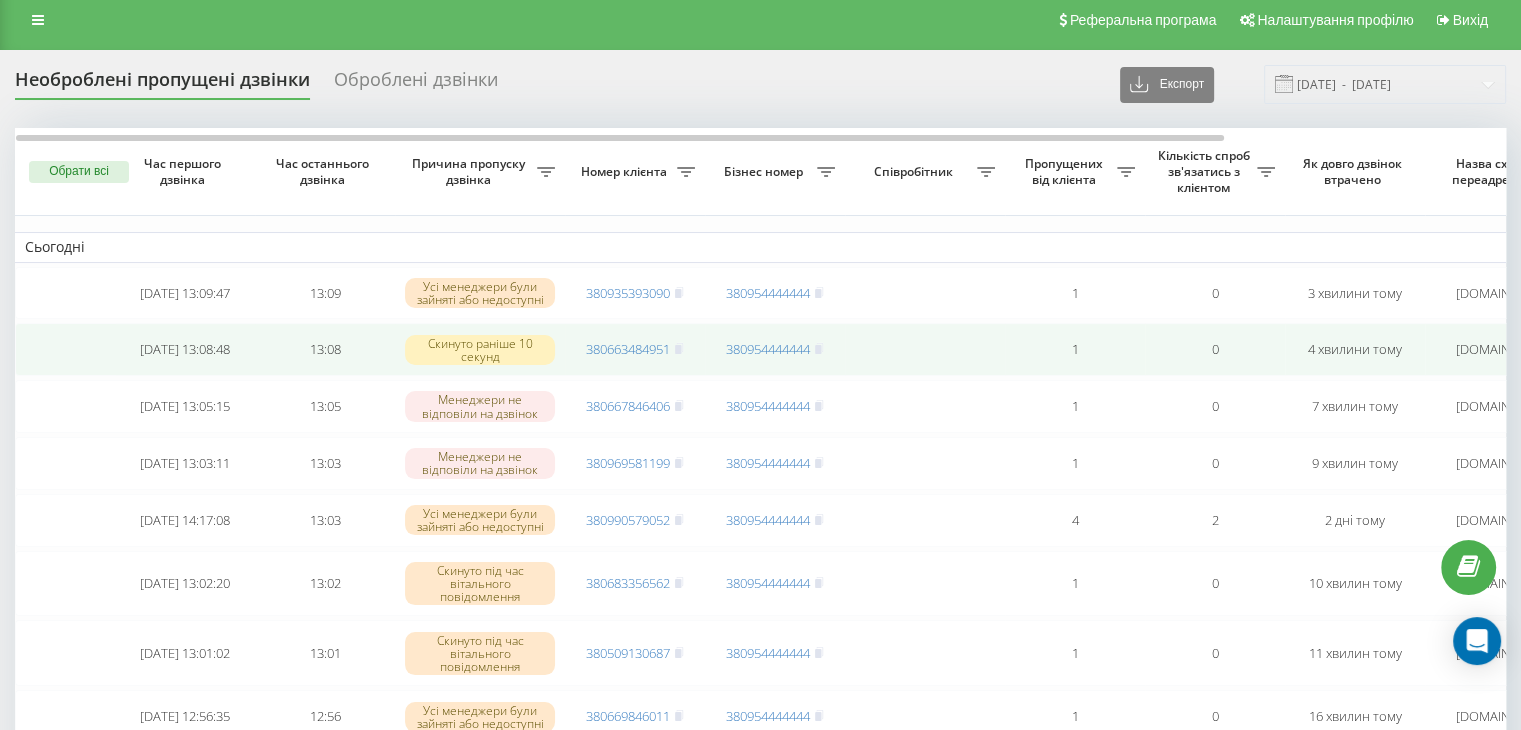 scroll, scrollTop: 0, scrollLeft: 0, axis: both 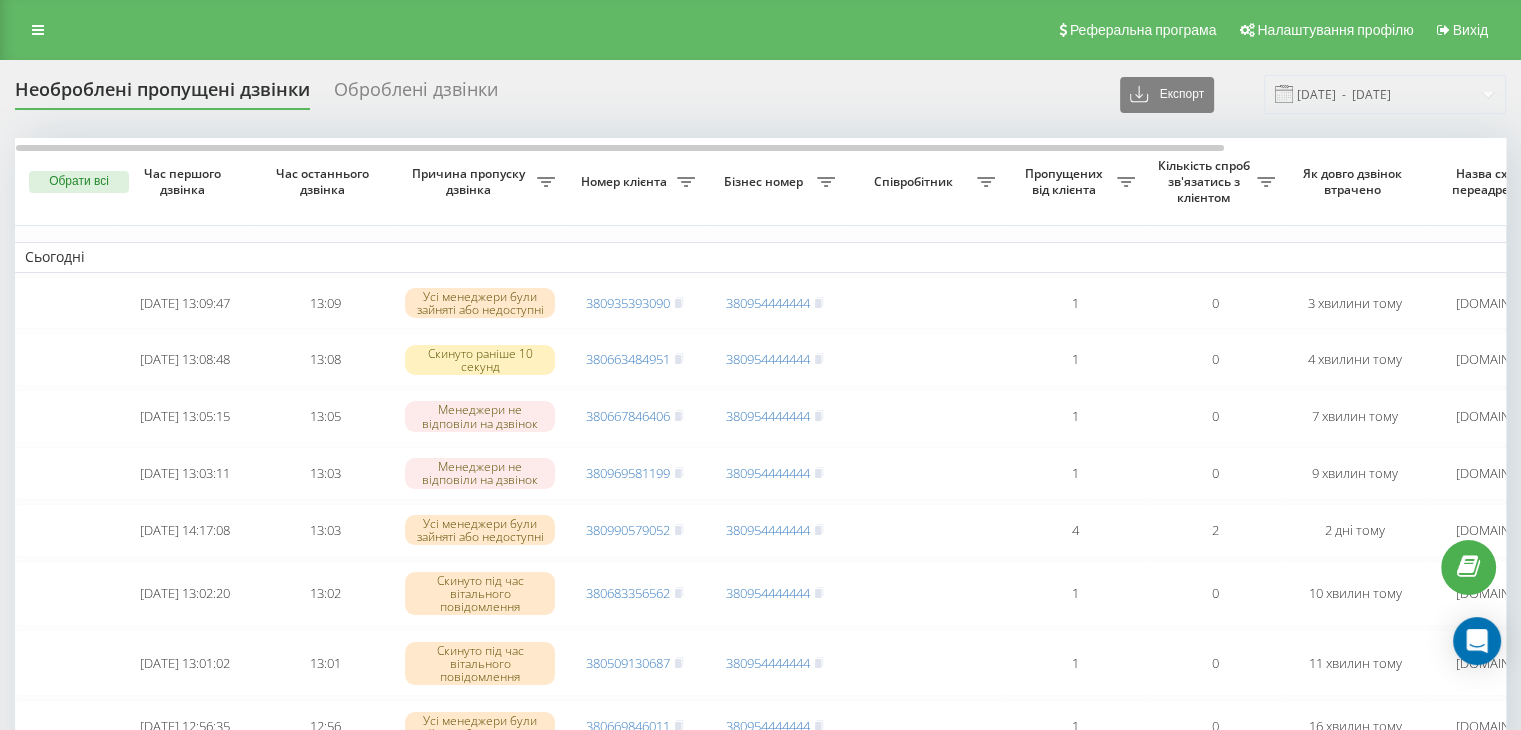 click on "Як довго дзвінок втрачено" at bounding box center [1355, 181] 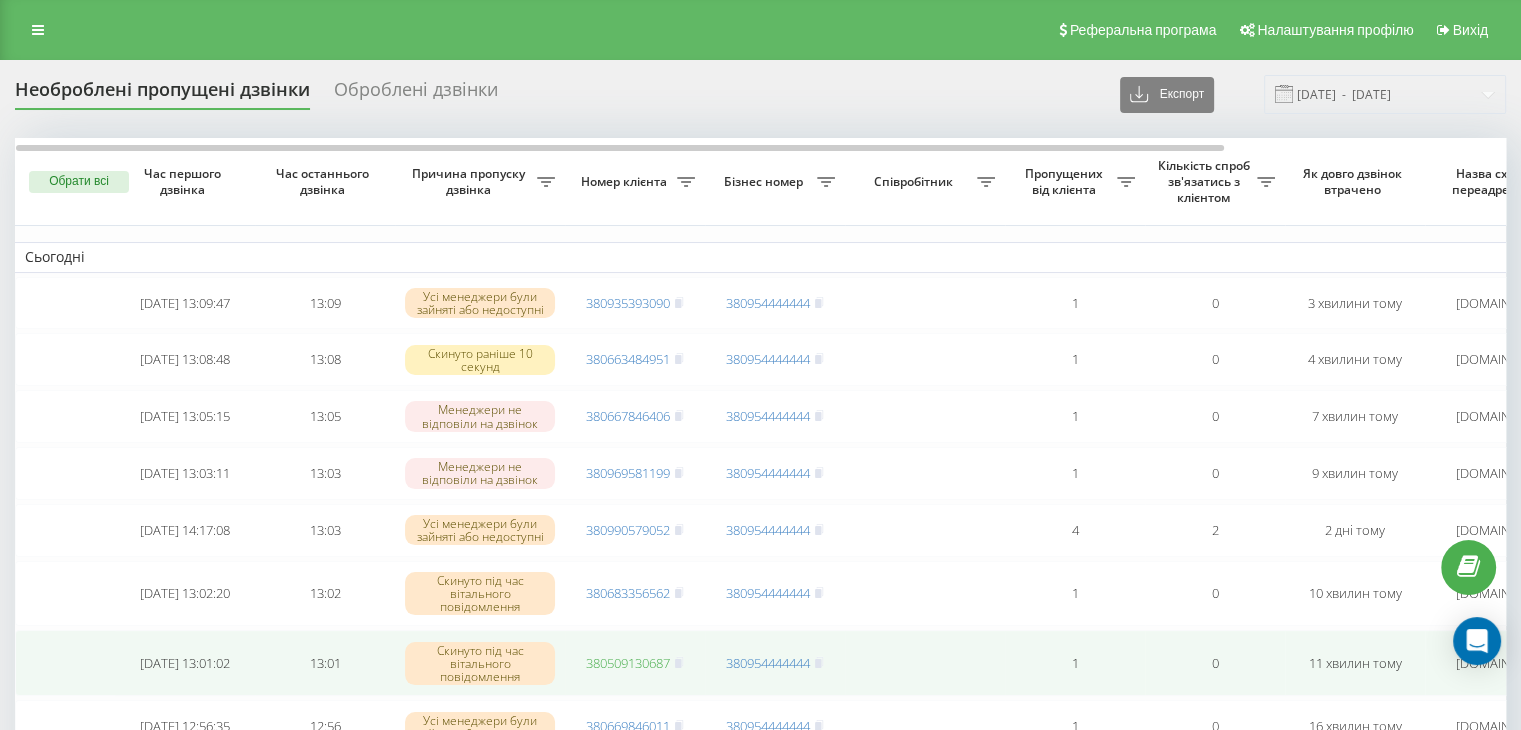 click on "380509130687" at bounding box center [628, 663] 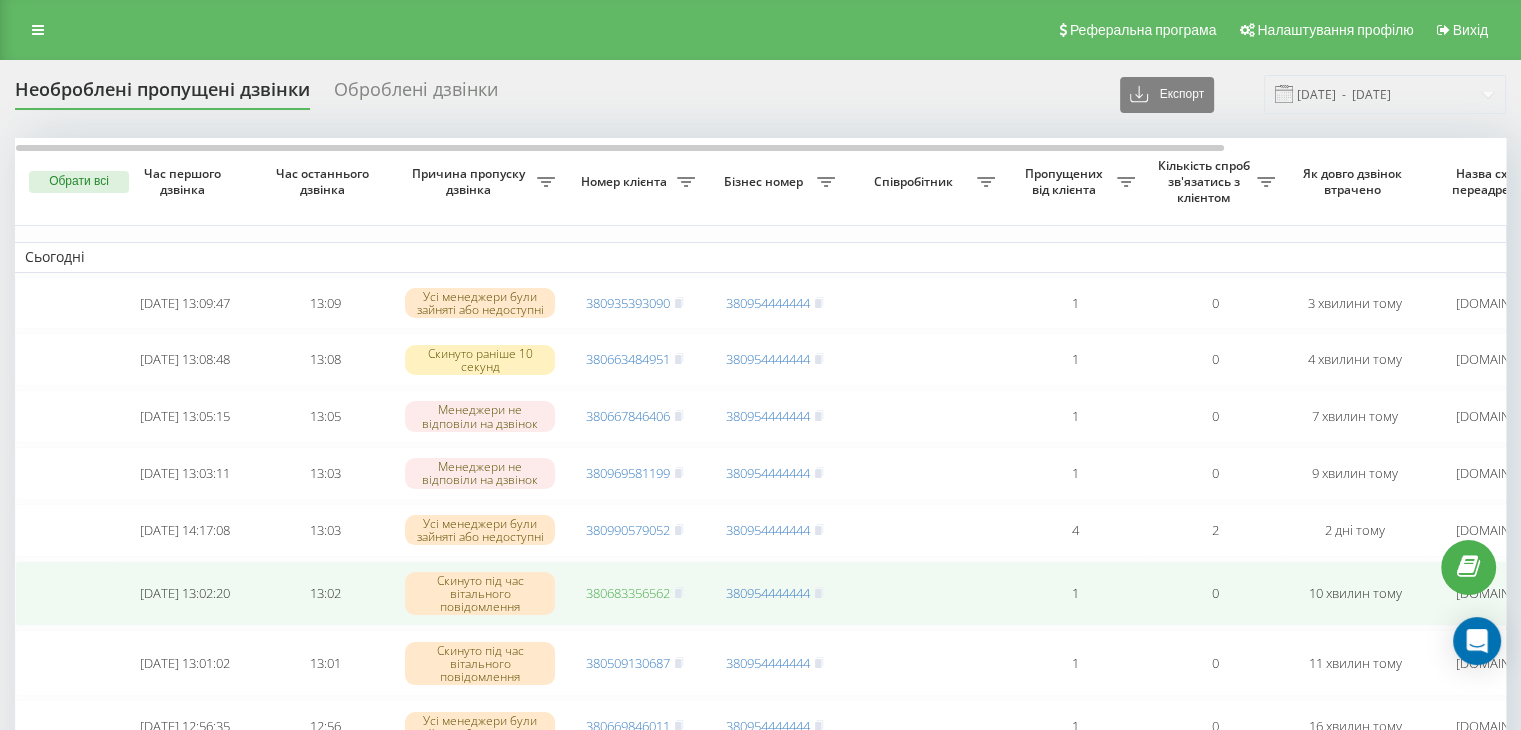 click on "380683356562" at bounding box center (628, 593) 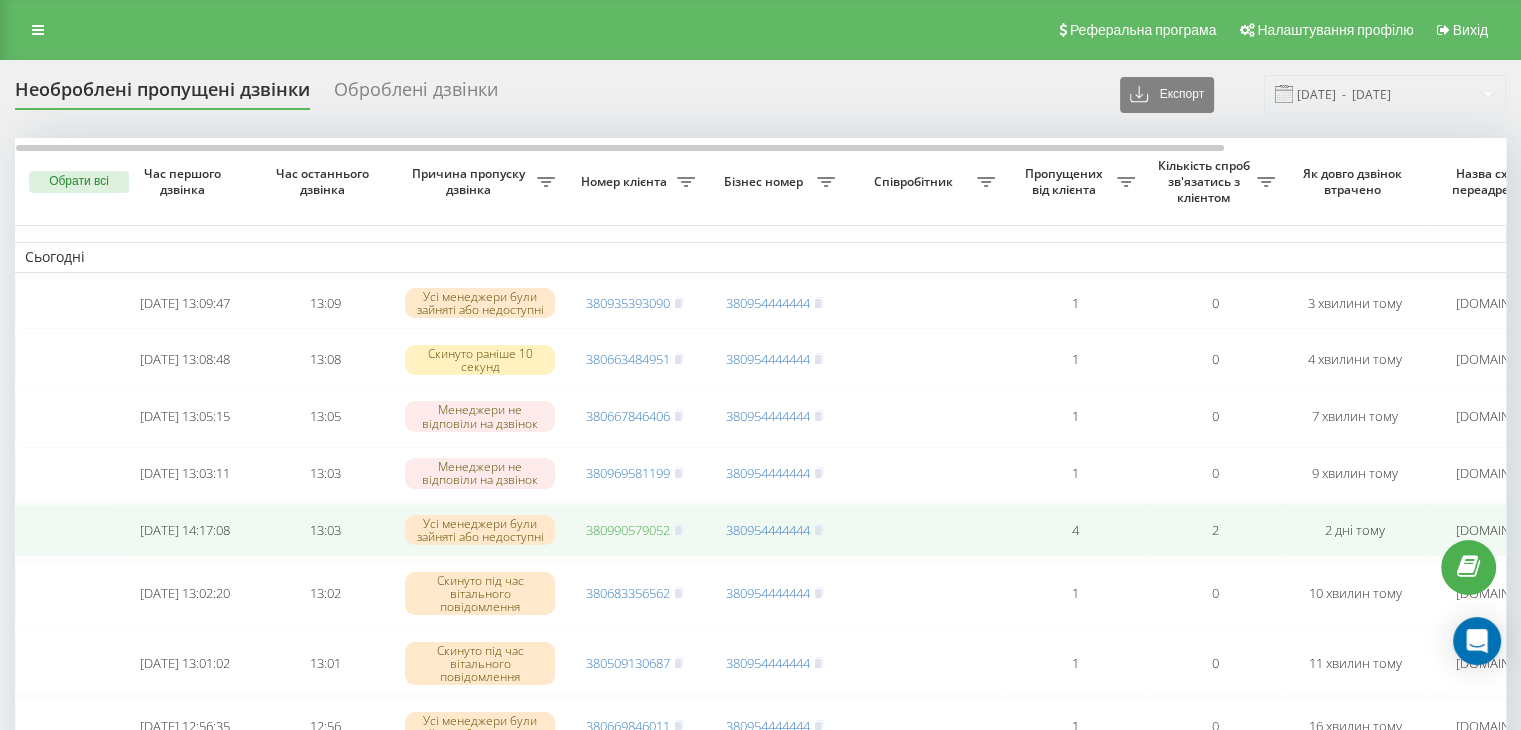 click on "380990579052" at bounding box center [628, 530] 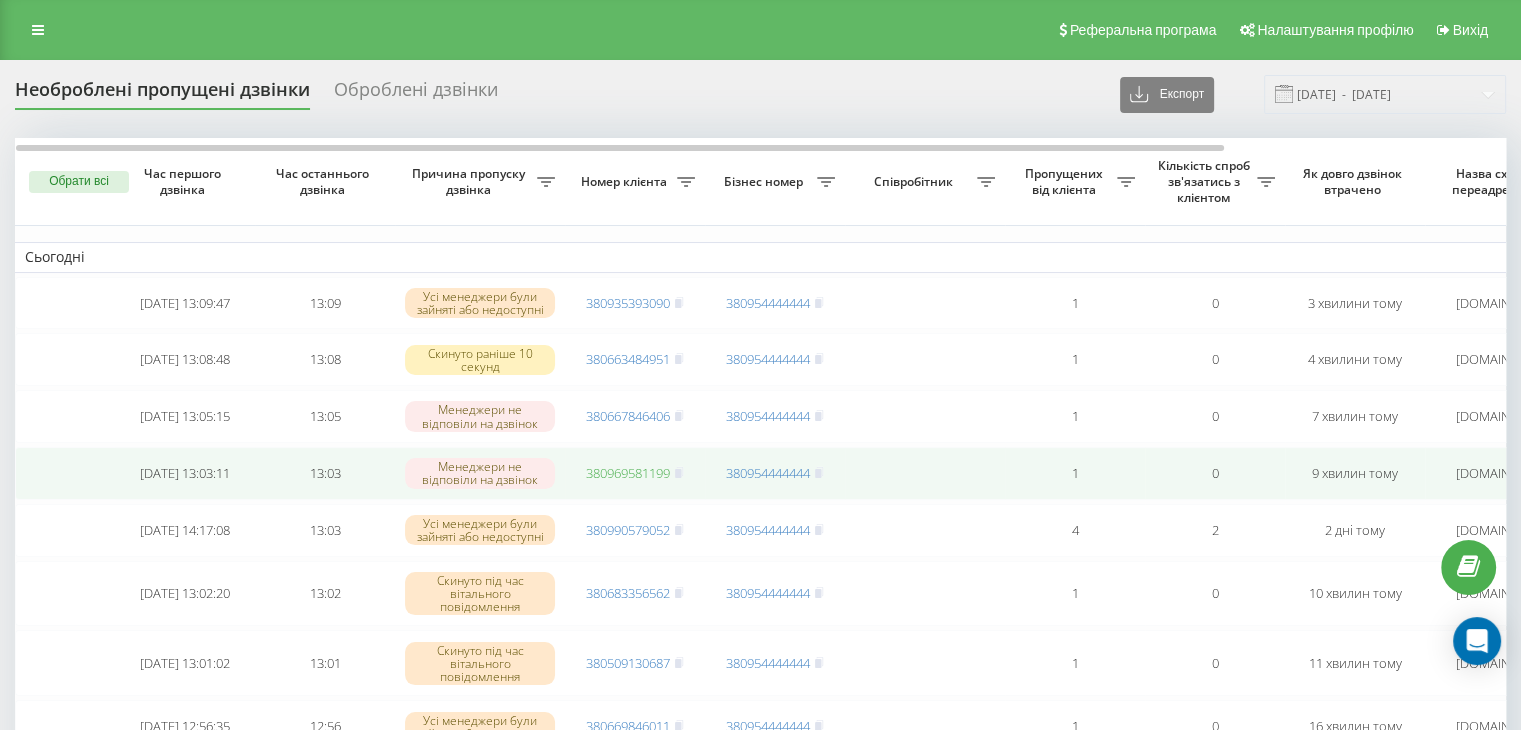 click on "380969581199" at bounding box center [628, 473] 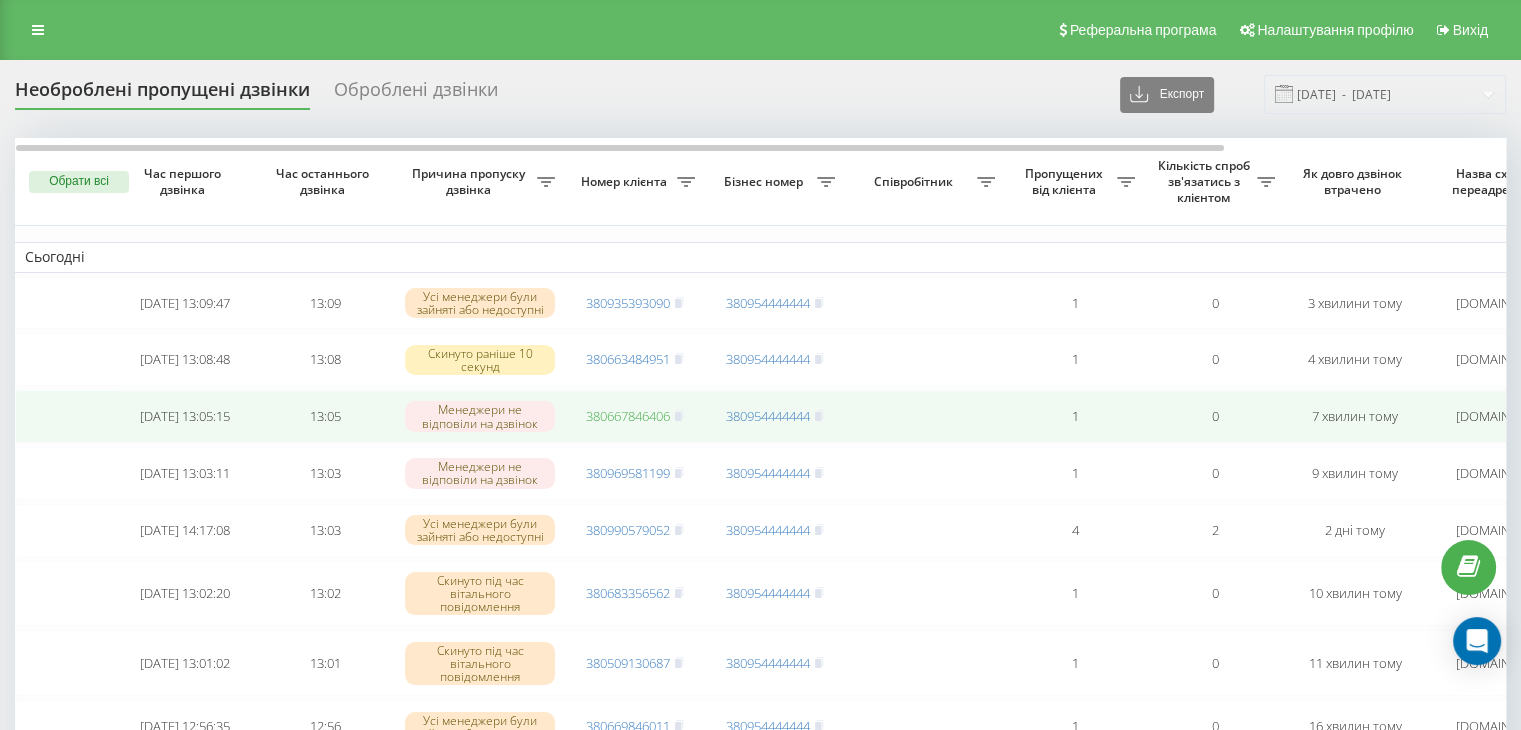 click on "380667846406" at bounding box center (628, 416) 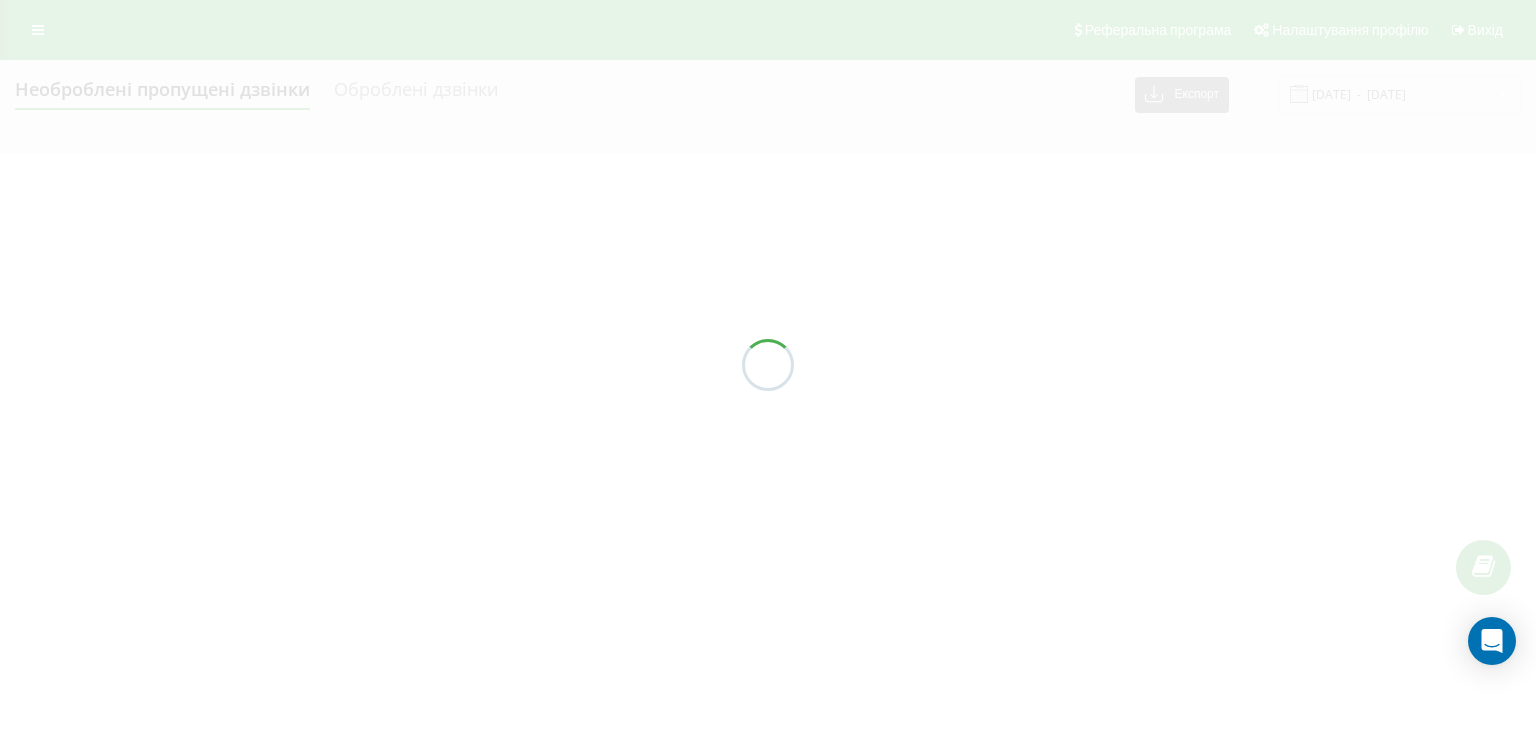 scroll, scrollTop: 0, scrollLeft: 0, axis: both 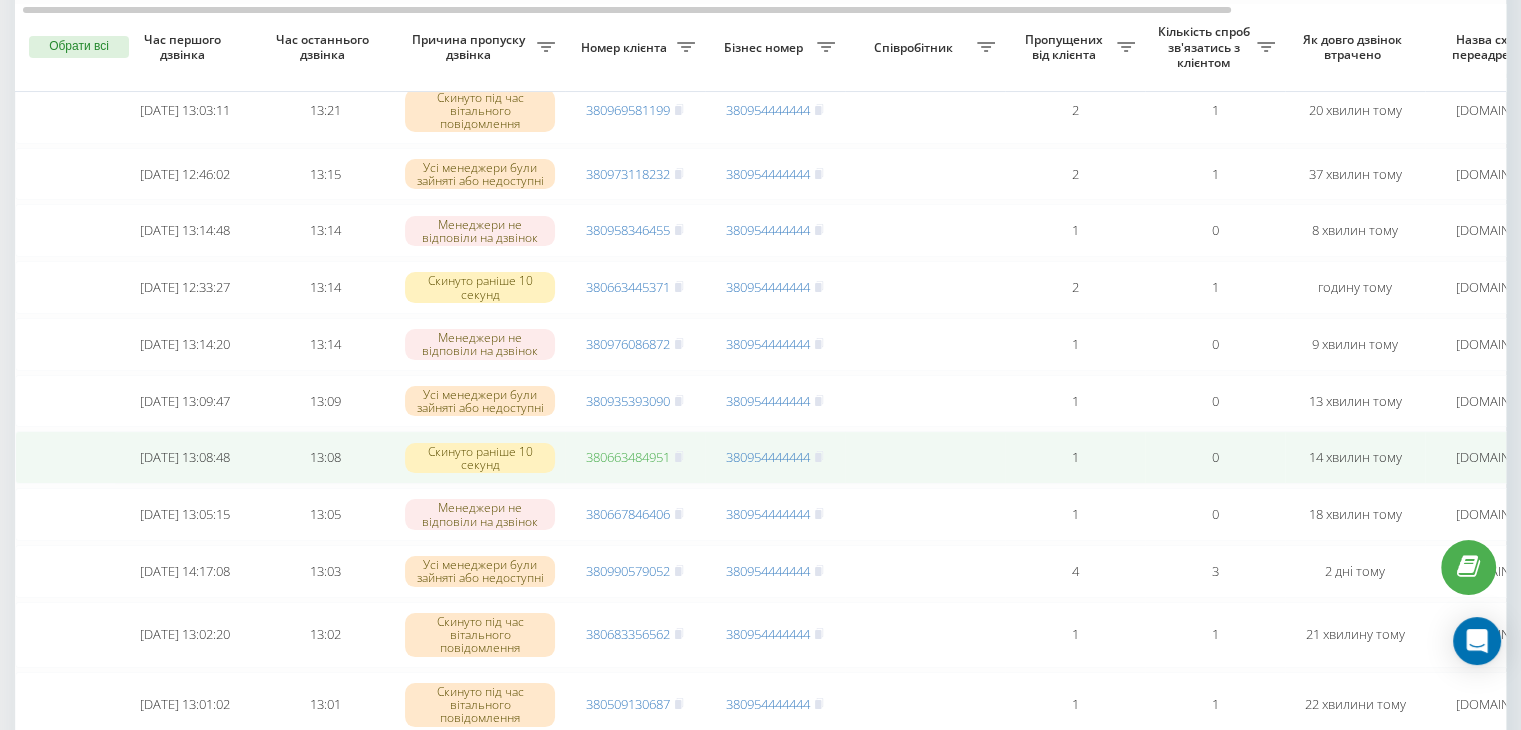 click on "380663484951" at bounding box center [628, 457] 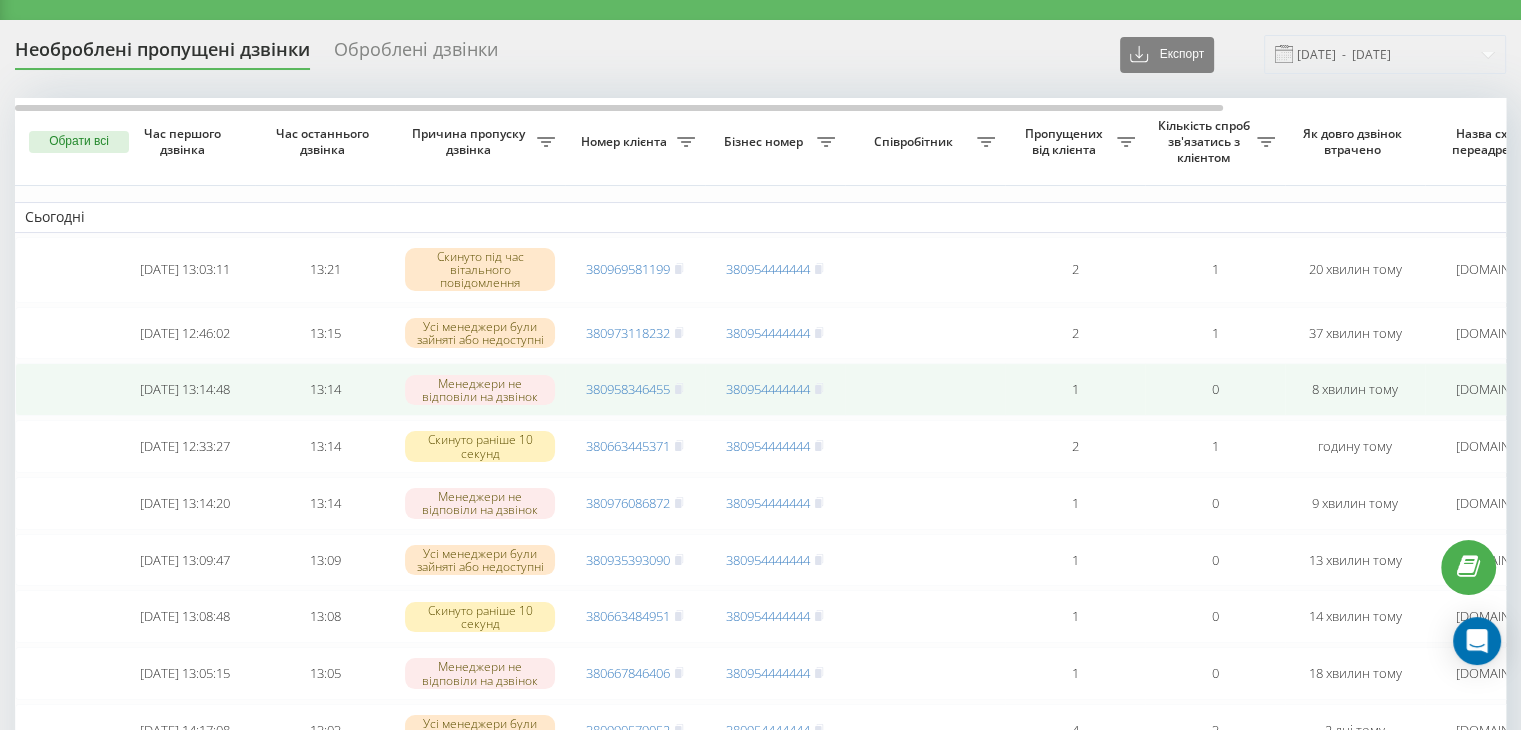 scroll, scrollTop: 42, scrollLeft: 0, axis: vertical 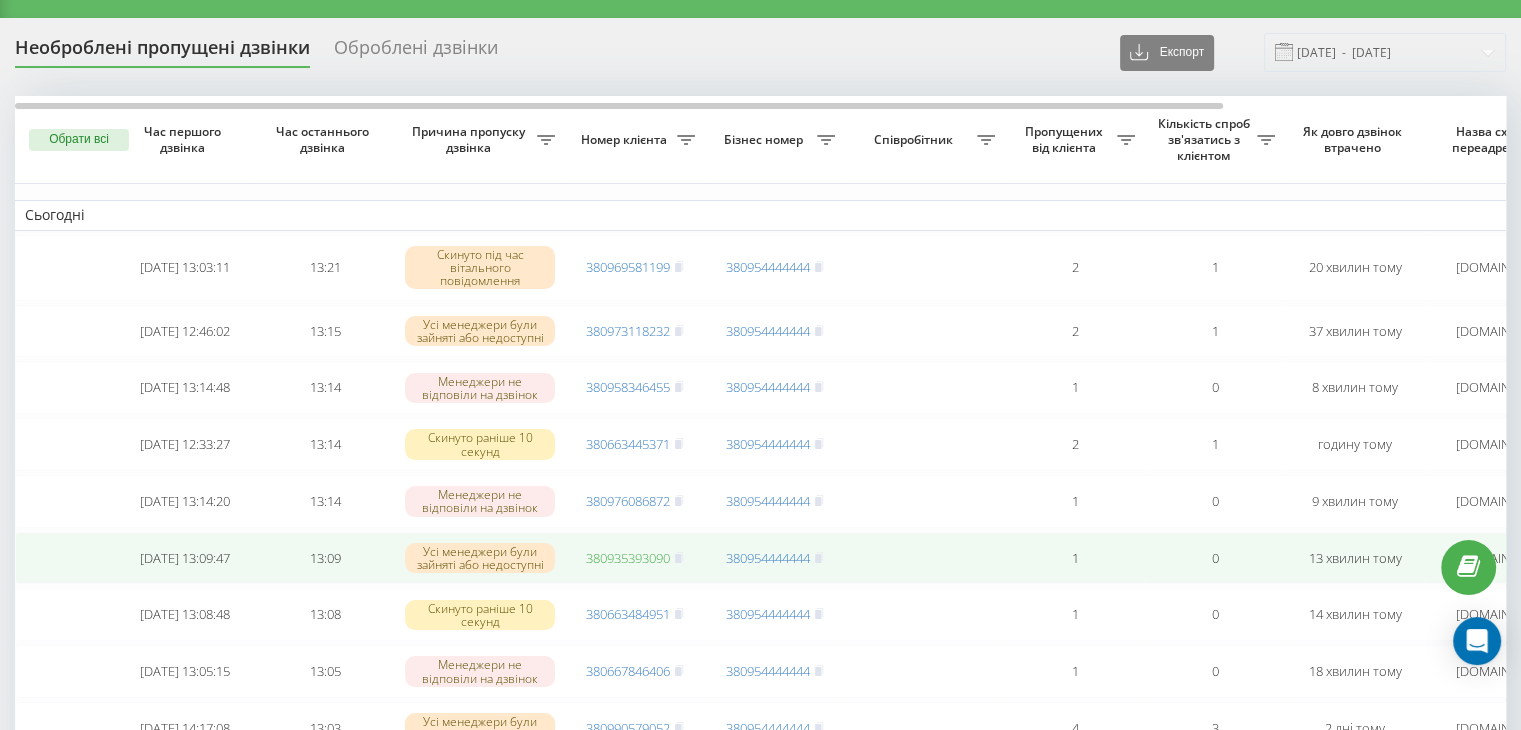 click on "380935393090" at bounding box center [628, 558] 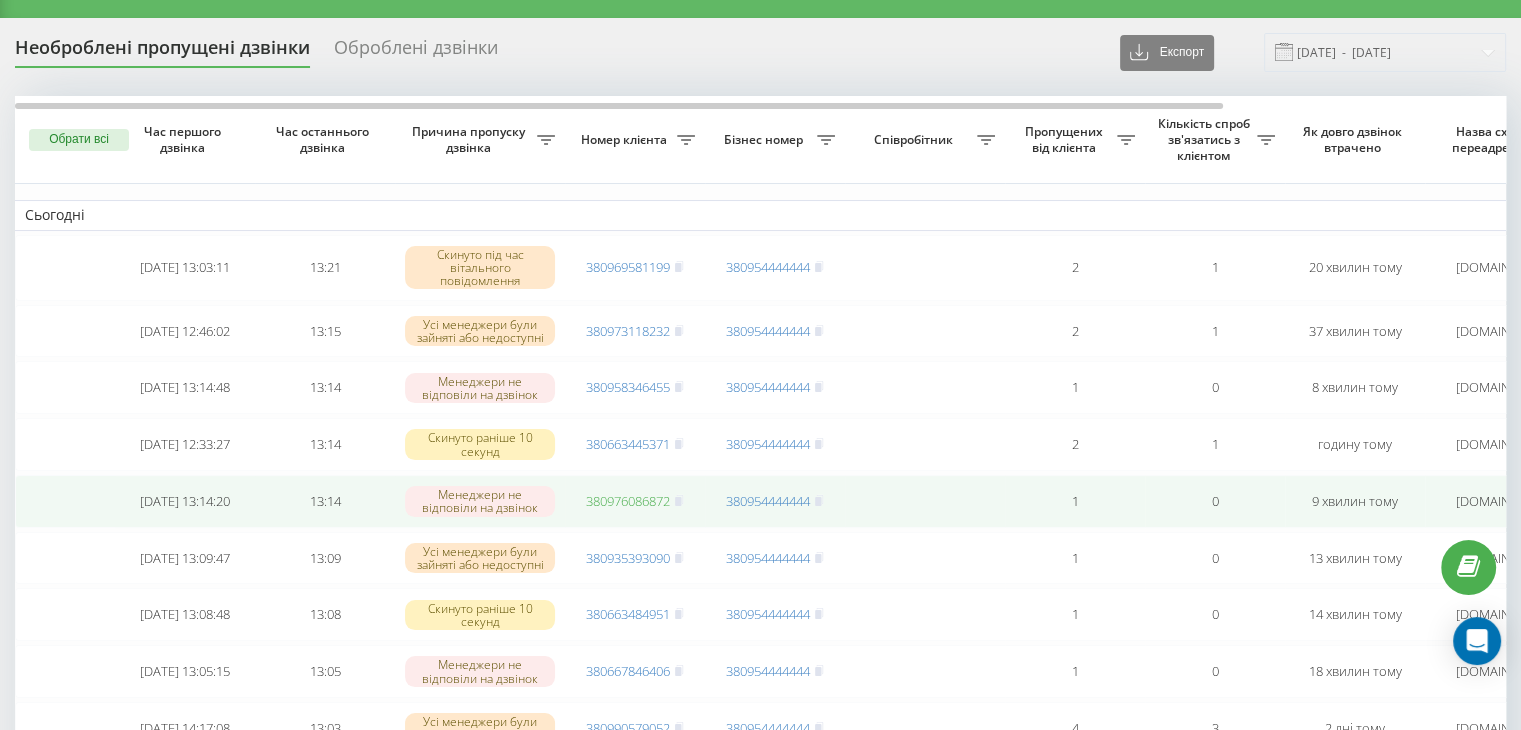click on "380976086872" at bounding box center [628, 501] 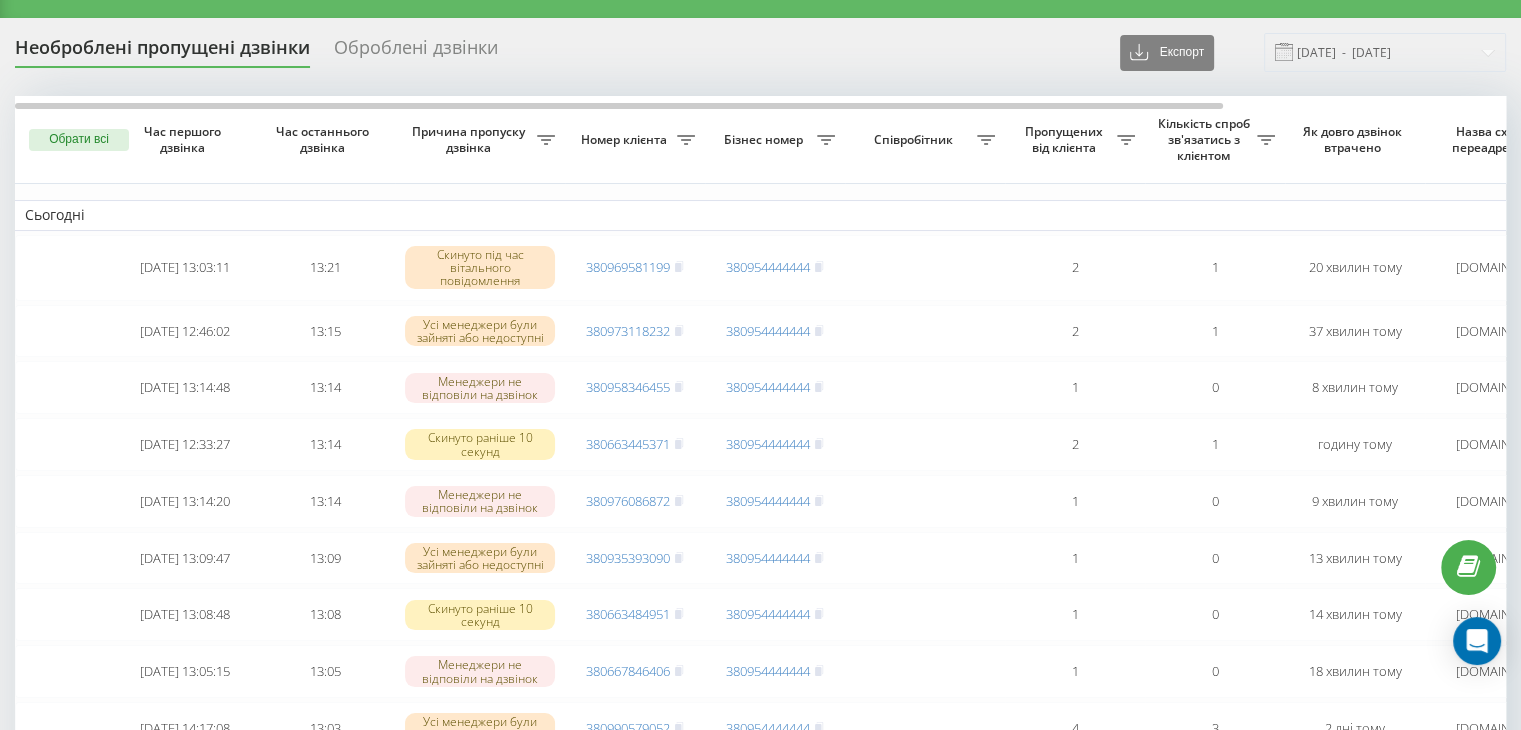 click on "Необроблені пропущені дзвінки Оброблені дзвінки Експорт .csv .xlsx 12.07.2025  -  12.07.2025" at bounding box center [760, 52] 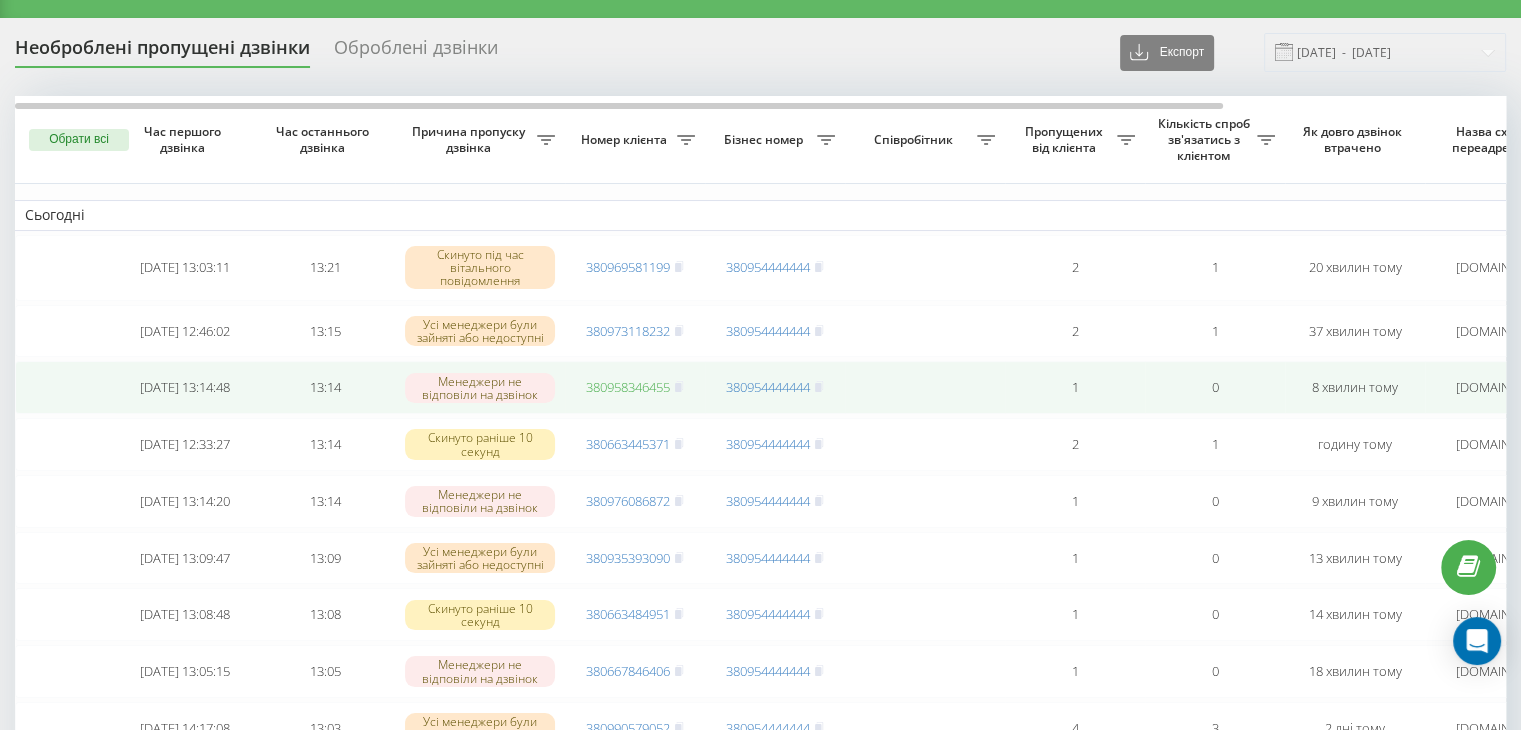 click on "380958346455" at bounding box center (628, 387) 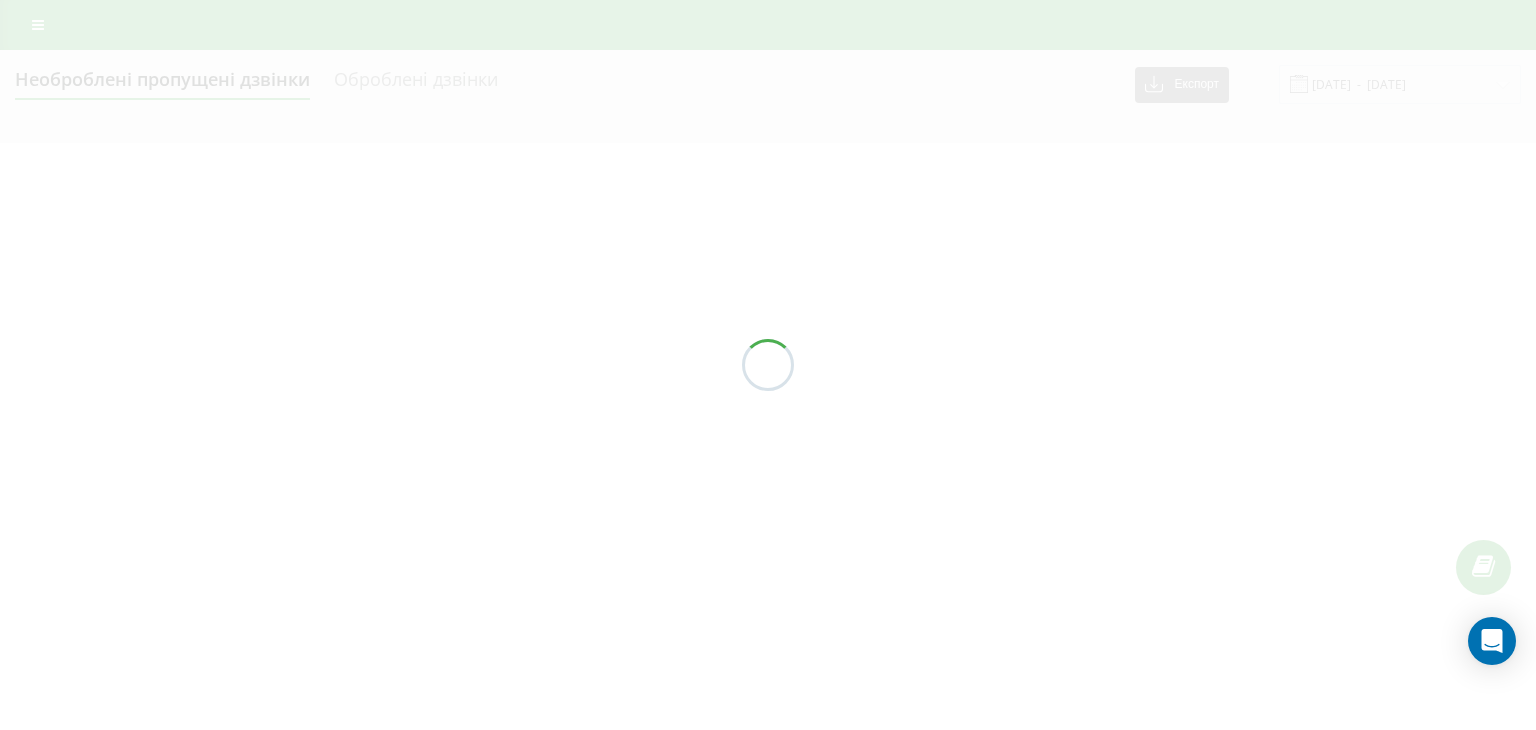 scroll, scrollTop: 0, scrollLeft: 0, axis: both 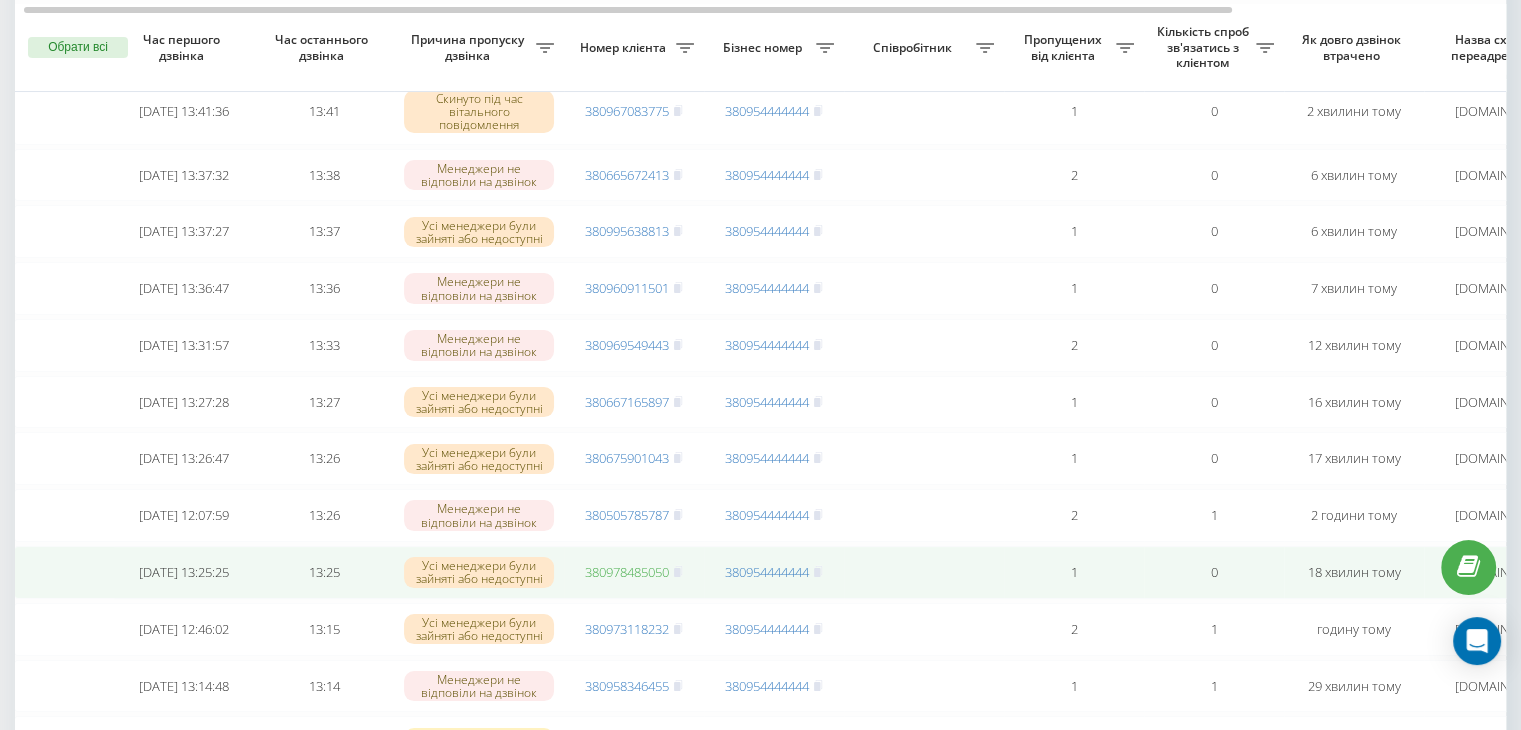click on "380978485050" at bounding box center [627, 572] 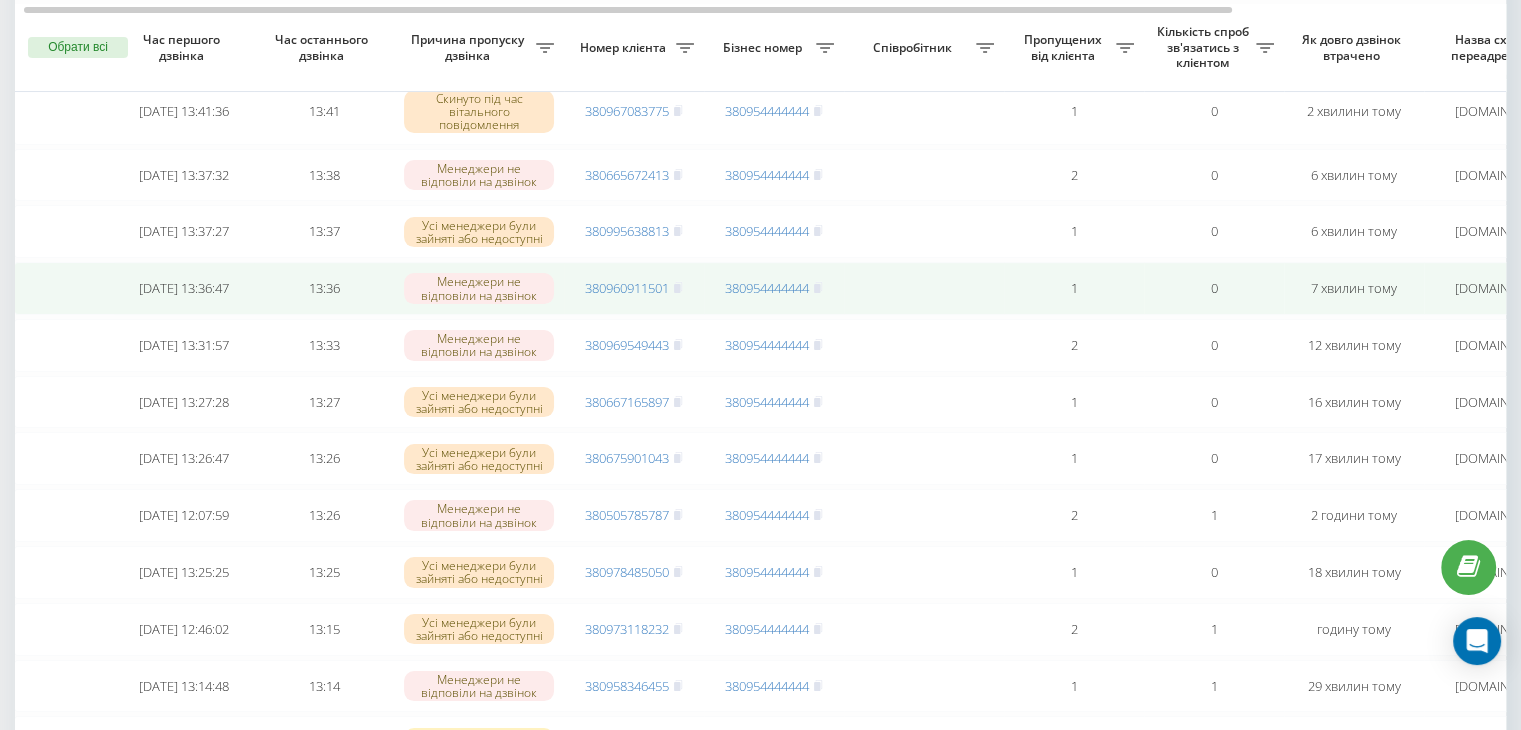 scroll, scrollTop: 126, scrollLeft: 0, axis: vertical 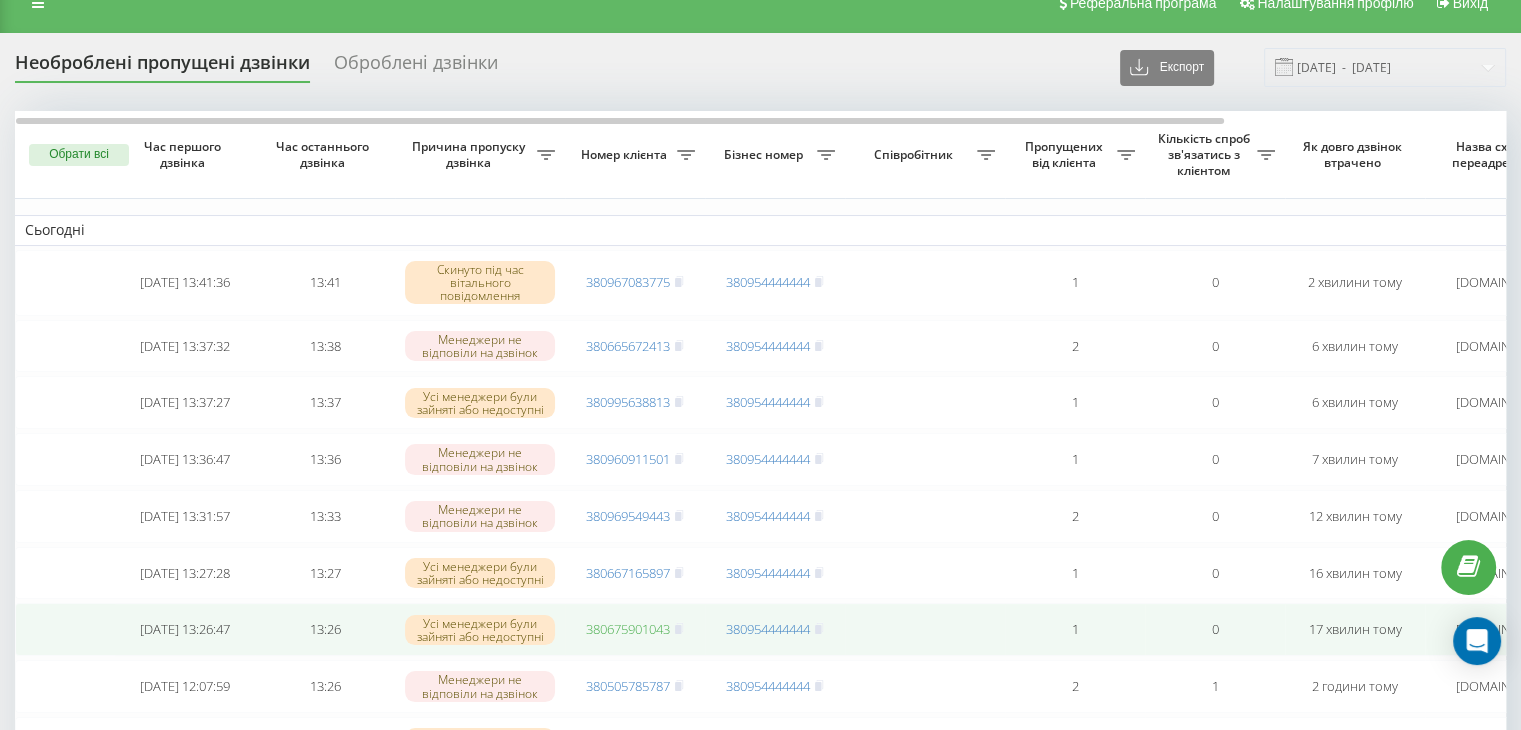 click on "380675901043" at bounding box center (628, 629) 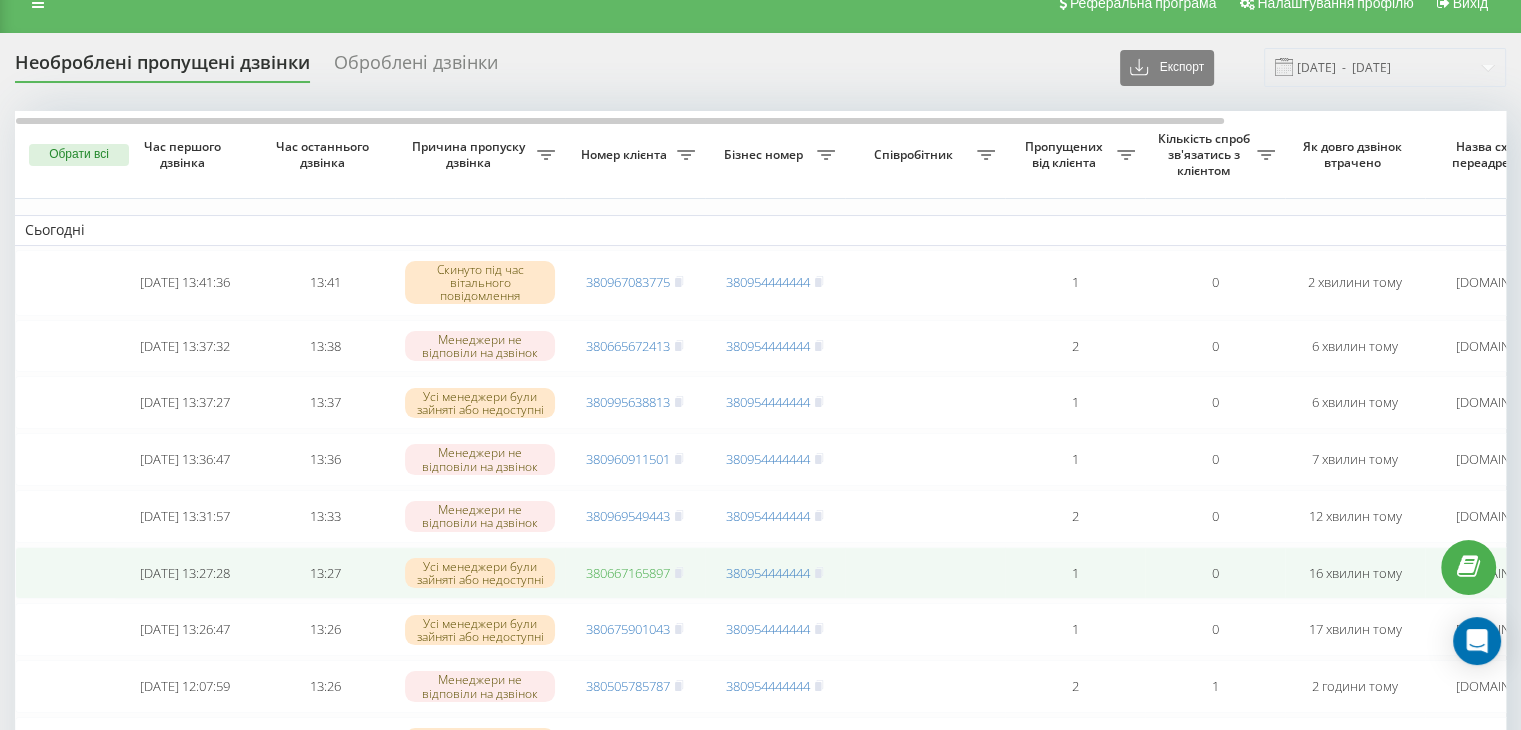 click on "380667165897" at bounding box center [628, 573] 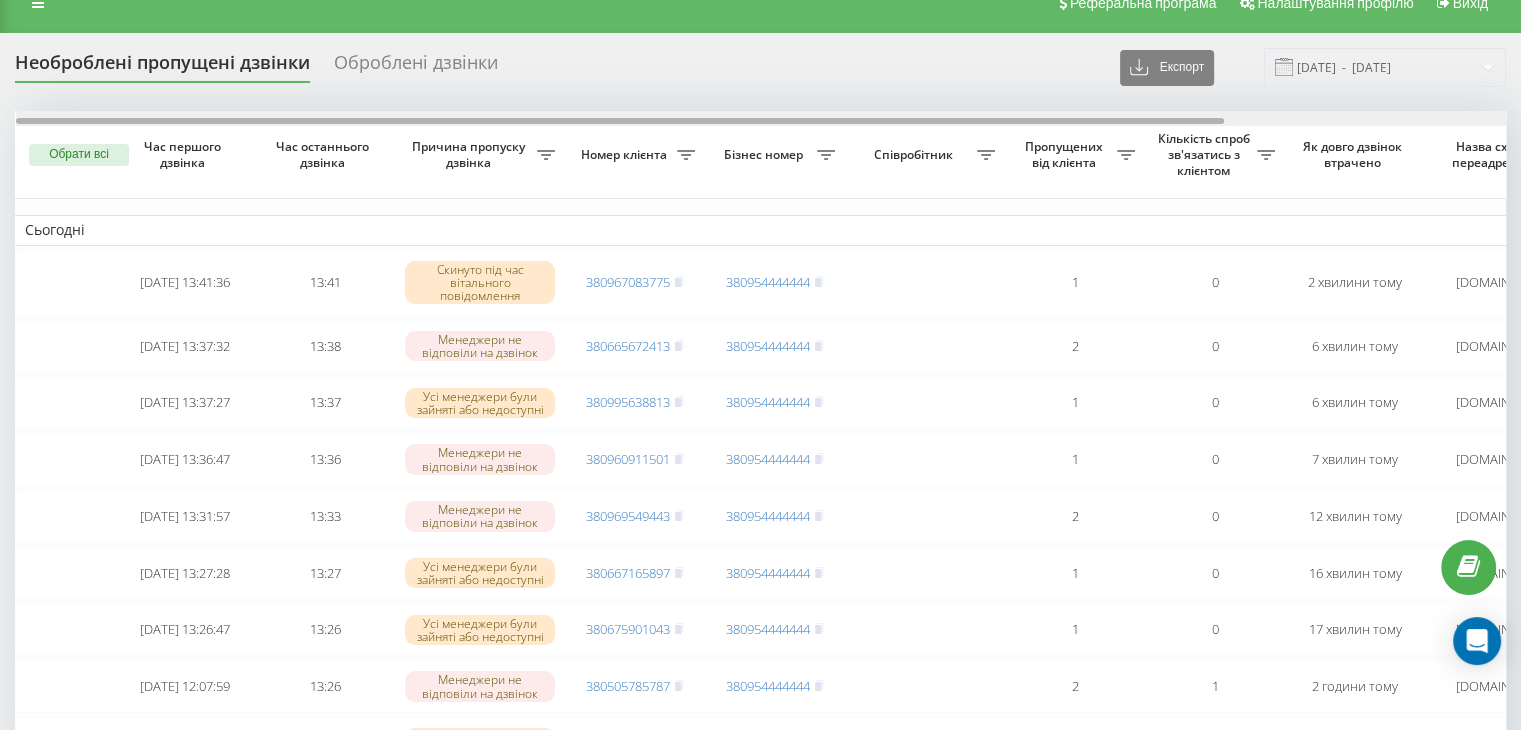 scroll, scrollTop: 0, scrollLeft: 0, axis: both 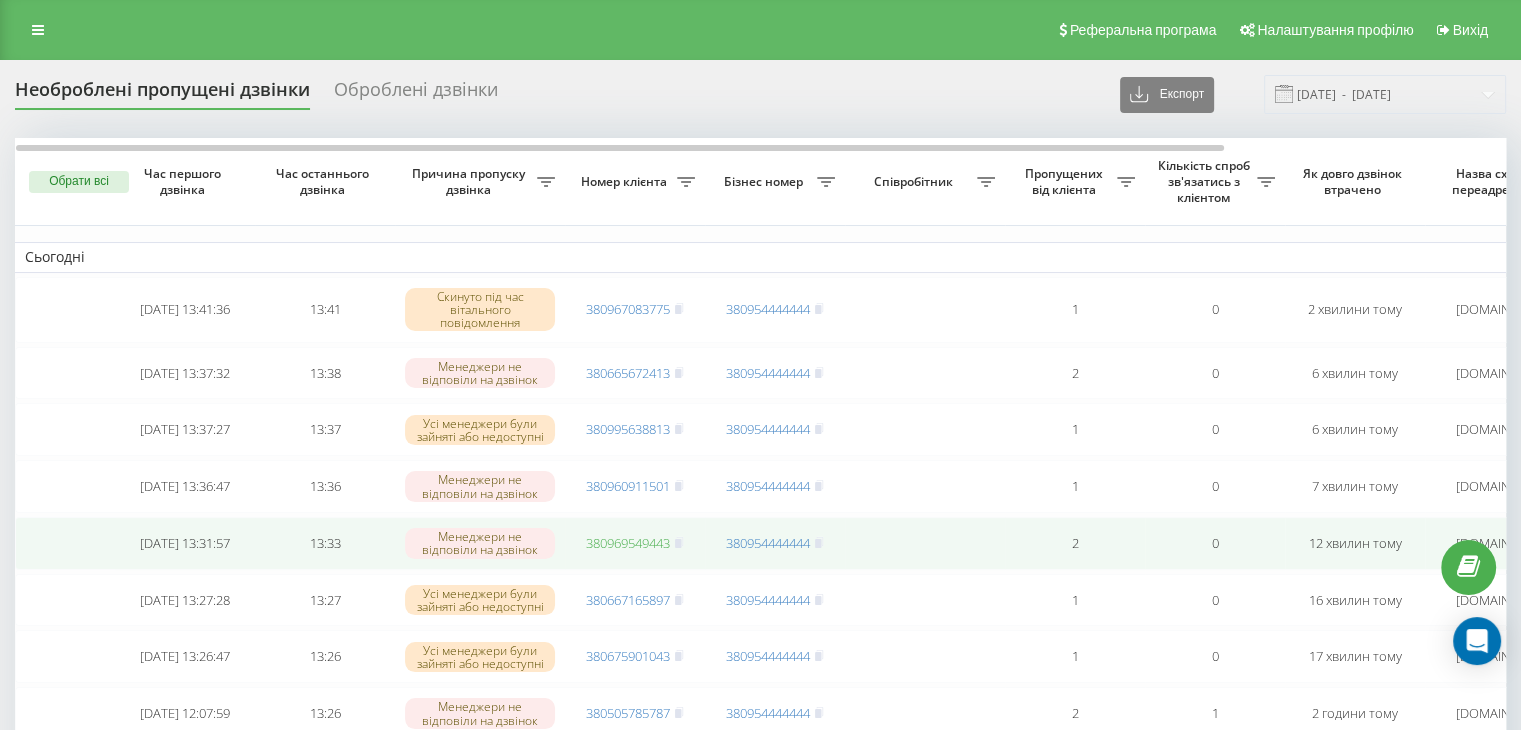 click on "380969549443" at bounding box center [628, 543] 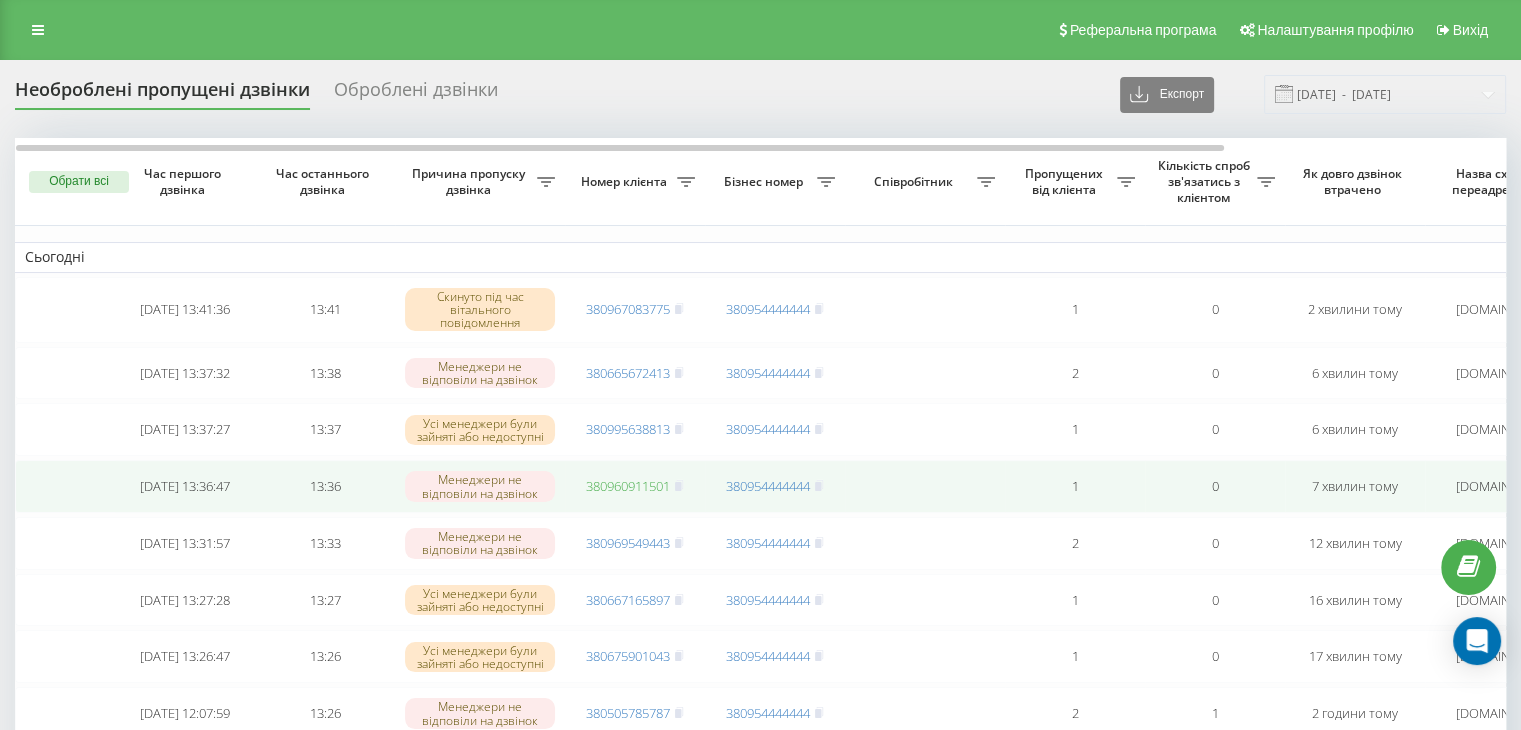 click on "380960911501" at bounding box center (628, 486) 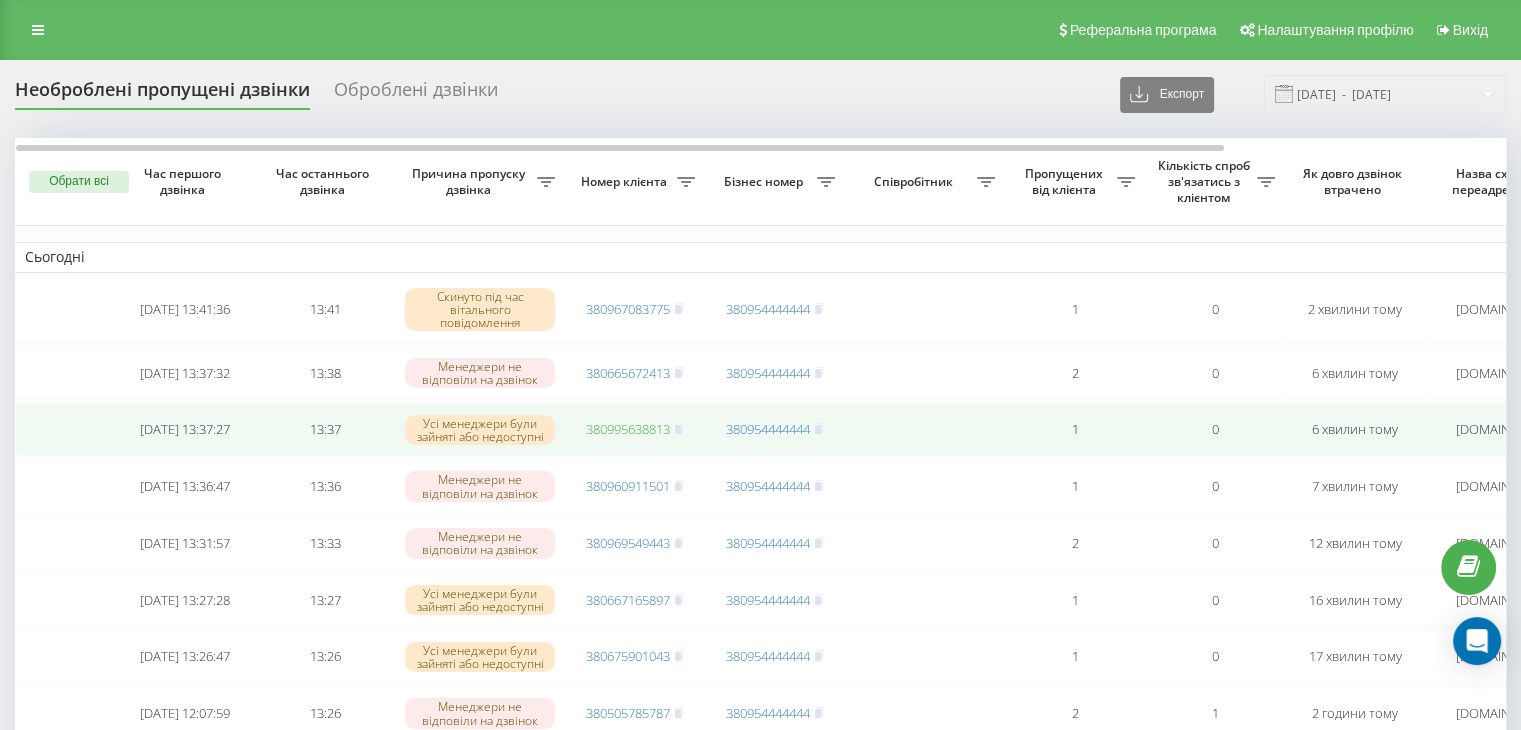 click on "380995638813" at bounding box center [628, 429] 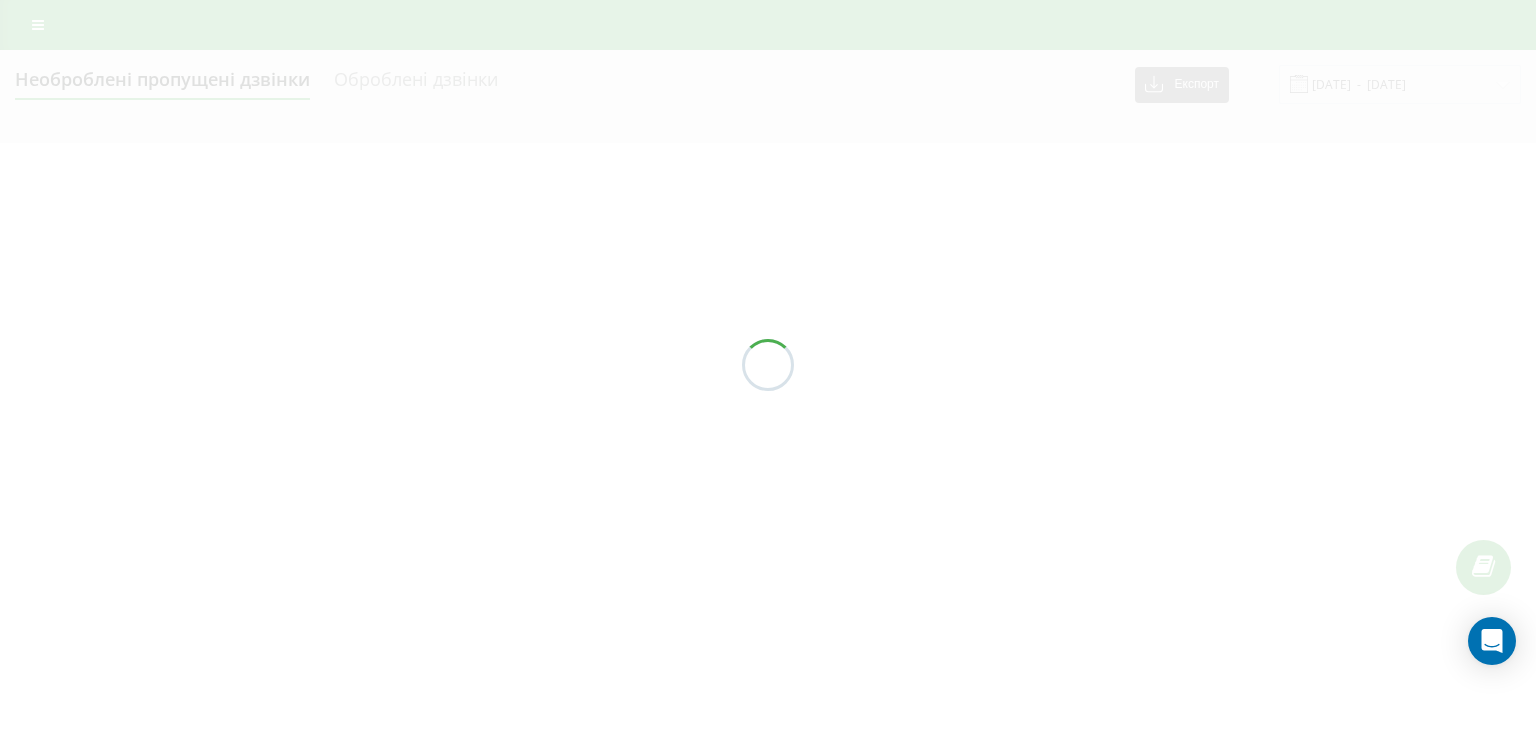 scroll, scrollTop: 0, scrollLeft: 0, axis: both 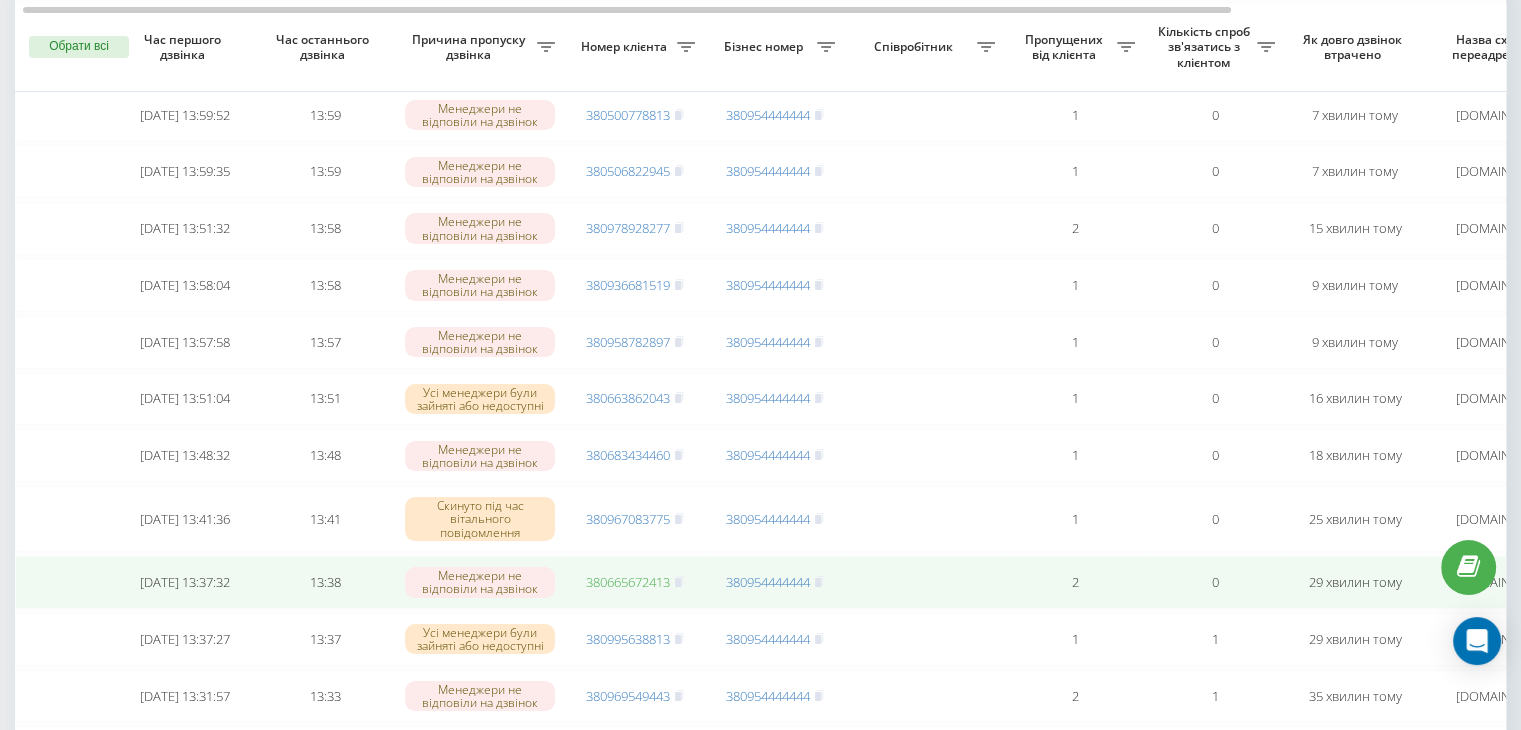 click on "380665672413" at bounding box center [628, 582] 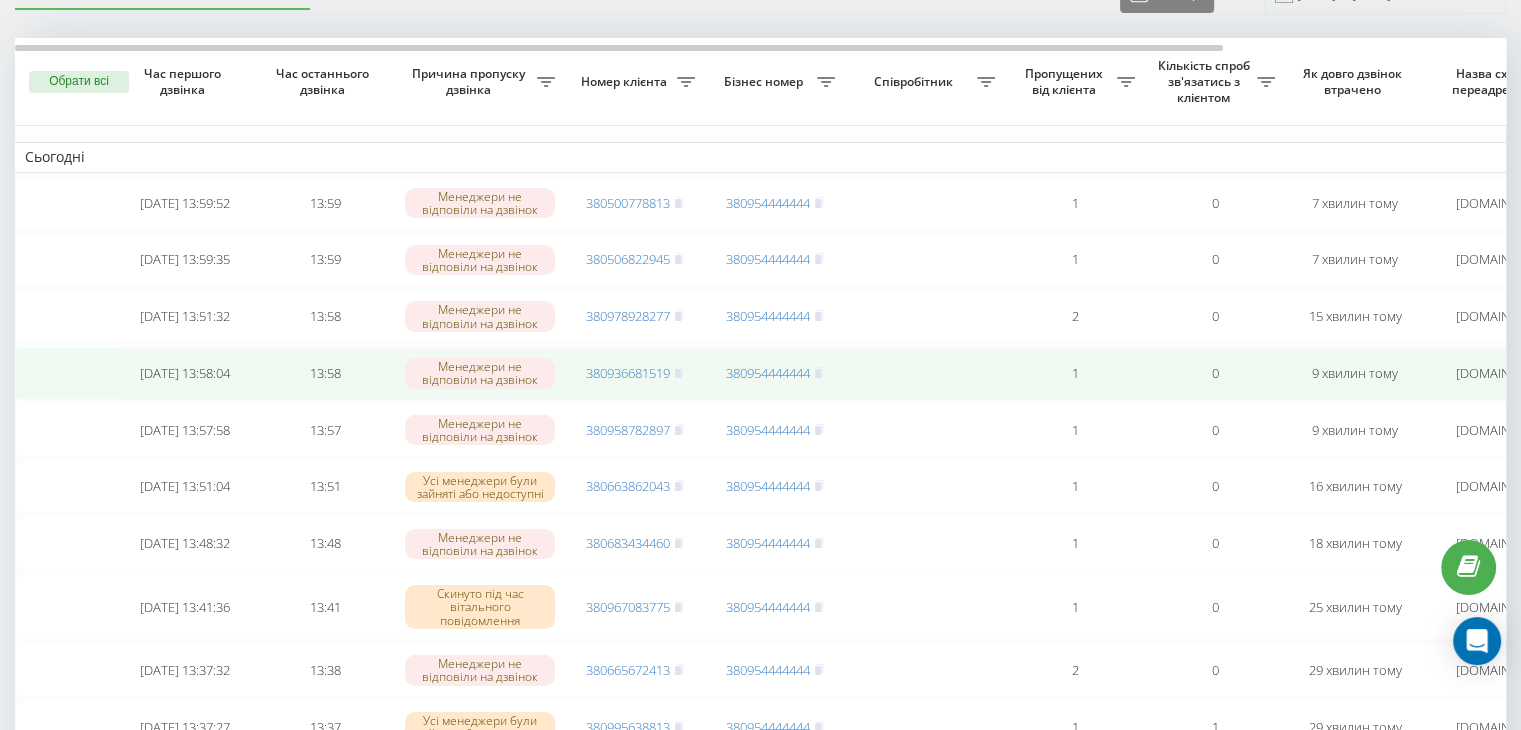 scroll, scrollTop: 100, scrollLeft: 0, axis: vertical 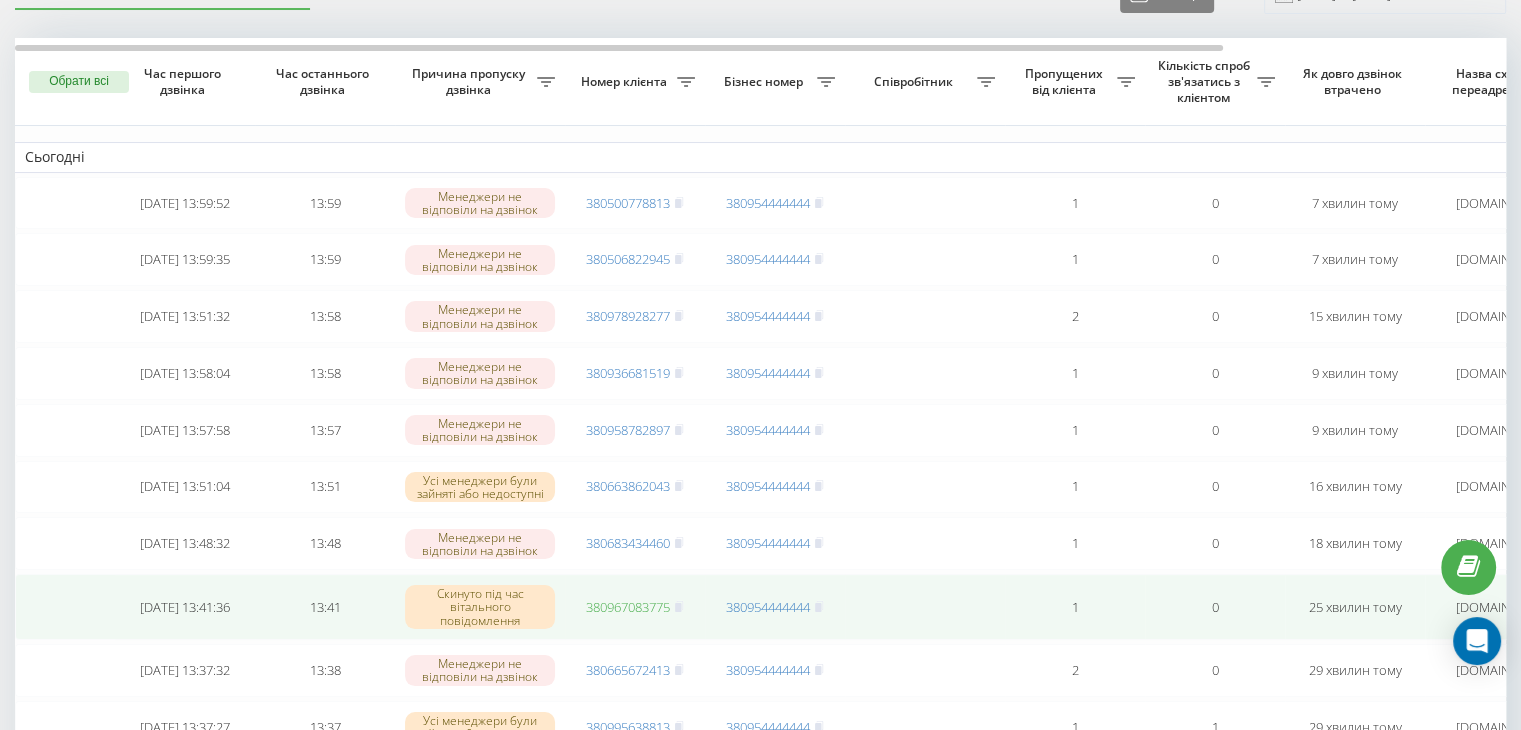 click on "380967083775" at bounding box center [628, 607] 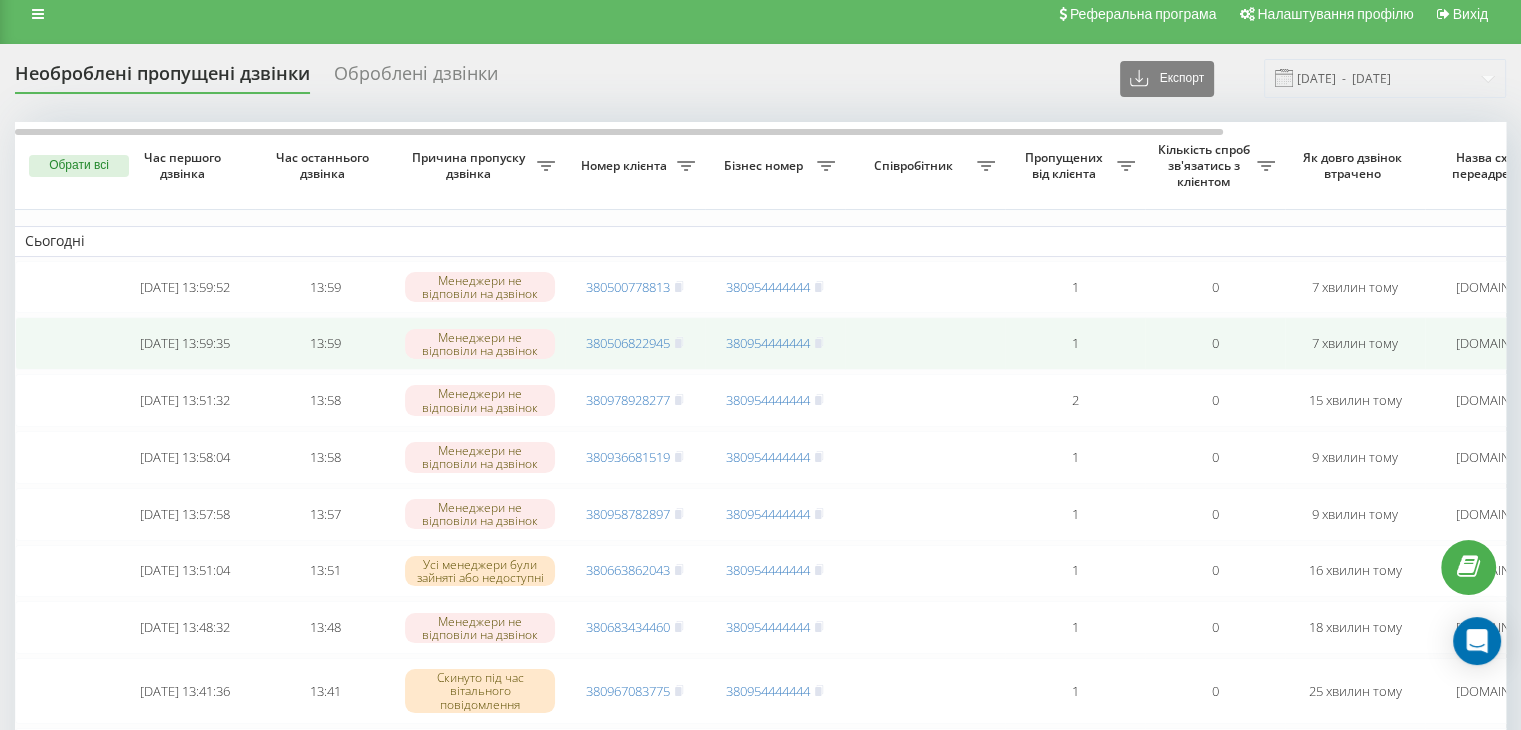 scroll, scrollTop: 0, scrollLeft: 0, axis: both 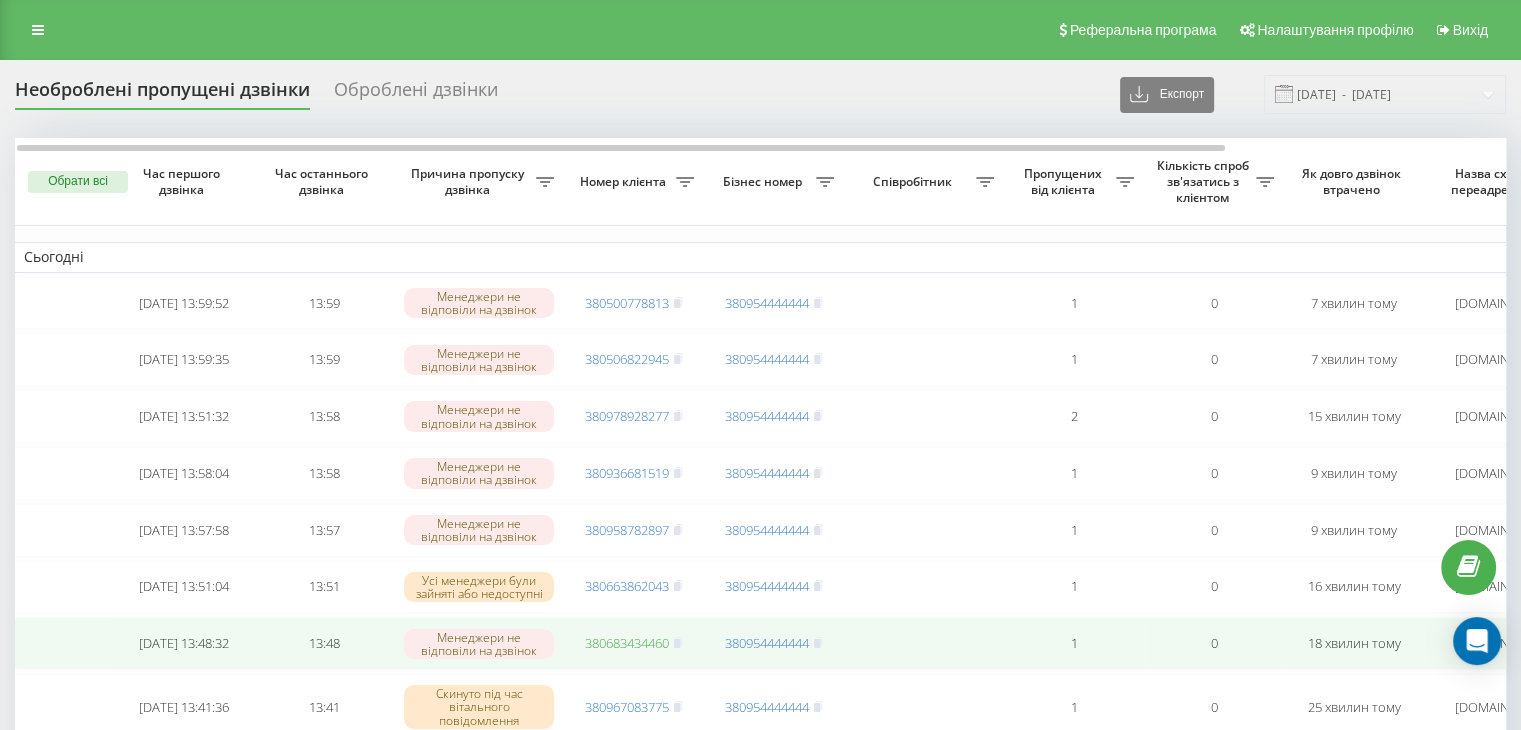 click on "380683434460" at bounding box center (627, 643) 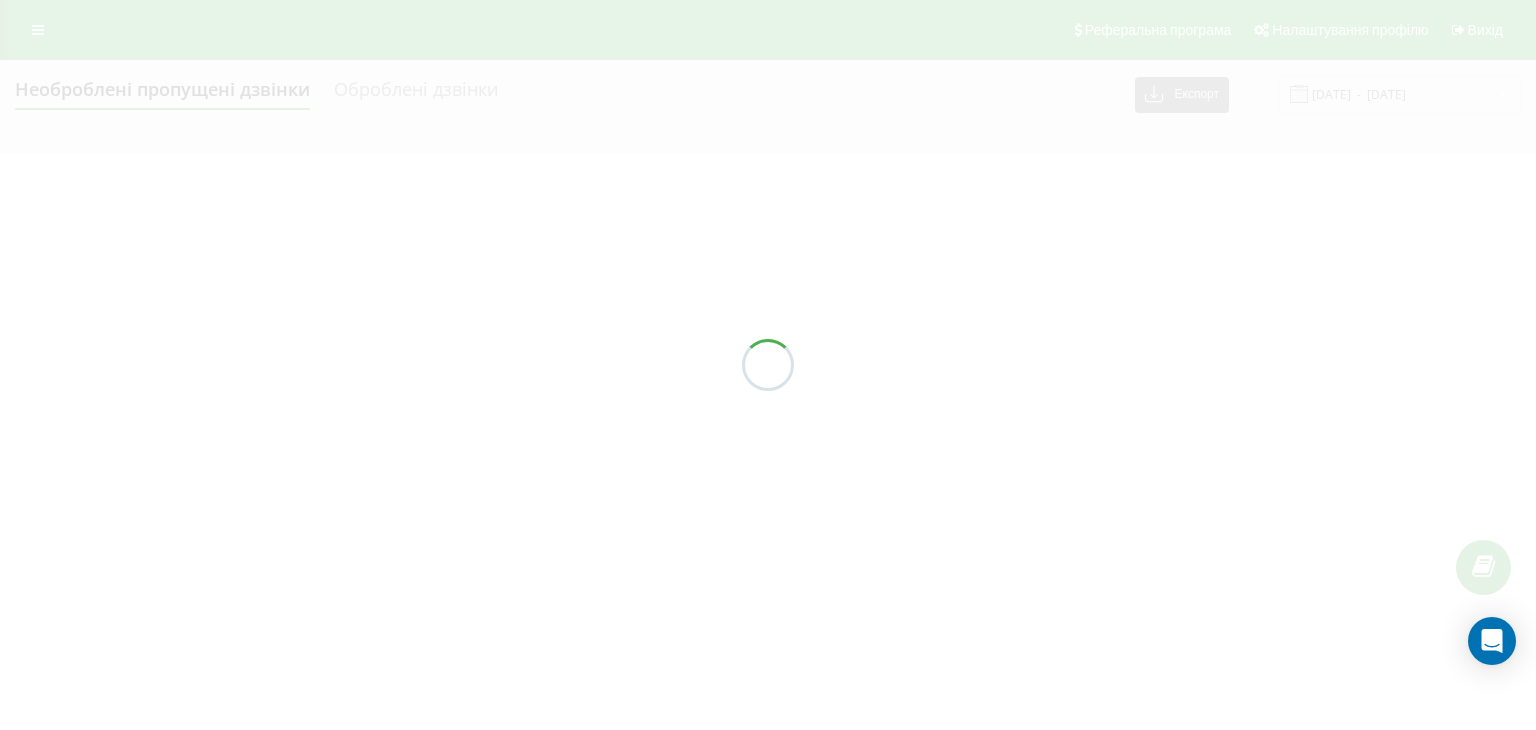 scroll, scrollTop: 0, scrollLeft: 0, axis: both 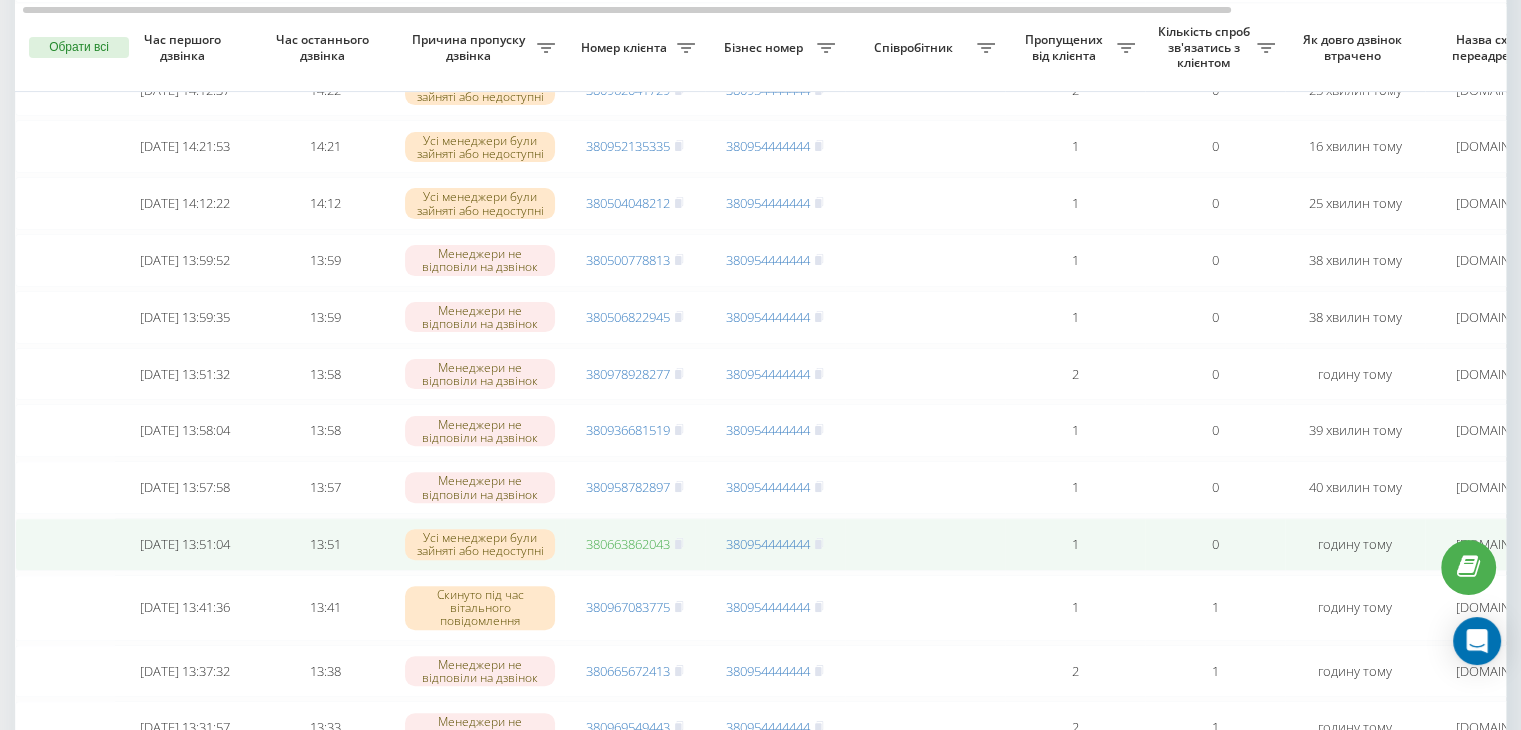 click on "380663862043" at bounding box center (628, 544) 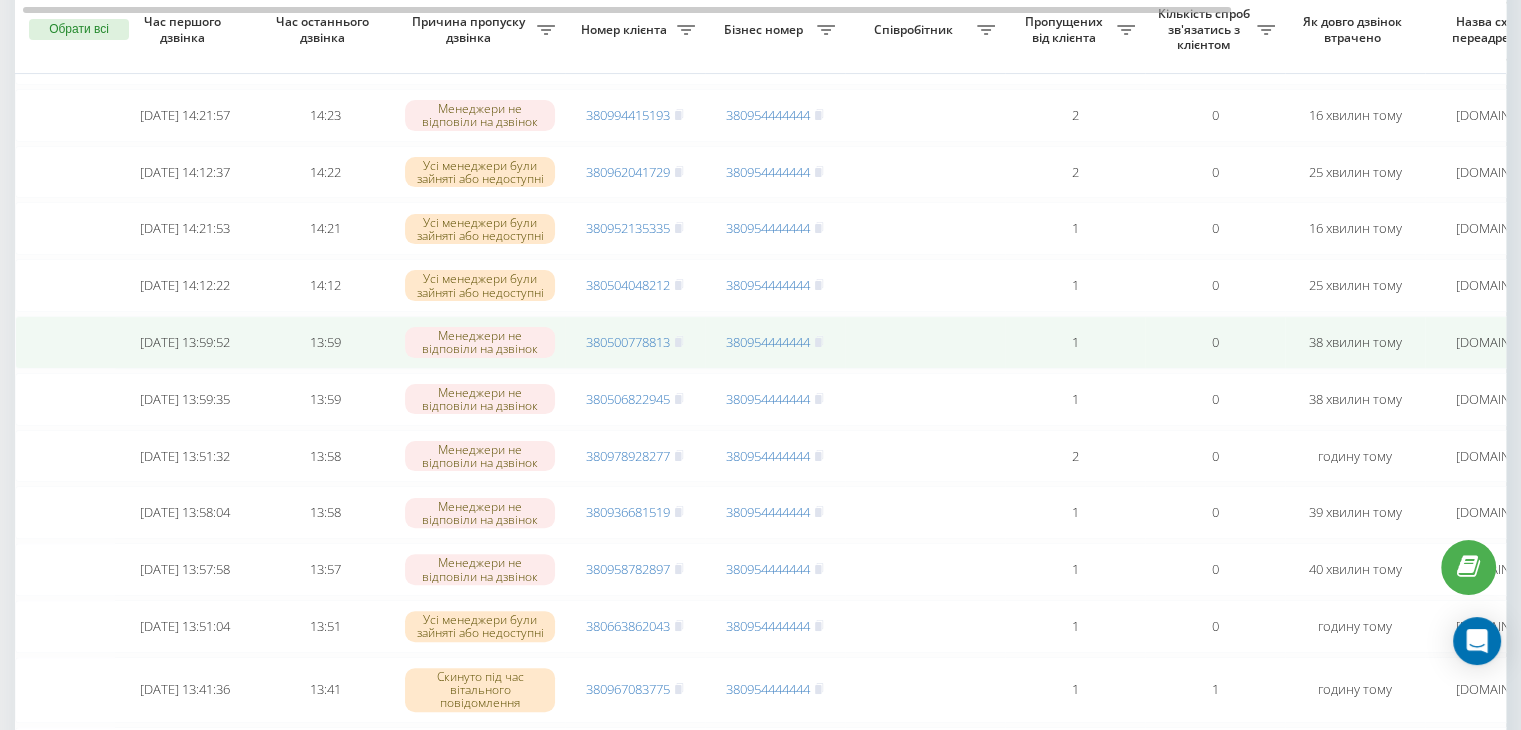 scroll, scrollTop: 399, scrollLeft: 0, axis: vertical 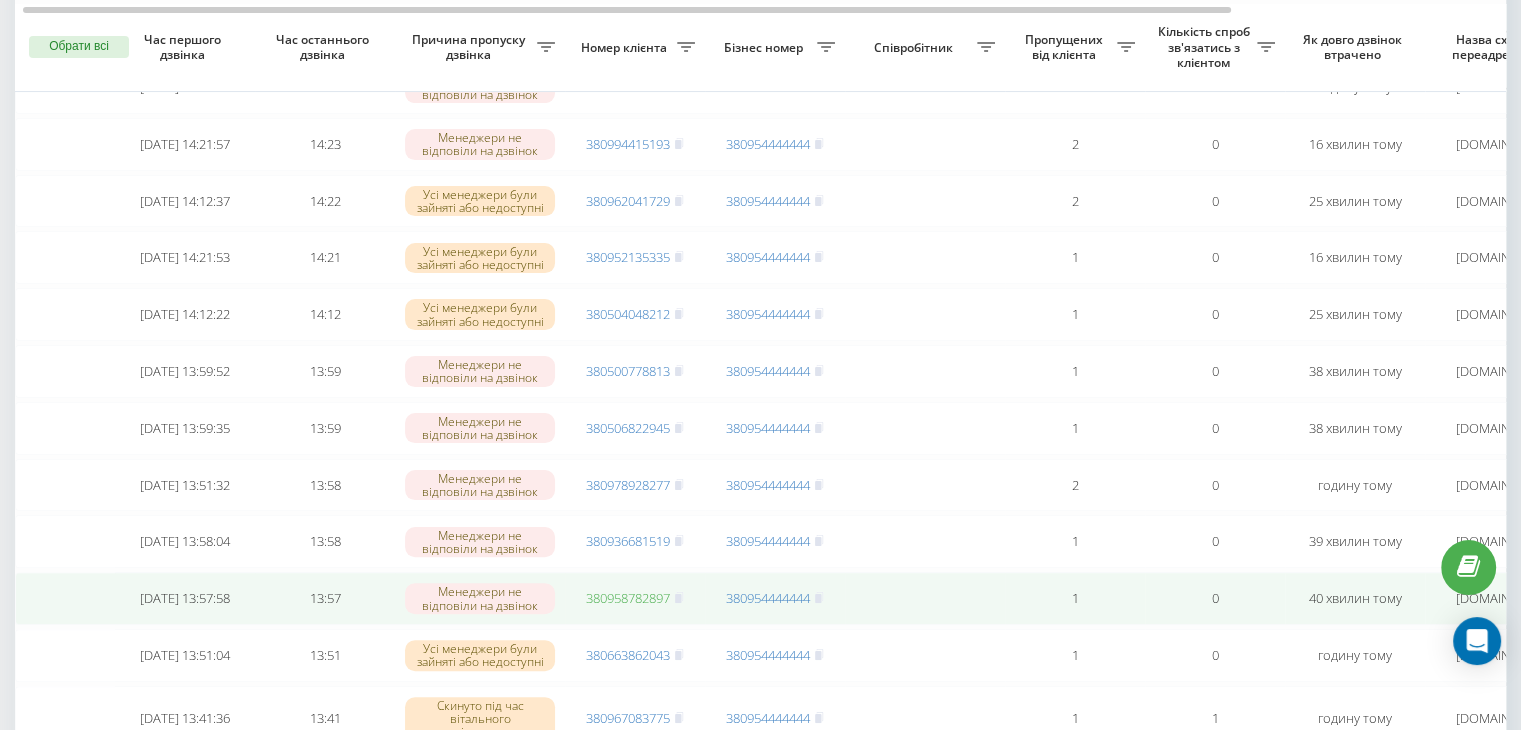 click on "380958782897" at bounding box center [628, 598] 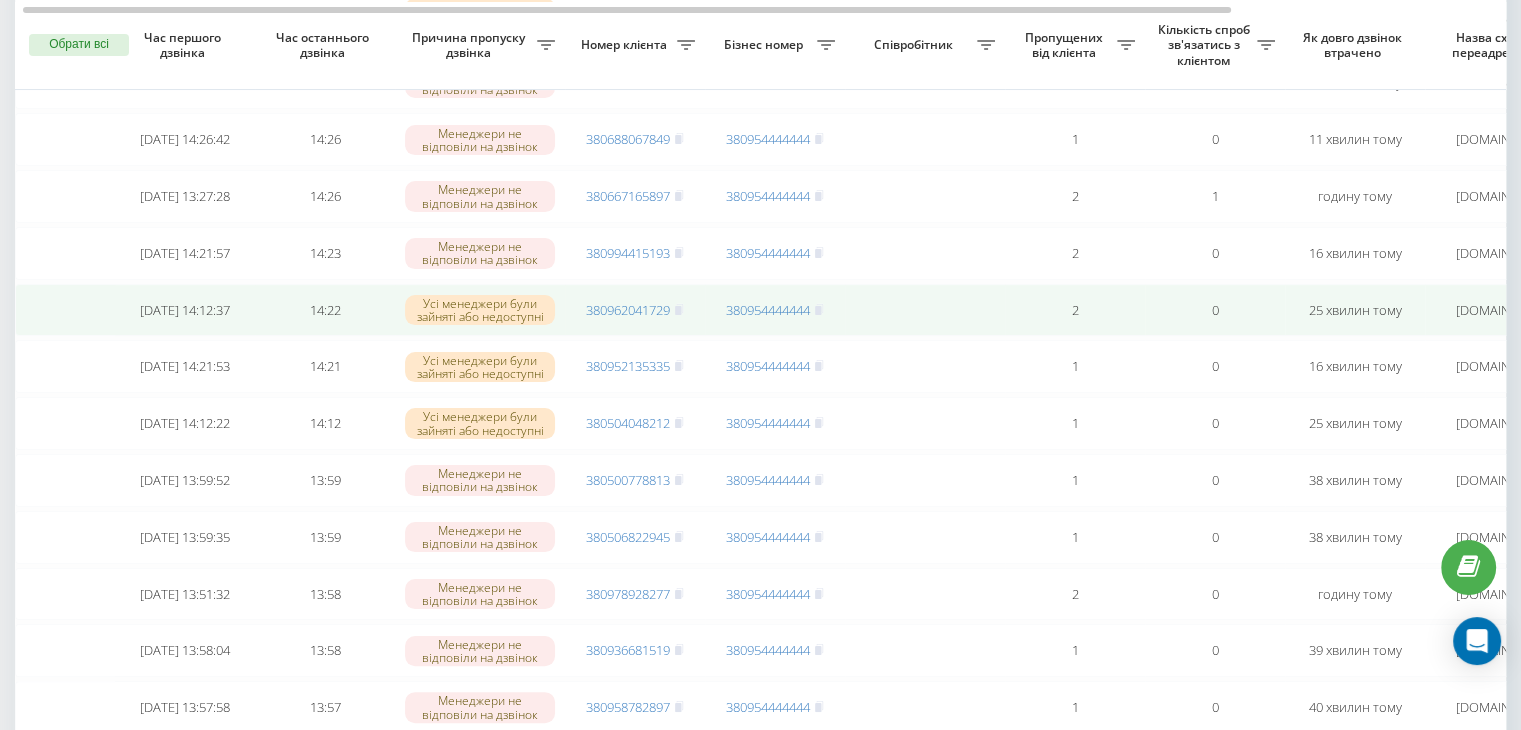 scroll, scrollTop: 288, scrollLeft: 0, axis: vertical 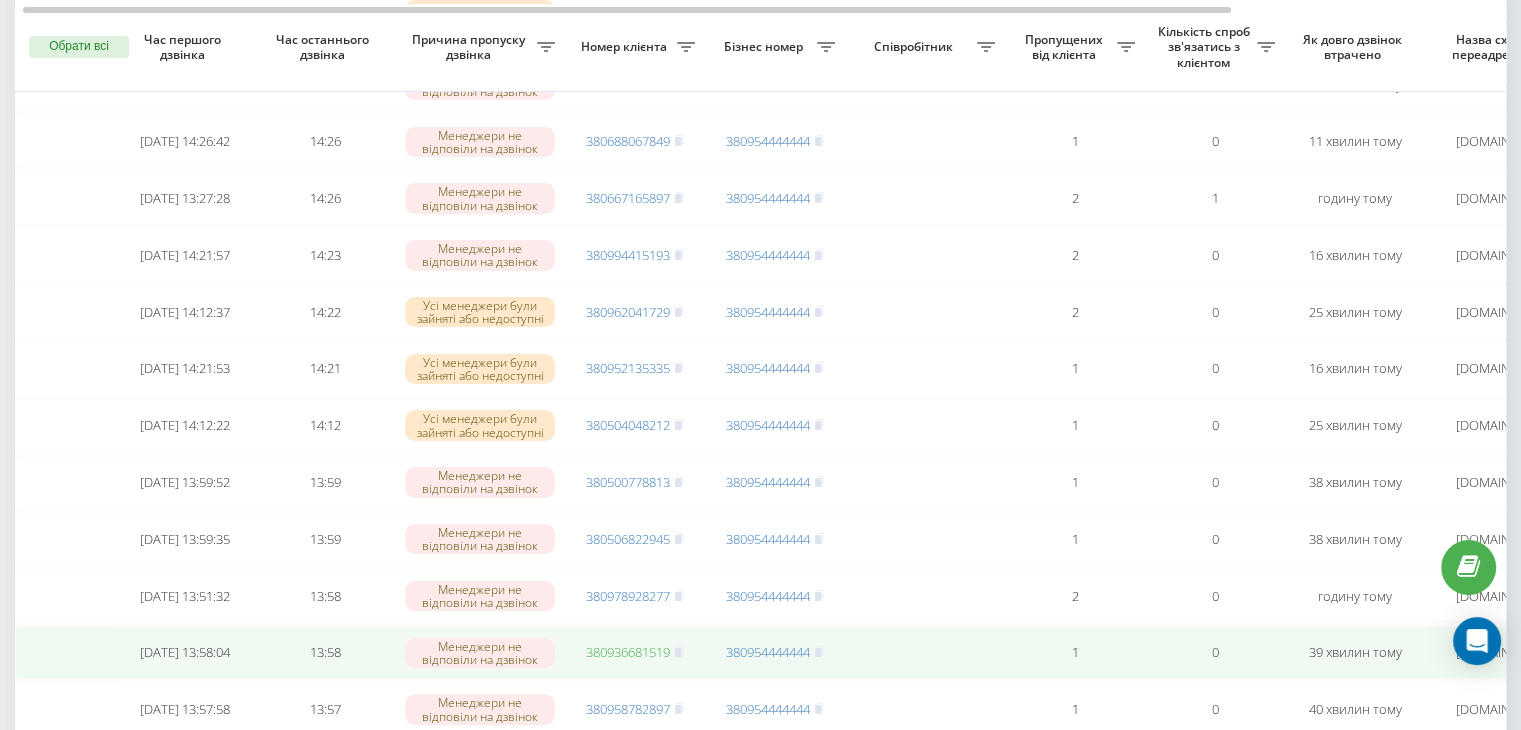 click on "380936681519" at bounding box center (628, 652) 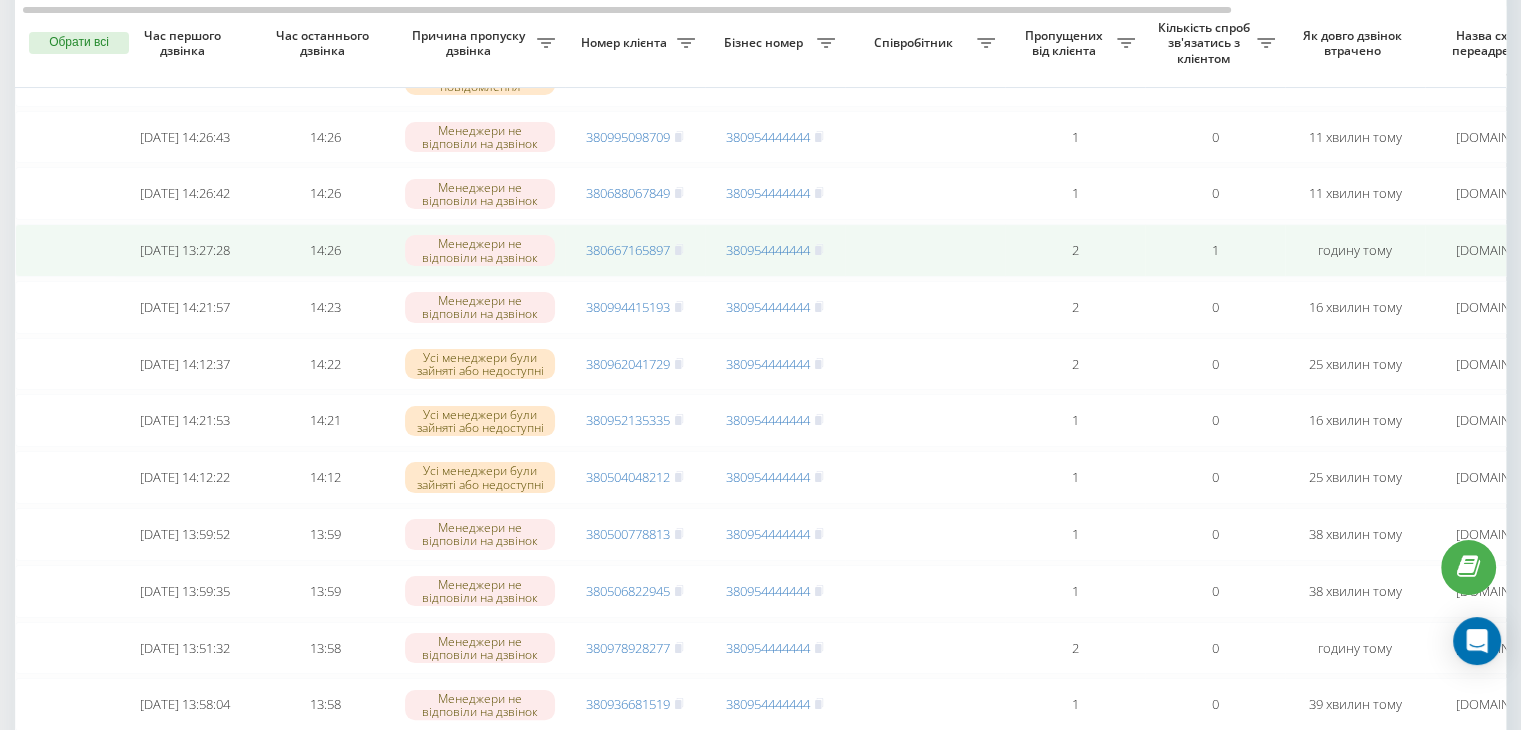 scroll, scrollTop: 232, scrollLeft: 0, axis: vertical 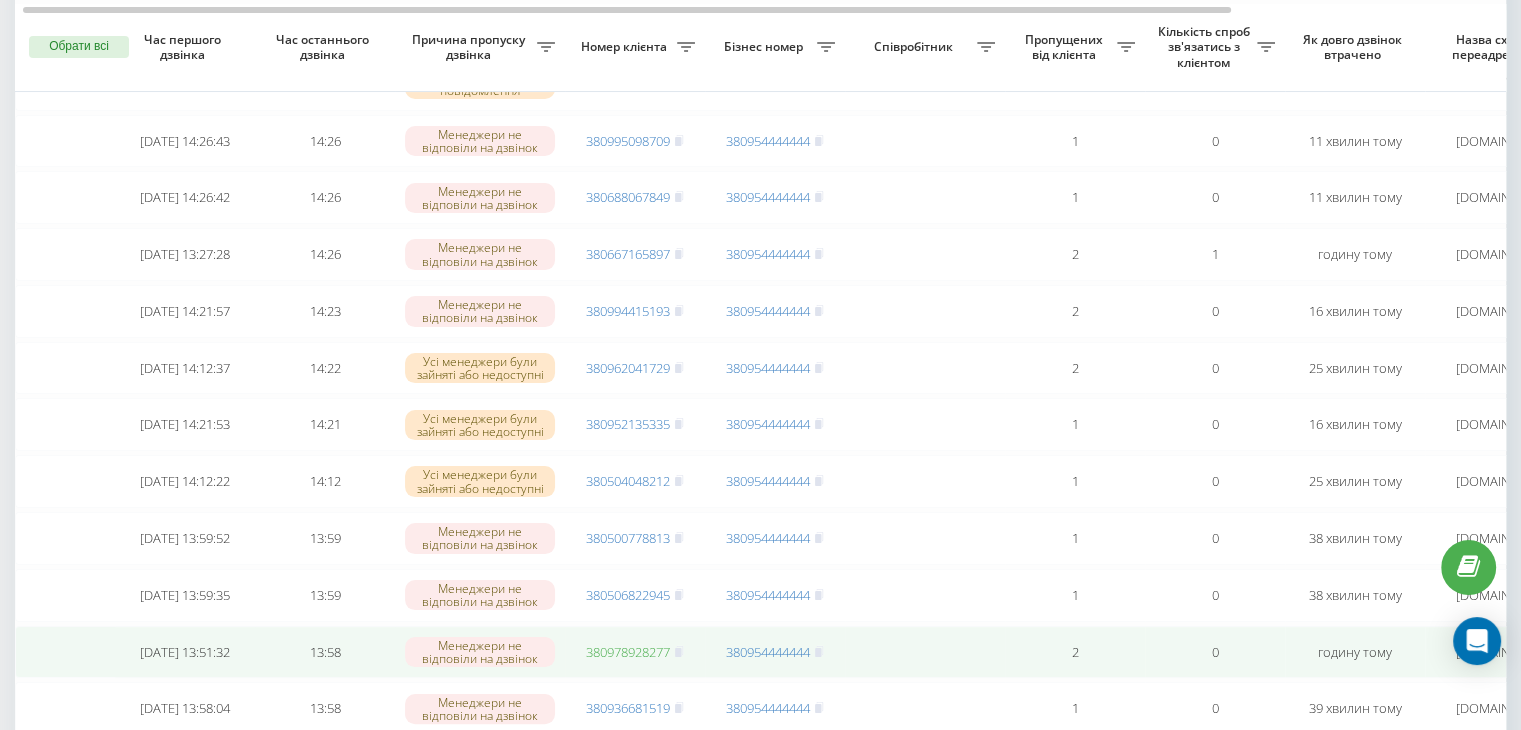 click on "380978928277" at bounding box center (628, 652) 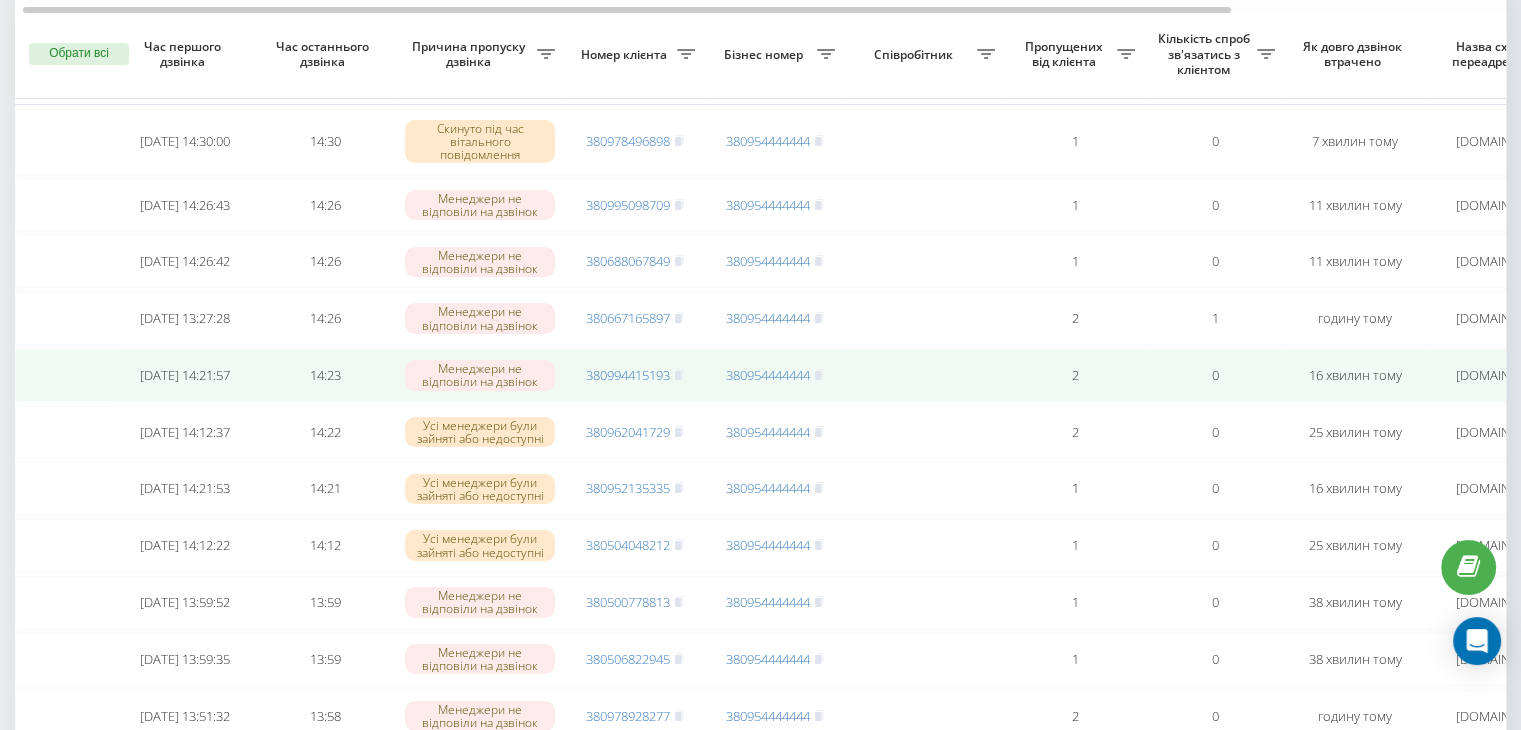 scroll, scrollTop: 168, scrollLeft: 0, axis: vertical 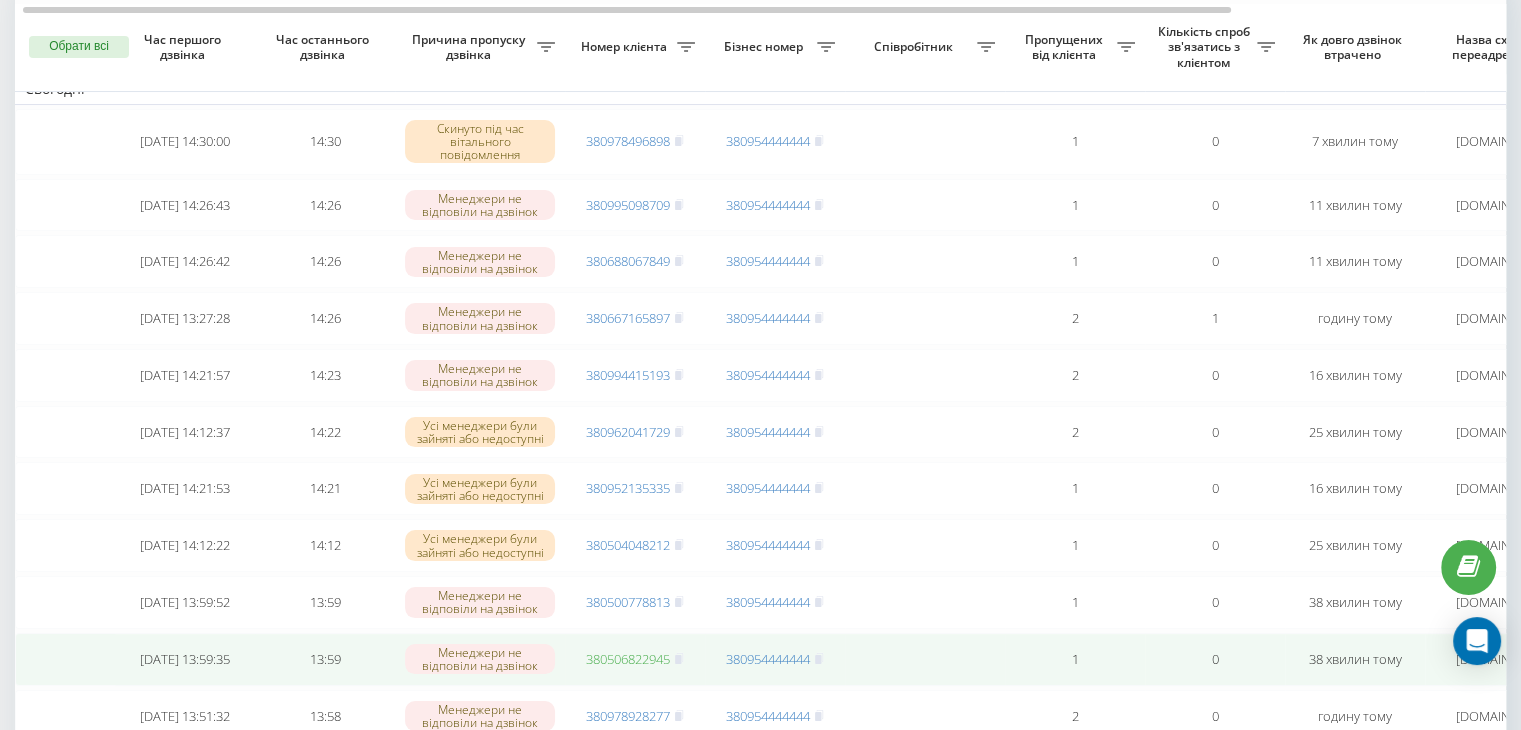 click on "380506822945" at bounding box center [628, 659] 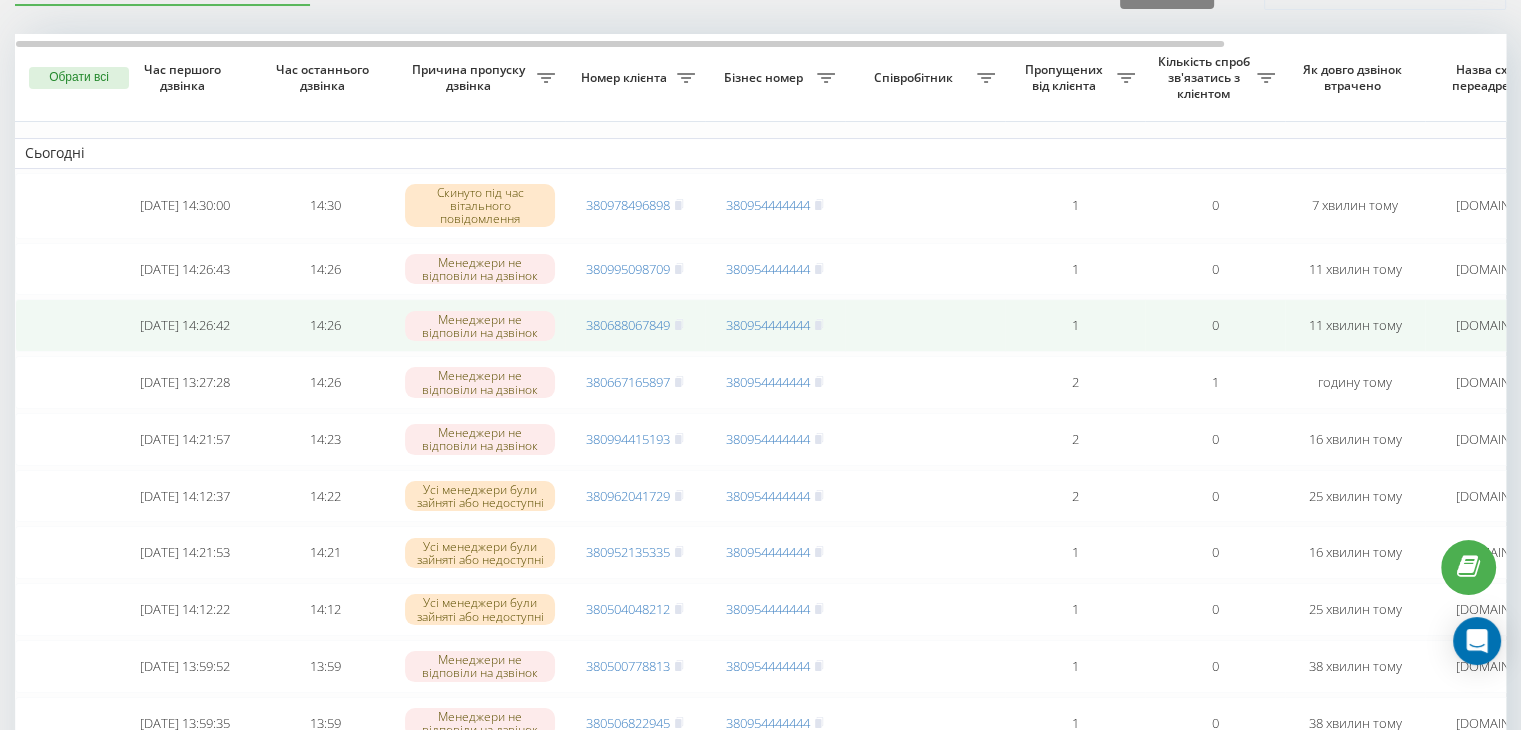 scroll, scrollTop: 104, scrollLeft: 0, axis: vertical 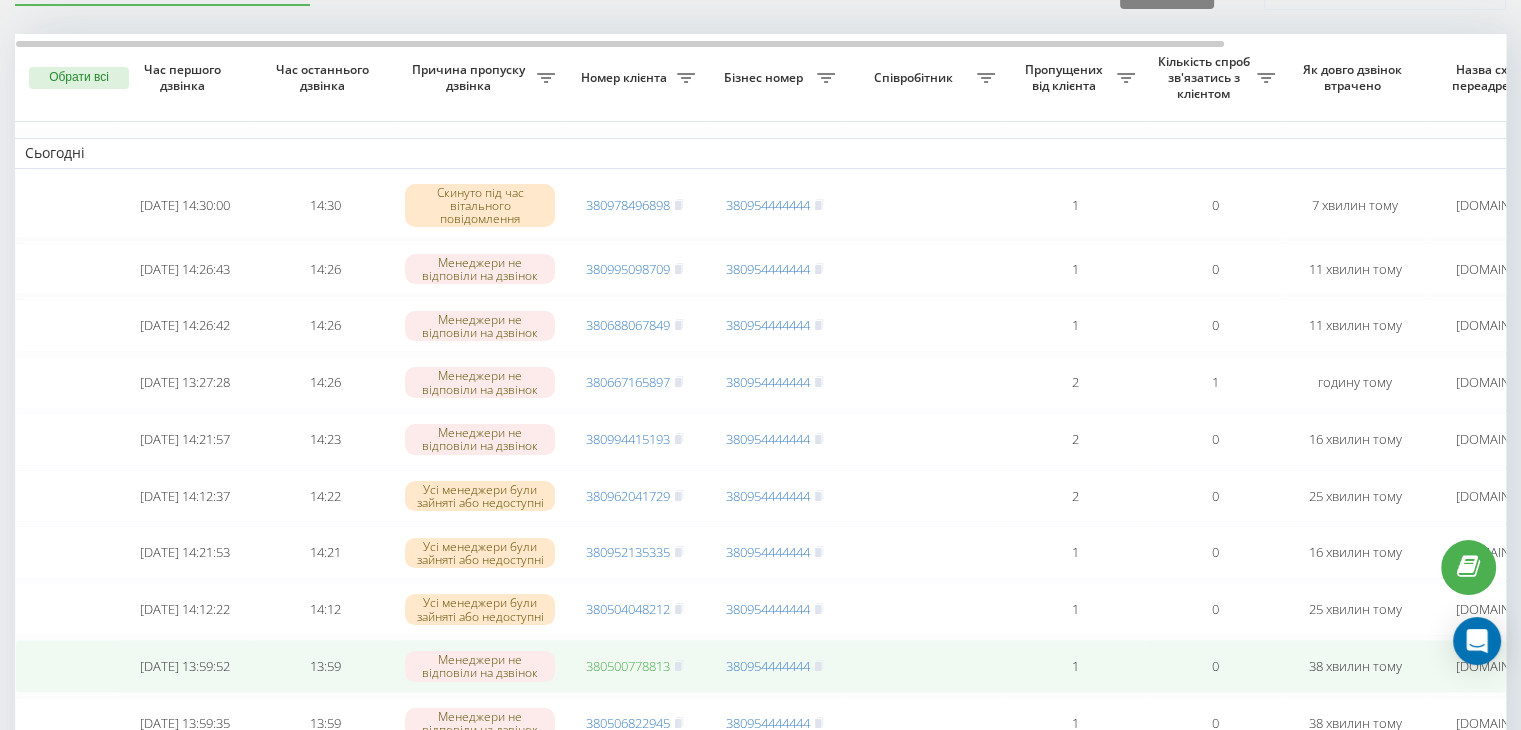 click on "380500778813" at bounding box center (628, 666) 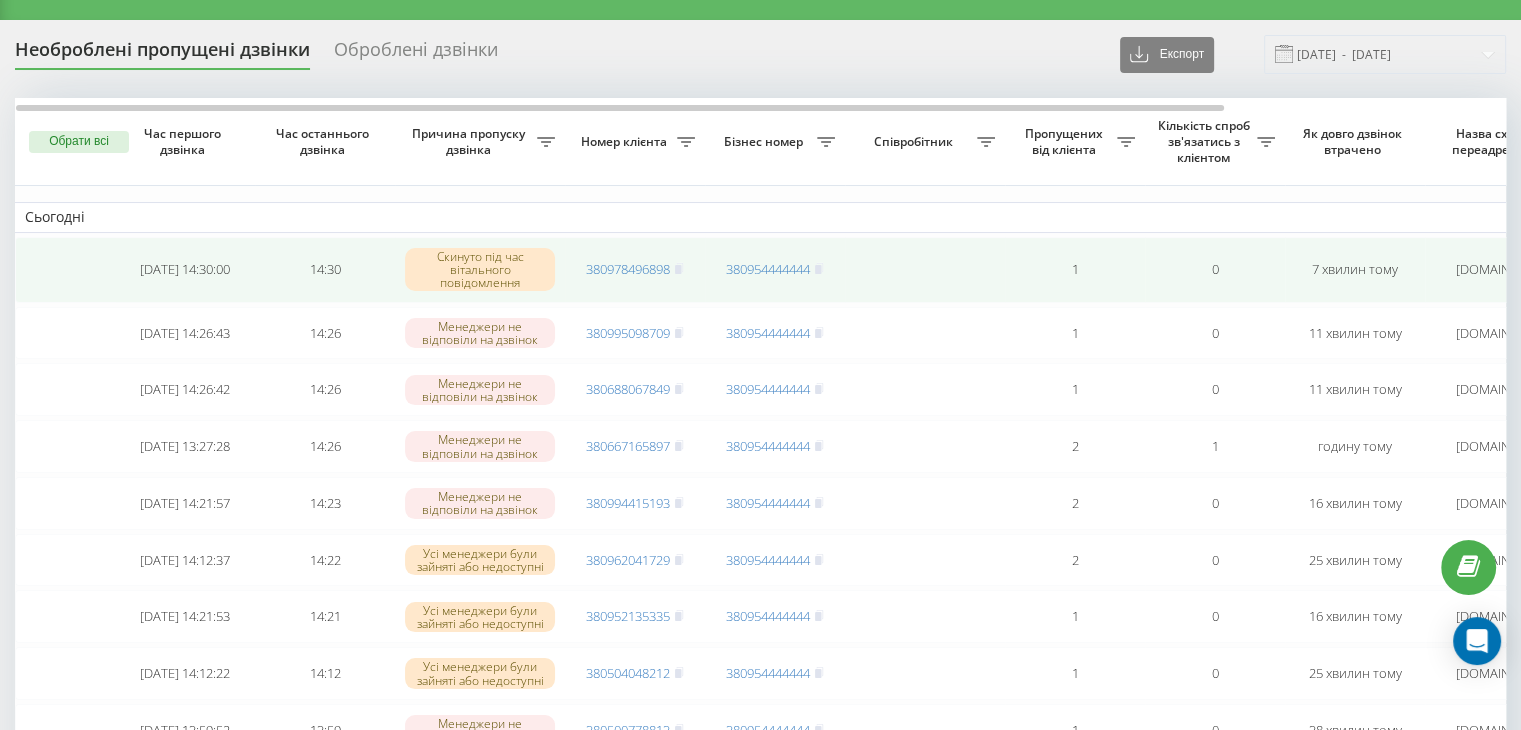 scroll, scrollTop: 38, scrollLeft: 0, axis: vertical 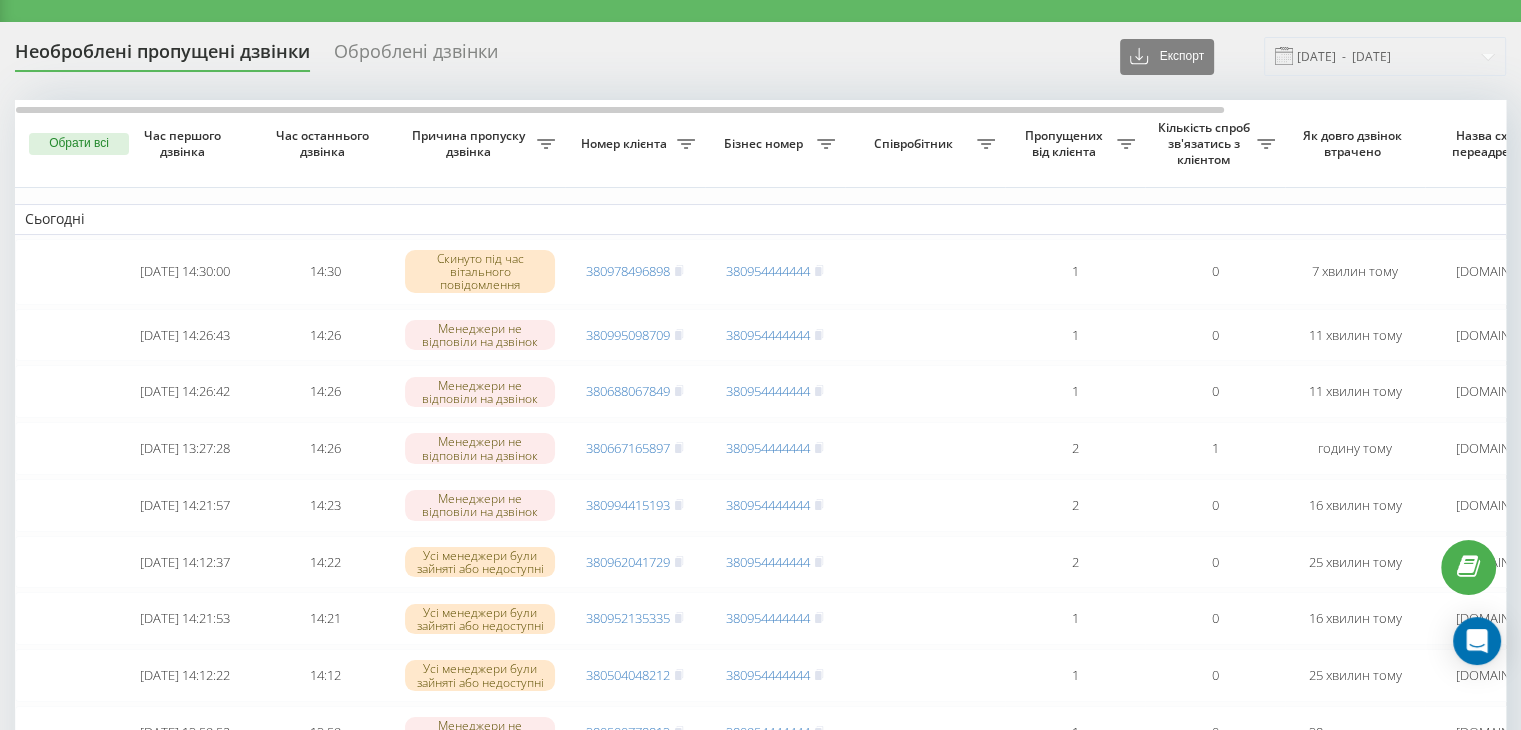 click on "Необроблені пропущені дзвінки Оброблені дзвінки Експорт .csv .xlsx 12.07.2025  -  12.07.2025" at bounding box center [760, 56] 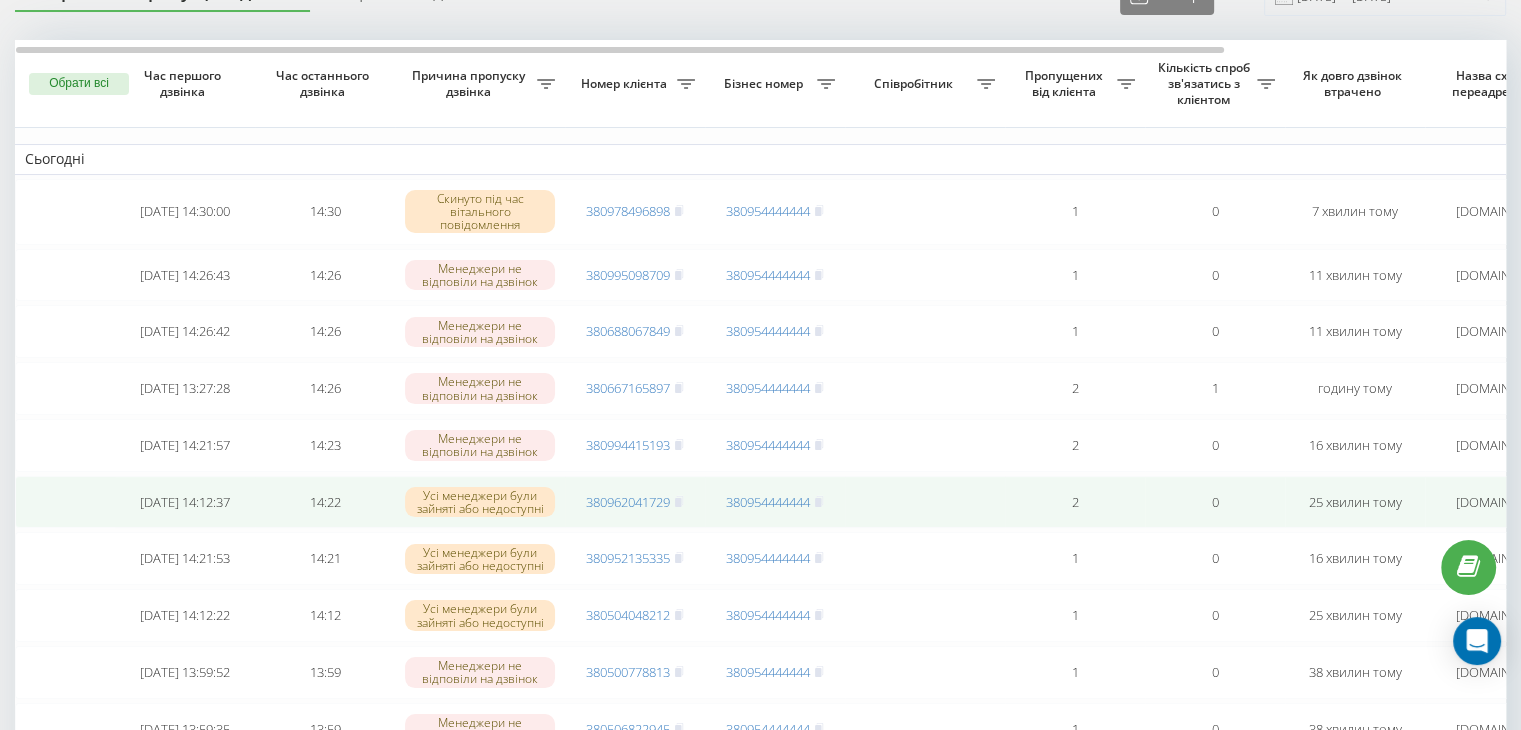 scroll, scrollTop: 99, scrollLeft: 0, axis: vertical 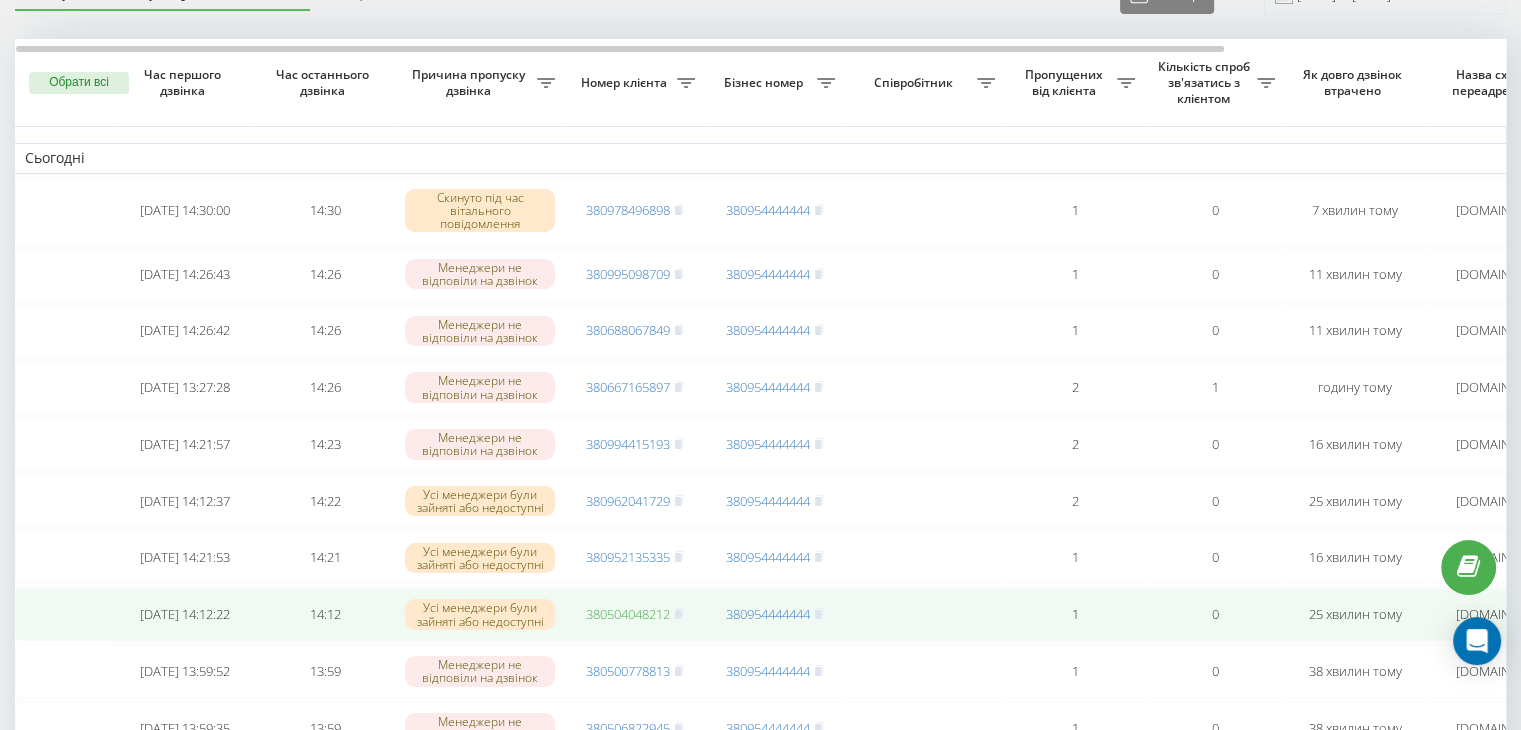 click on "380504048212" at bounding box center (628, 614) 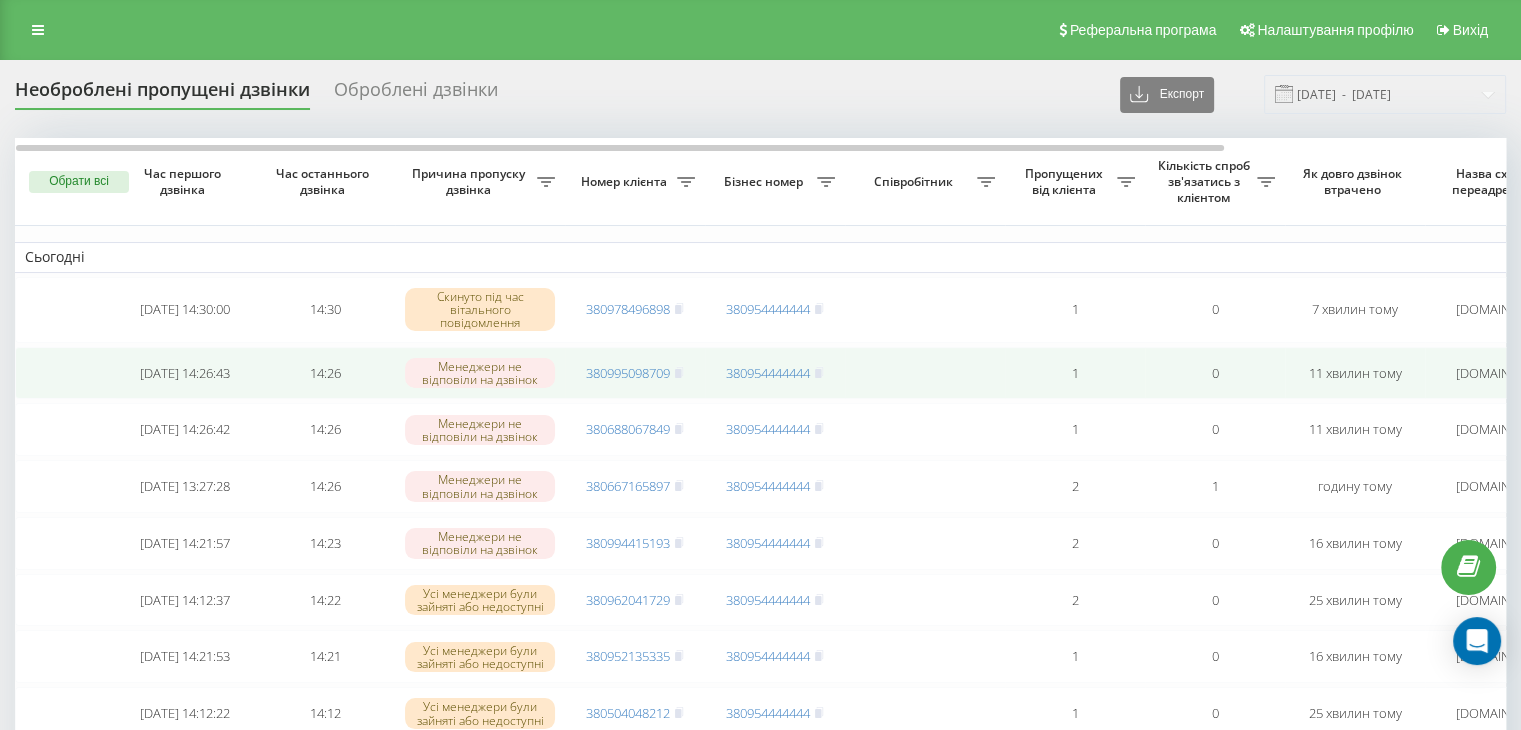 scroll, scrollTop: 0, scrollLeft: 0, axis: both 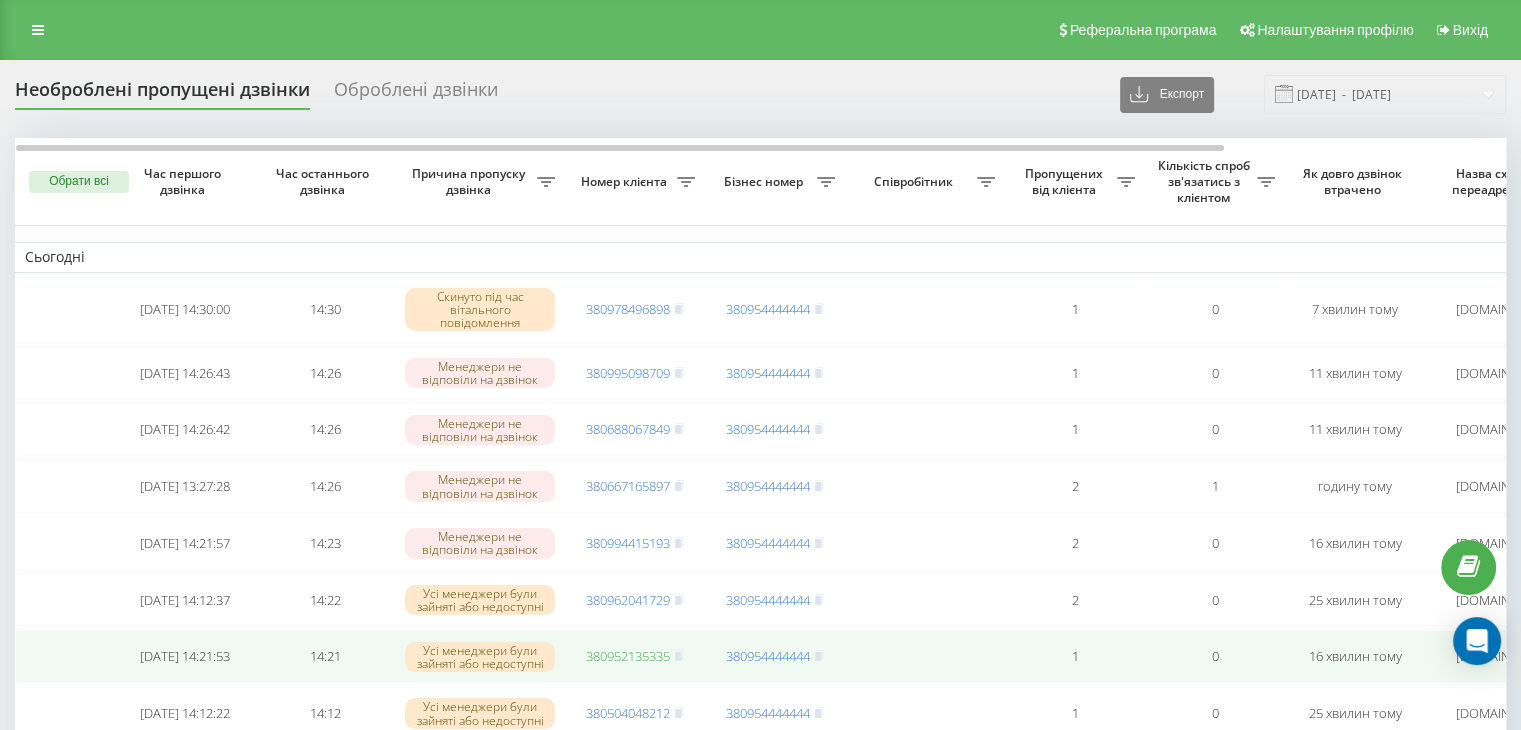 click on "380952135335" at bounding box center (628, 656) 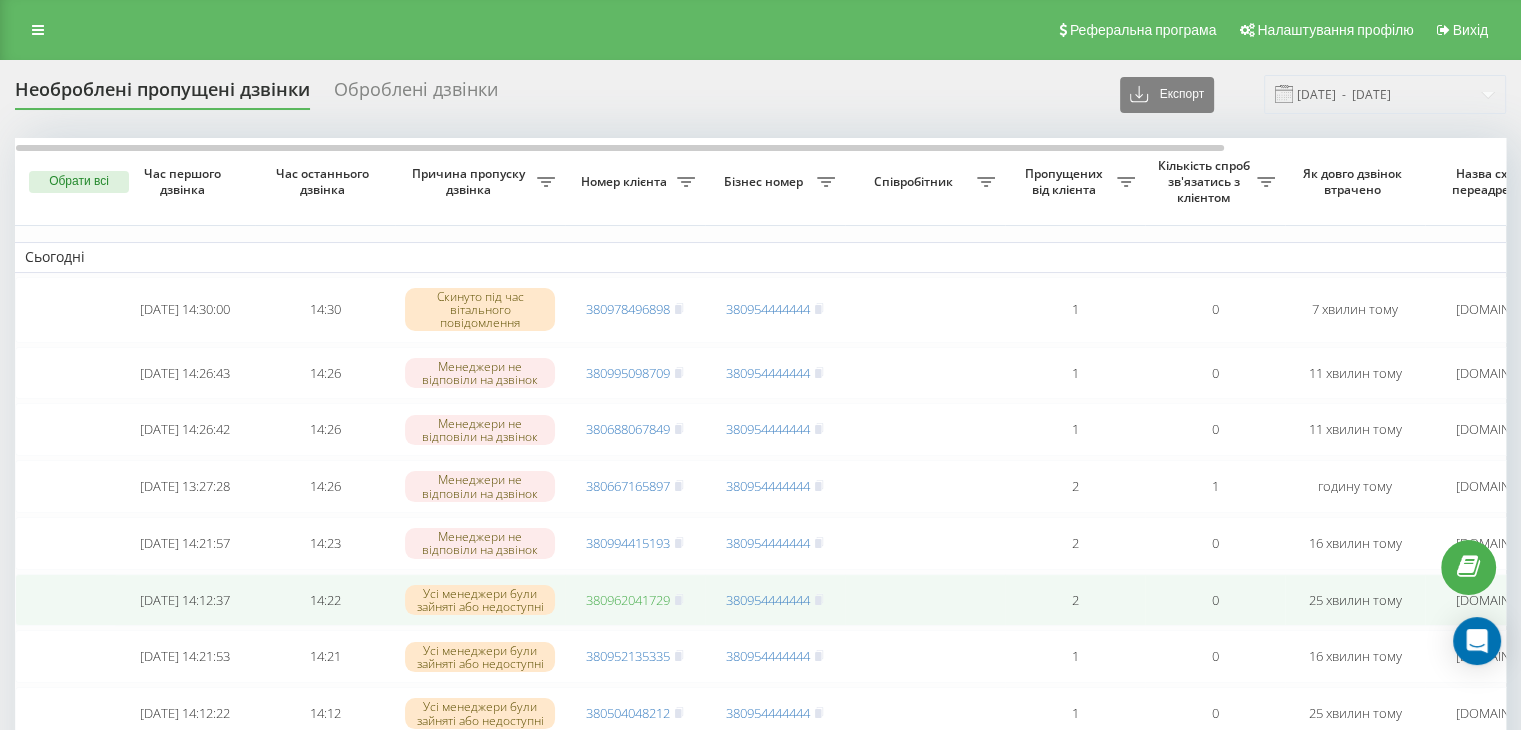 click on "380962041729" at bounding box center [628, 600] 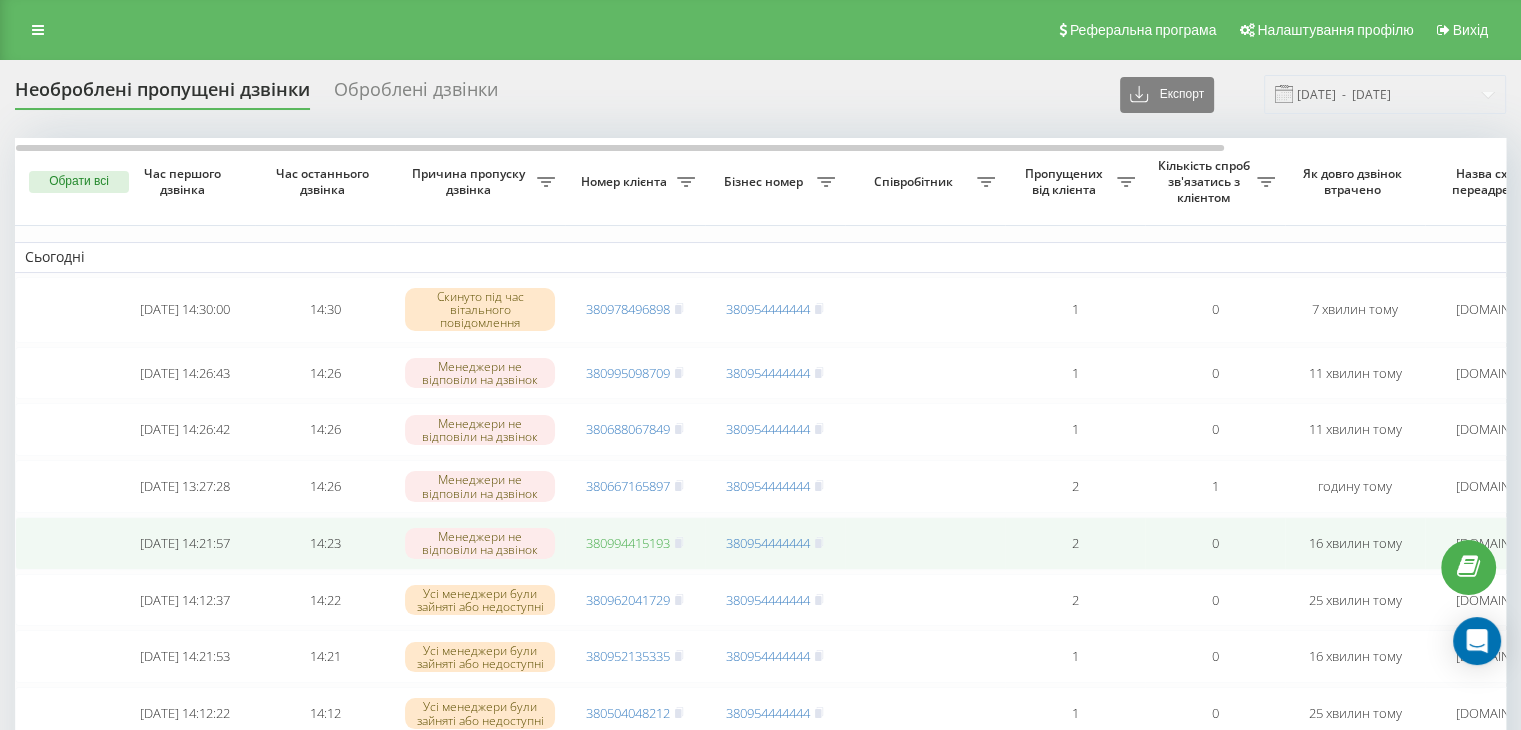 click on "380994415193" at bounding box center [628, 543] 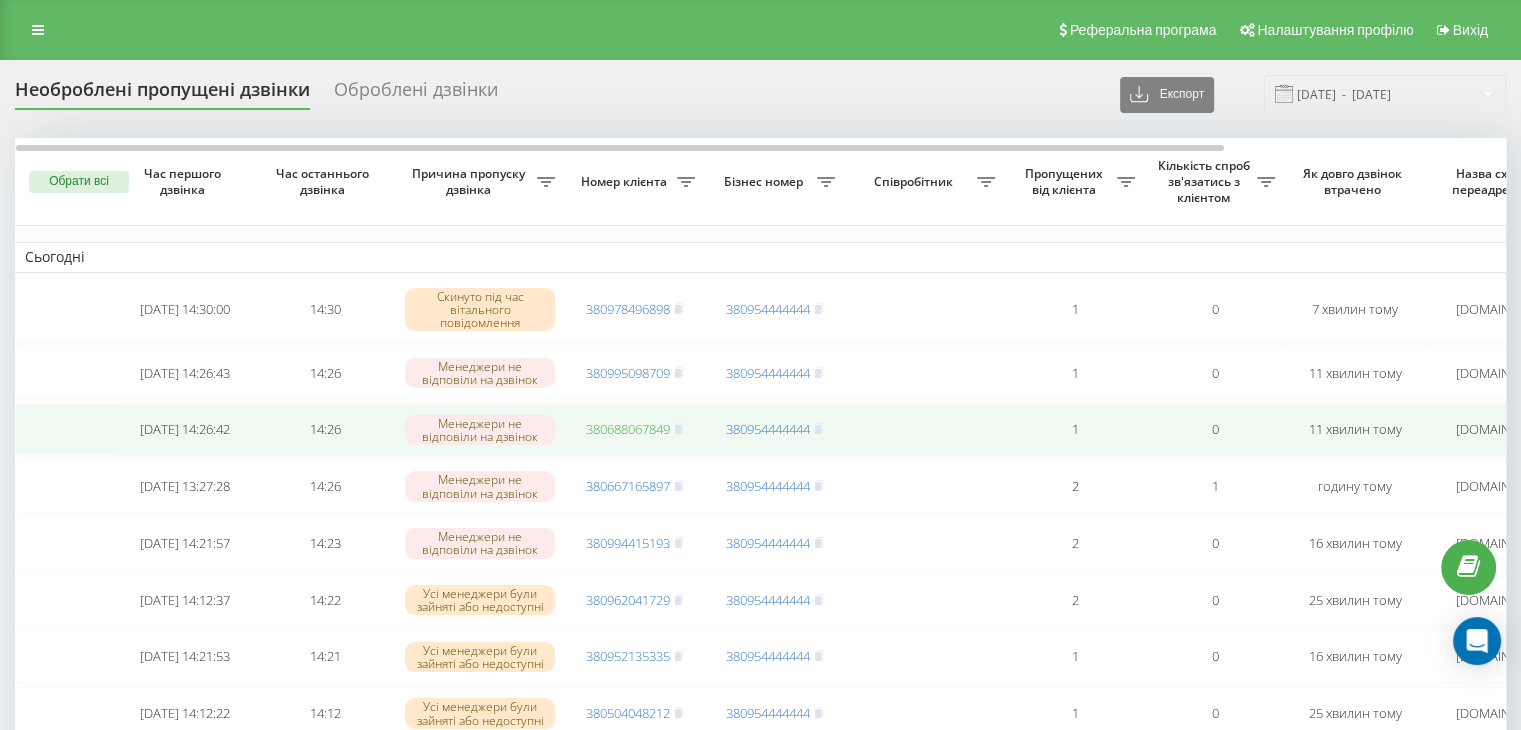 click on "380688067849" at bounding box center (628, 429) 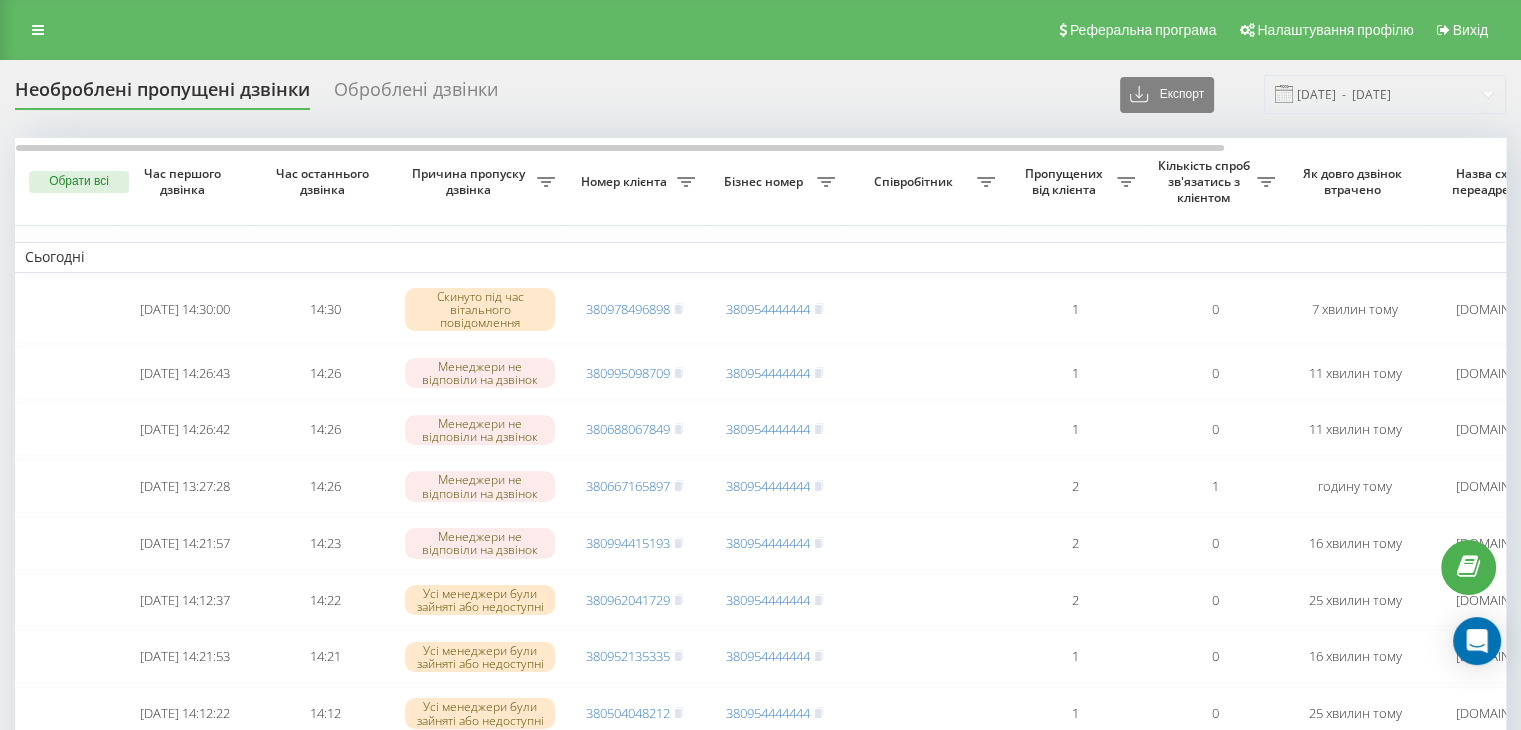 click on "Реферальна програма Налаштування профілю Вихід" at bounding box center (760, 30) 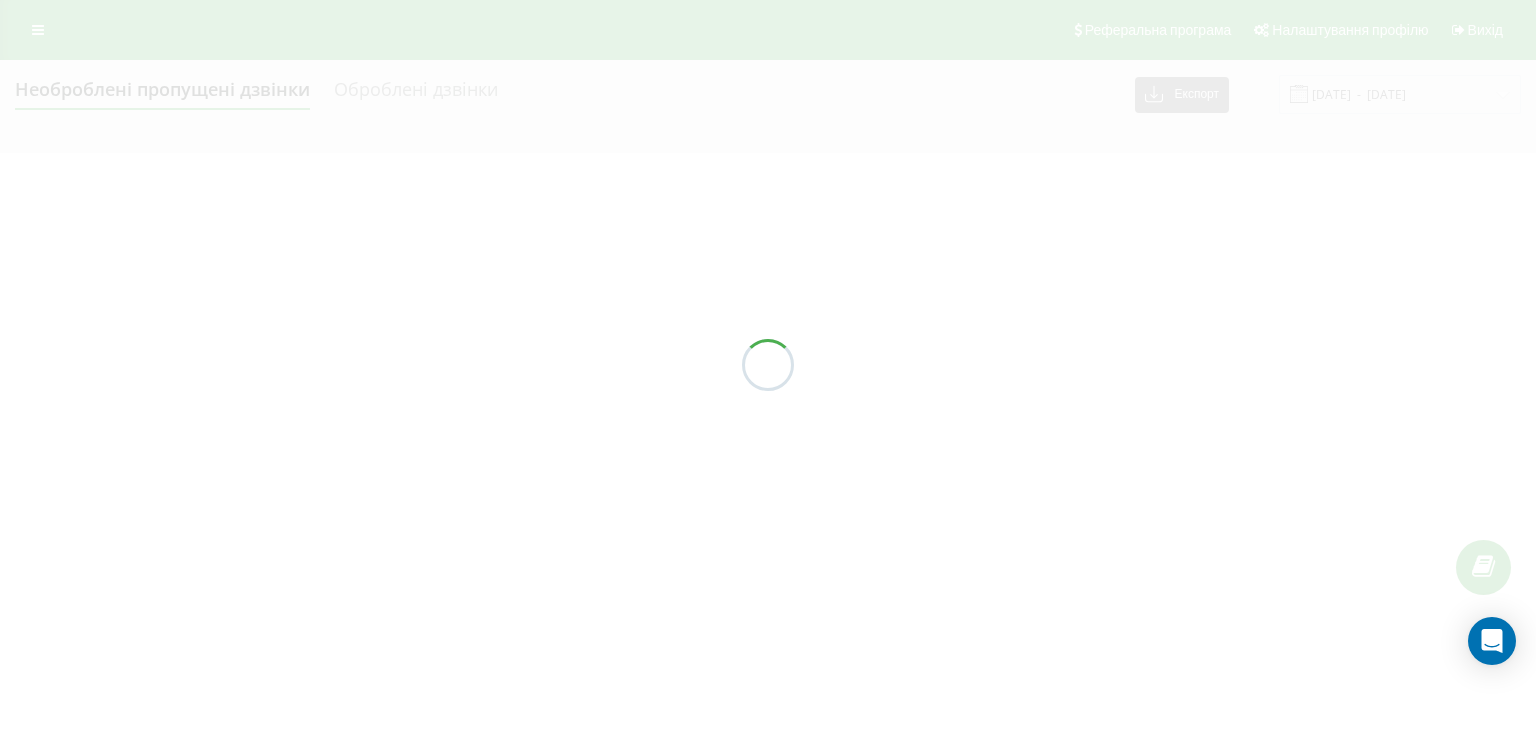 scroll, scrollTop: 0, scrollLeft: 0, axis: both 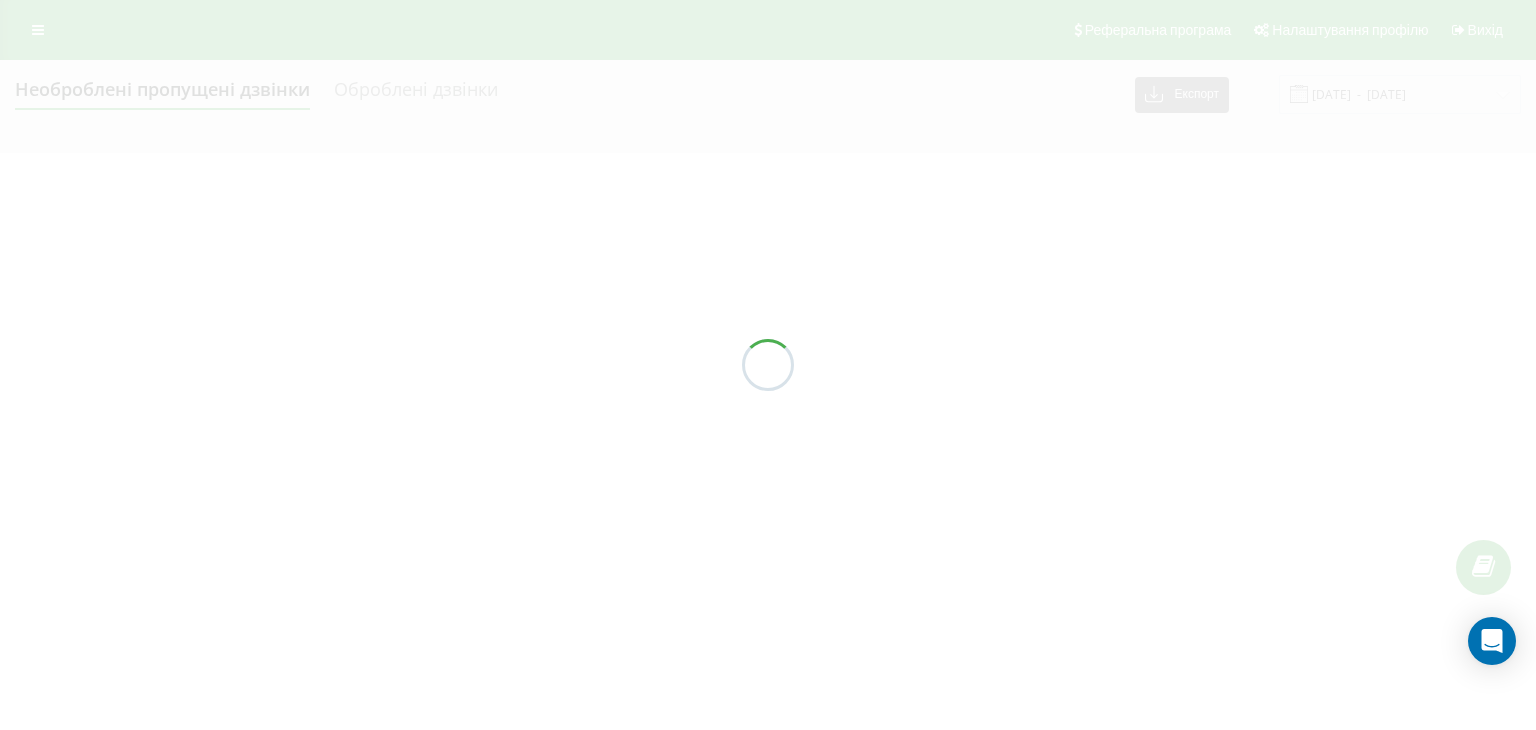 click at bounding box center (768, 365) 